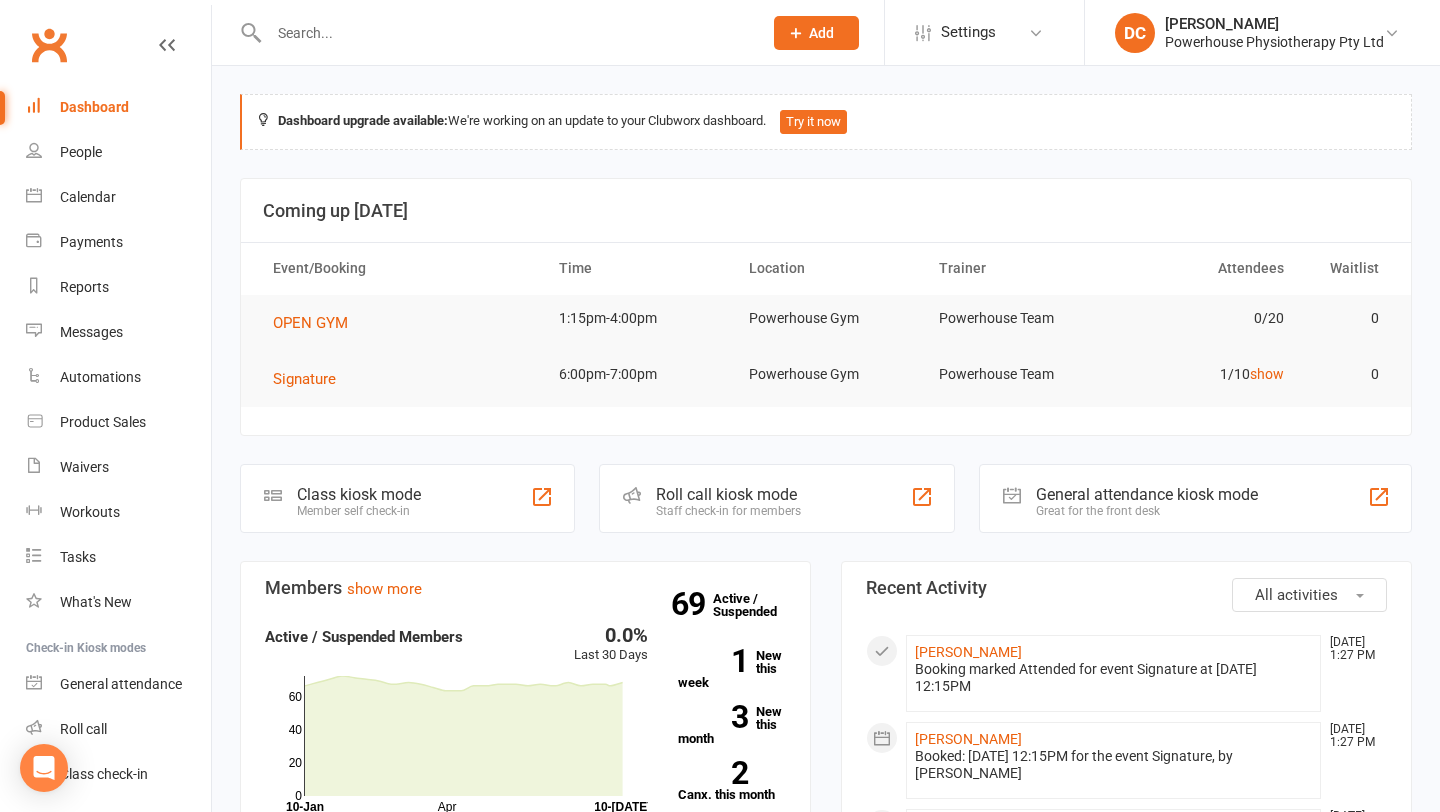 scroll, scrollTop: 1461, scrollLeft: 0, axis: vertical 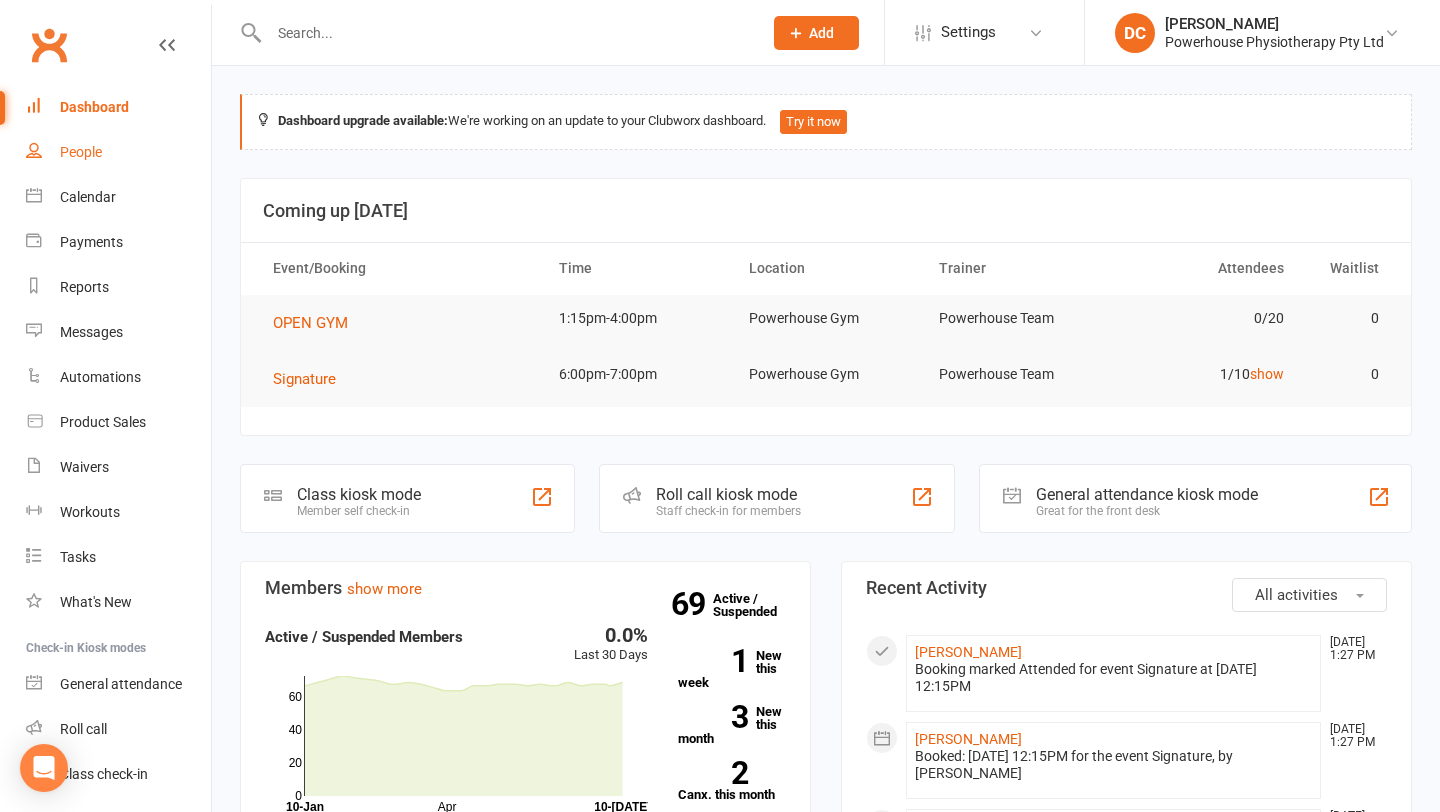 click on "People" at bounding box center (81, 152) 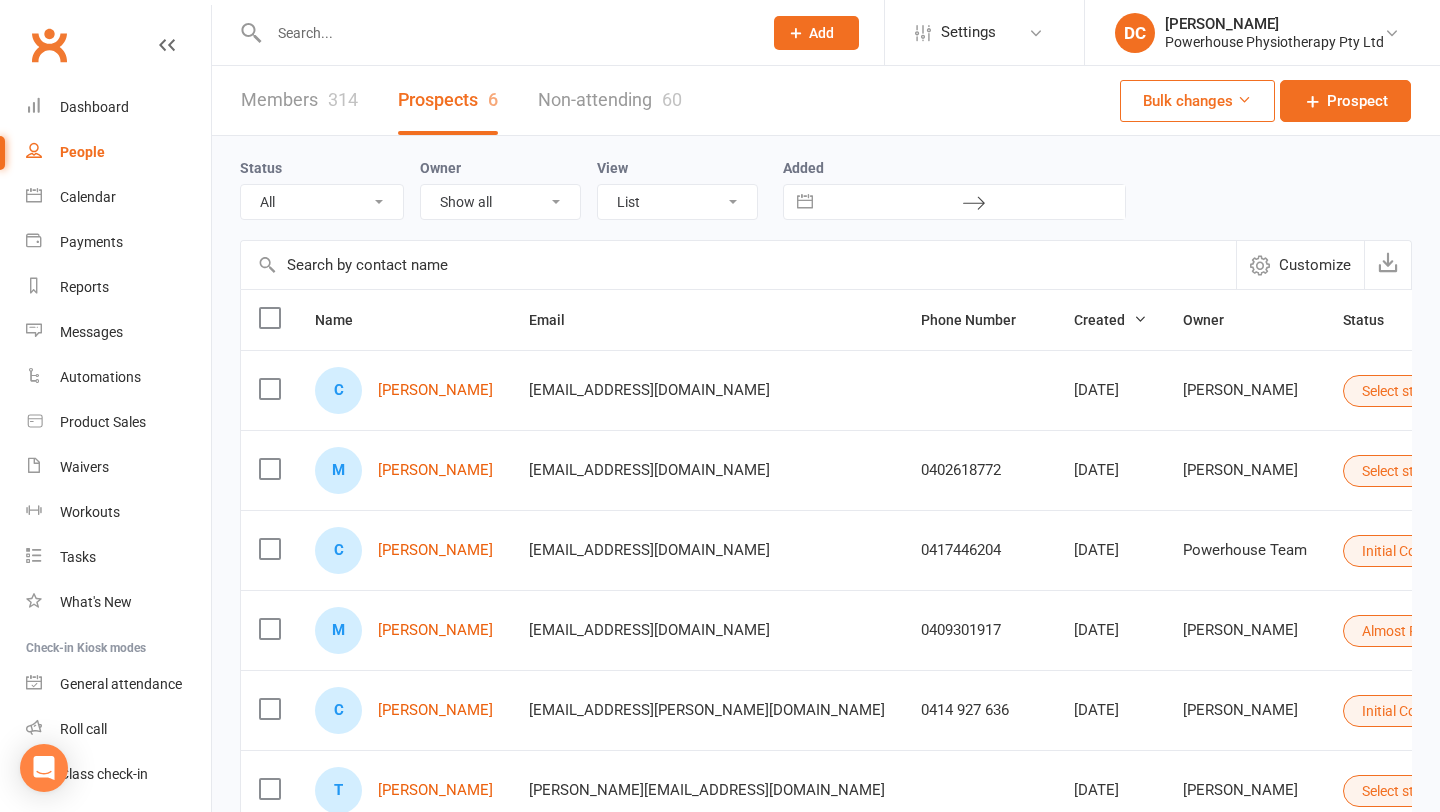 click at bounding box center [505, 33] 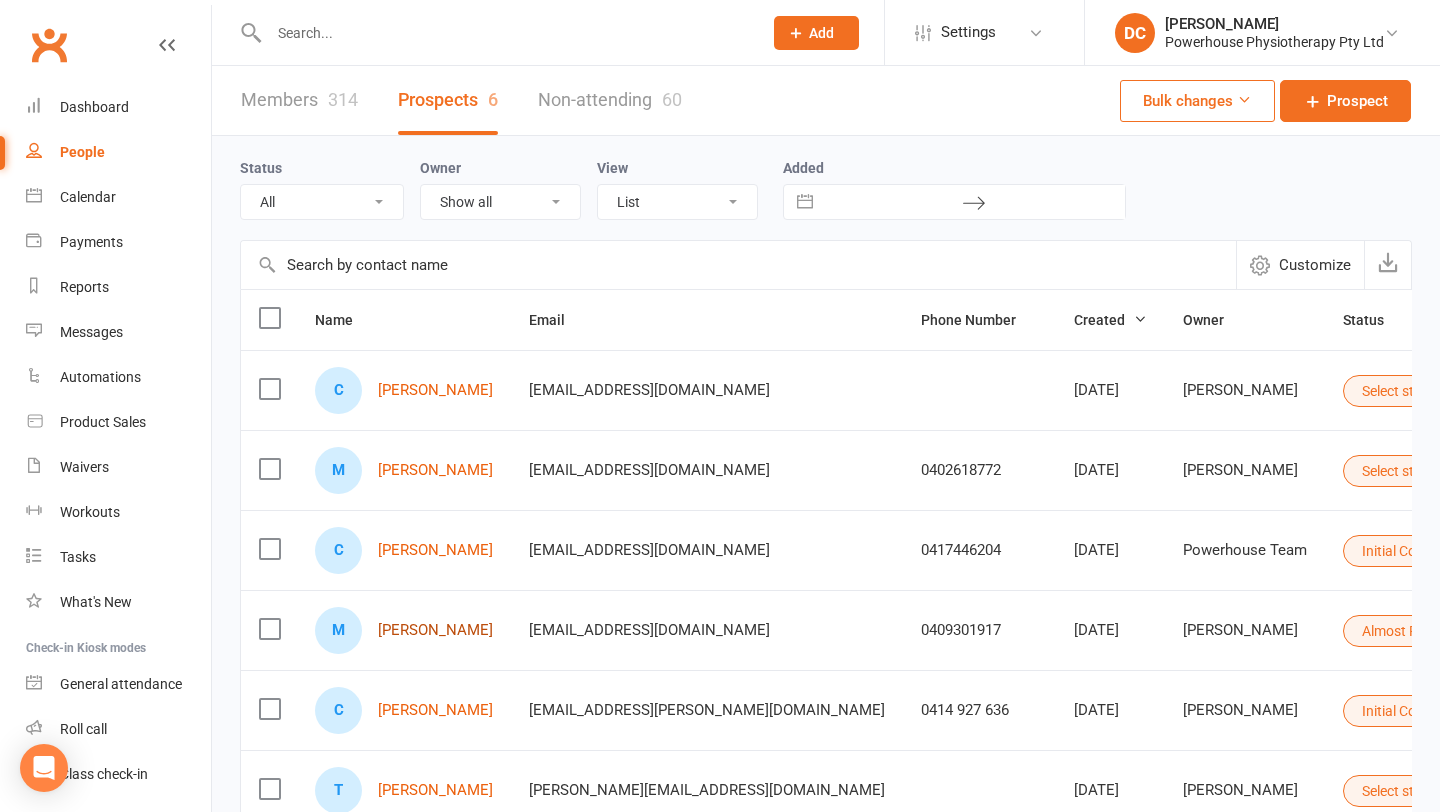 click on "[PERSON_NAME]" at bounding box center (435, 630) 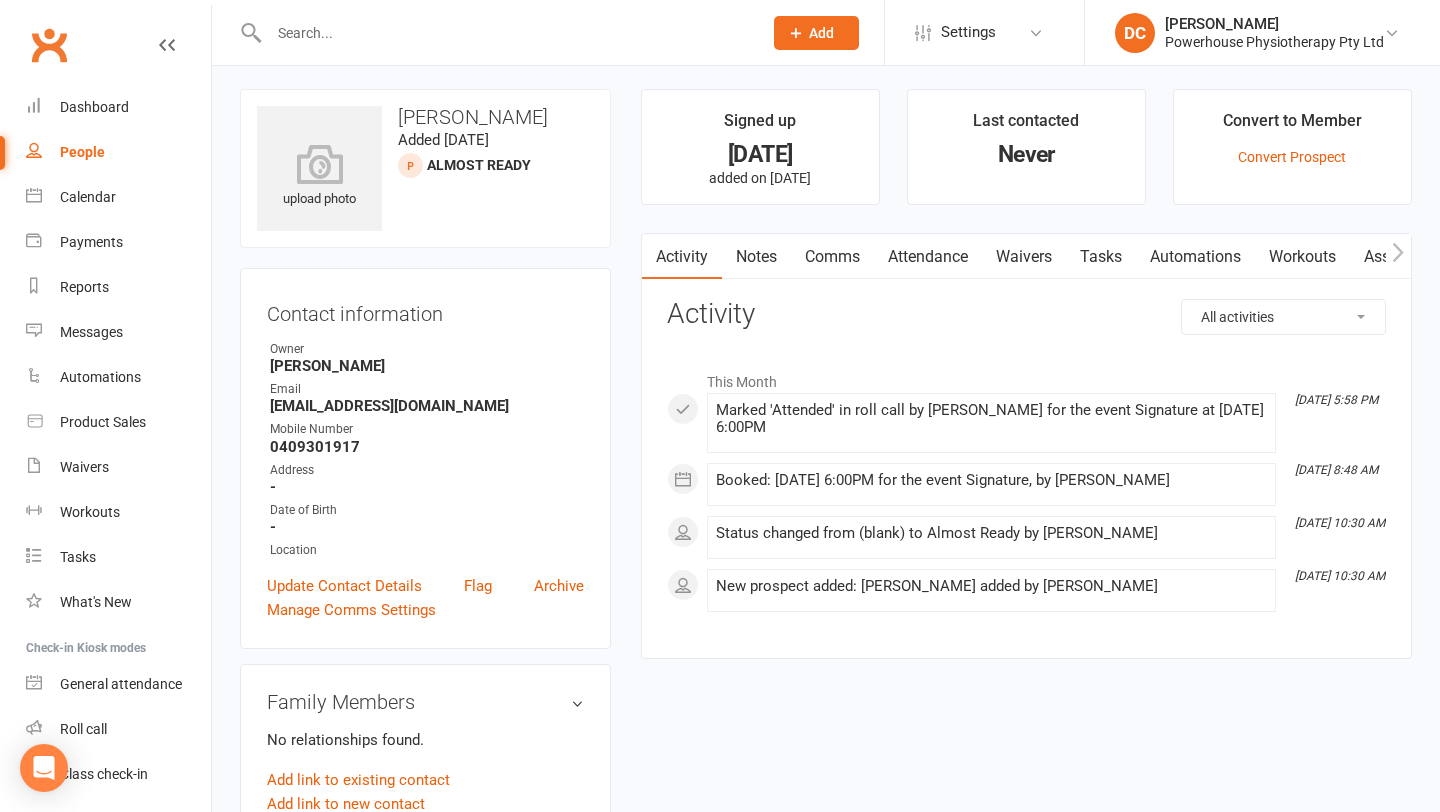 scroll, scrollTop: 13, scrollLeft: 0, axis: vertical 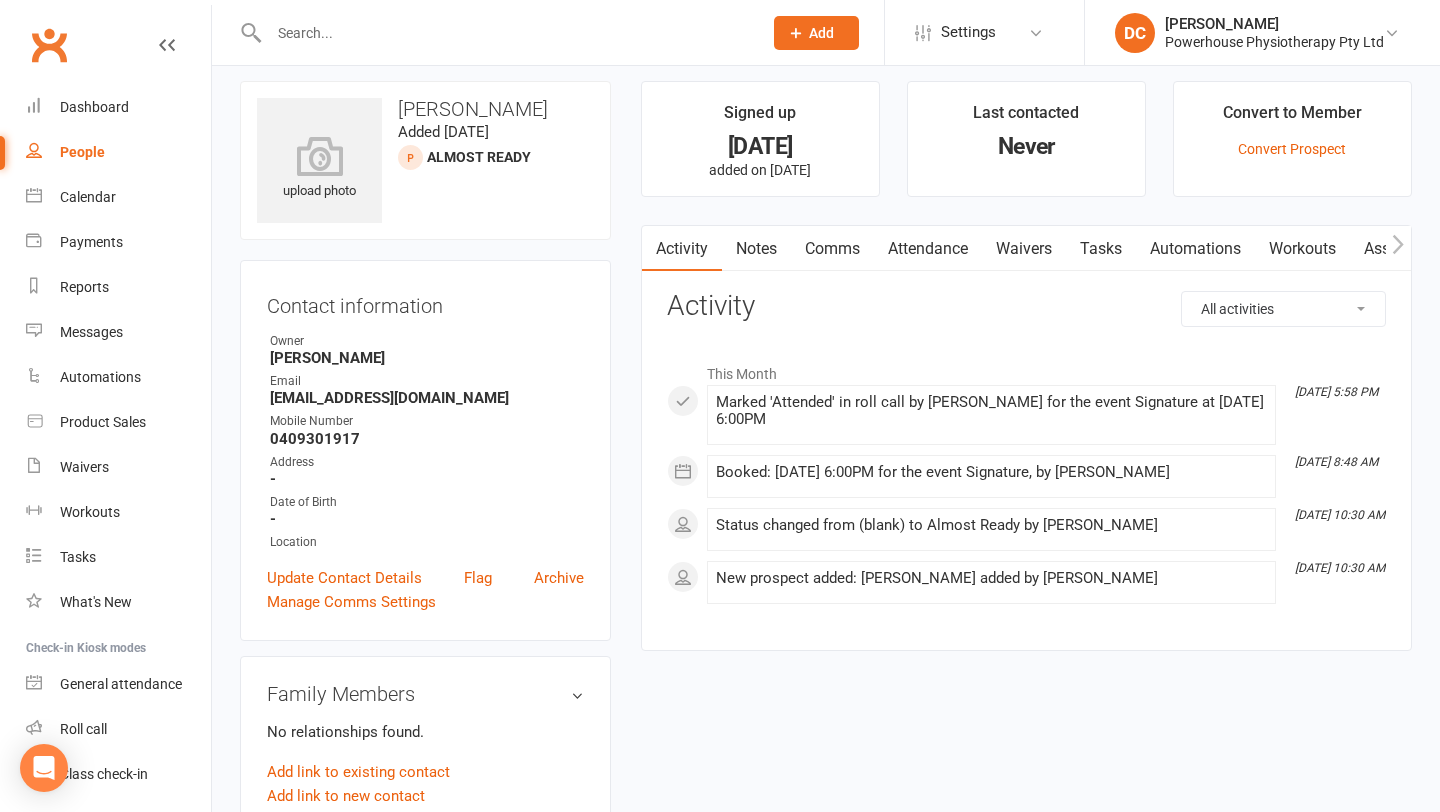 click on "Attendance" at bounding box center (928, 249) 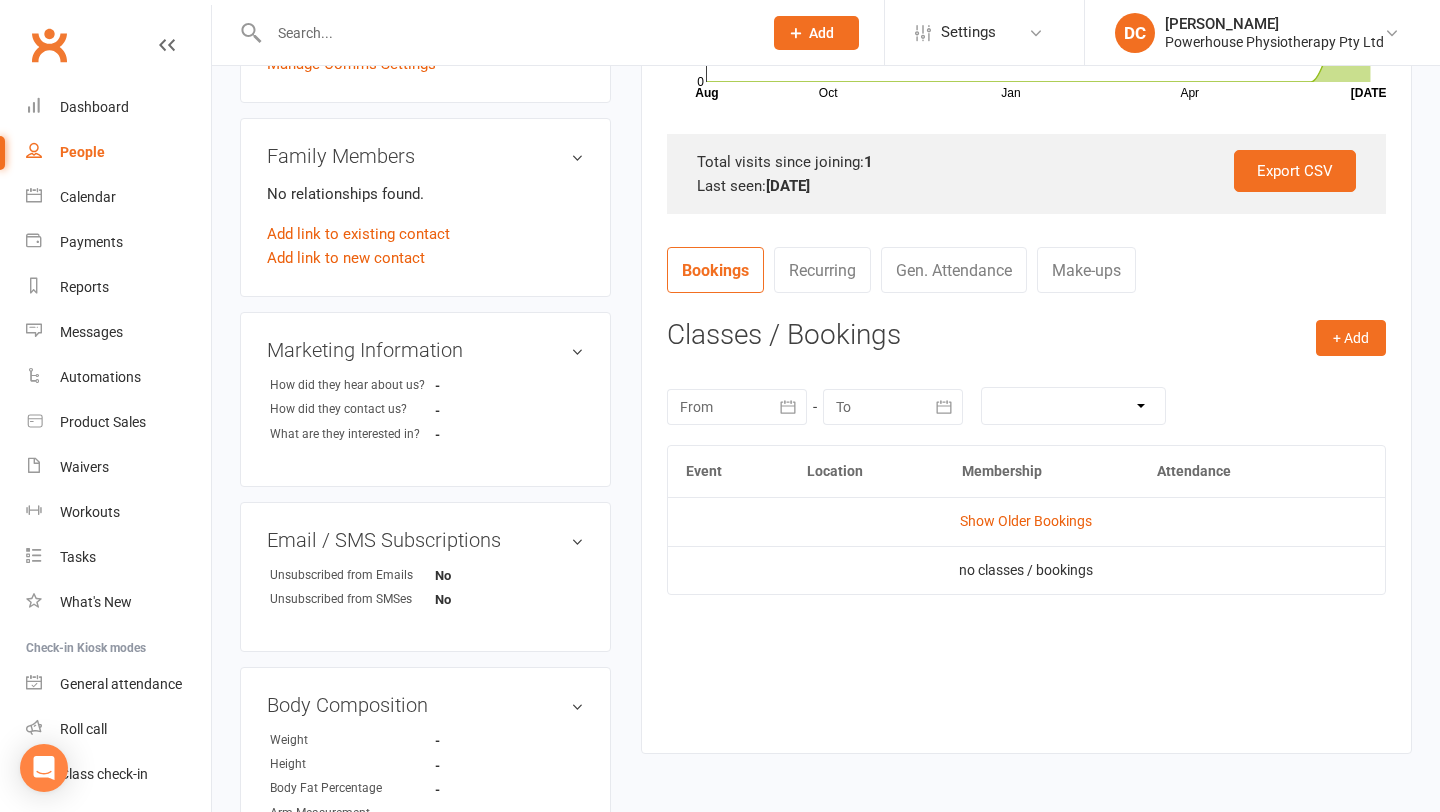 scroll, scrollTop: 557, scrollLeft: 0, axis: vertical 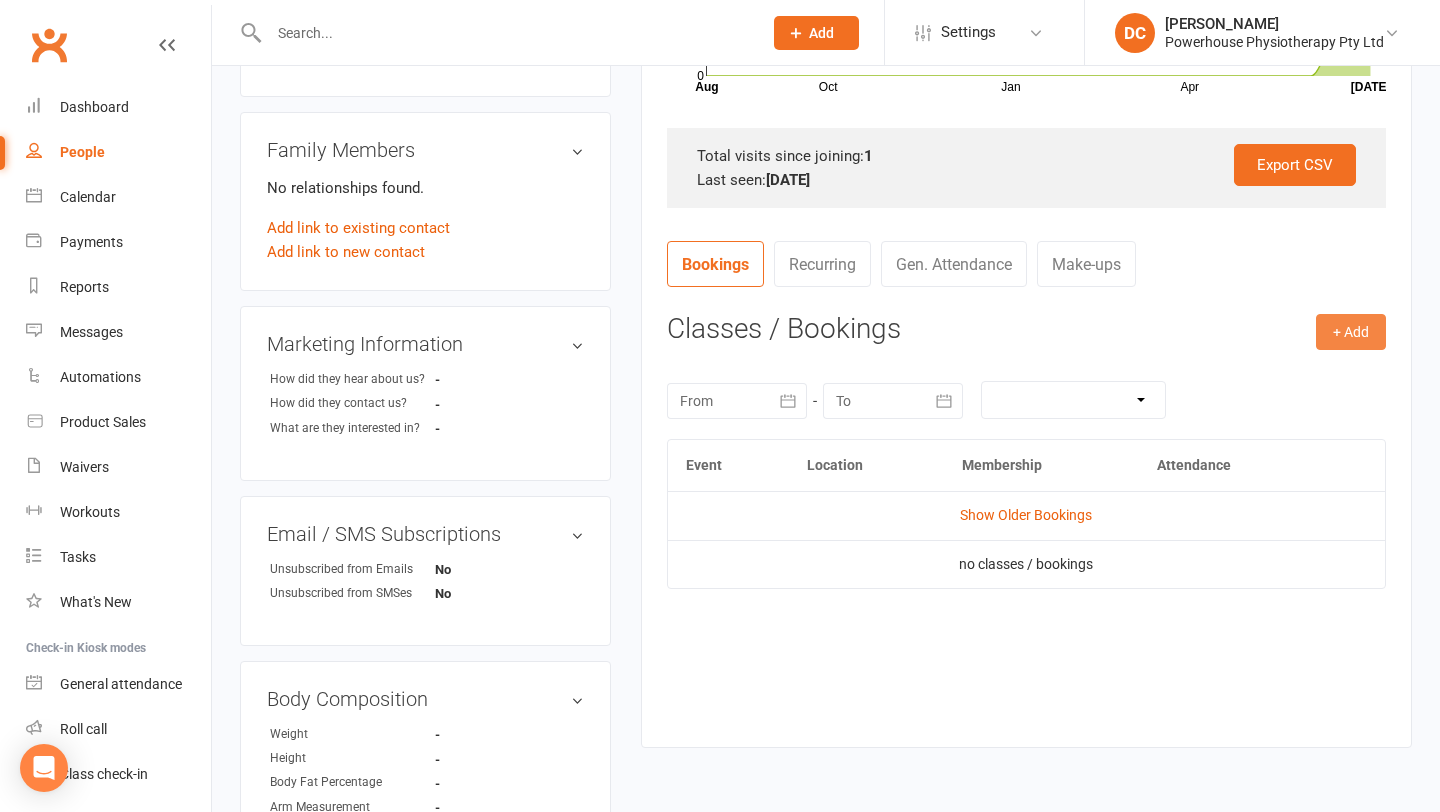 click on "+ Add" at bounding box center [1351, 332] 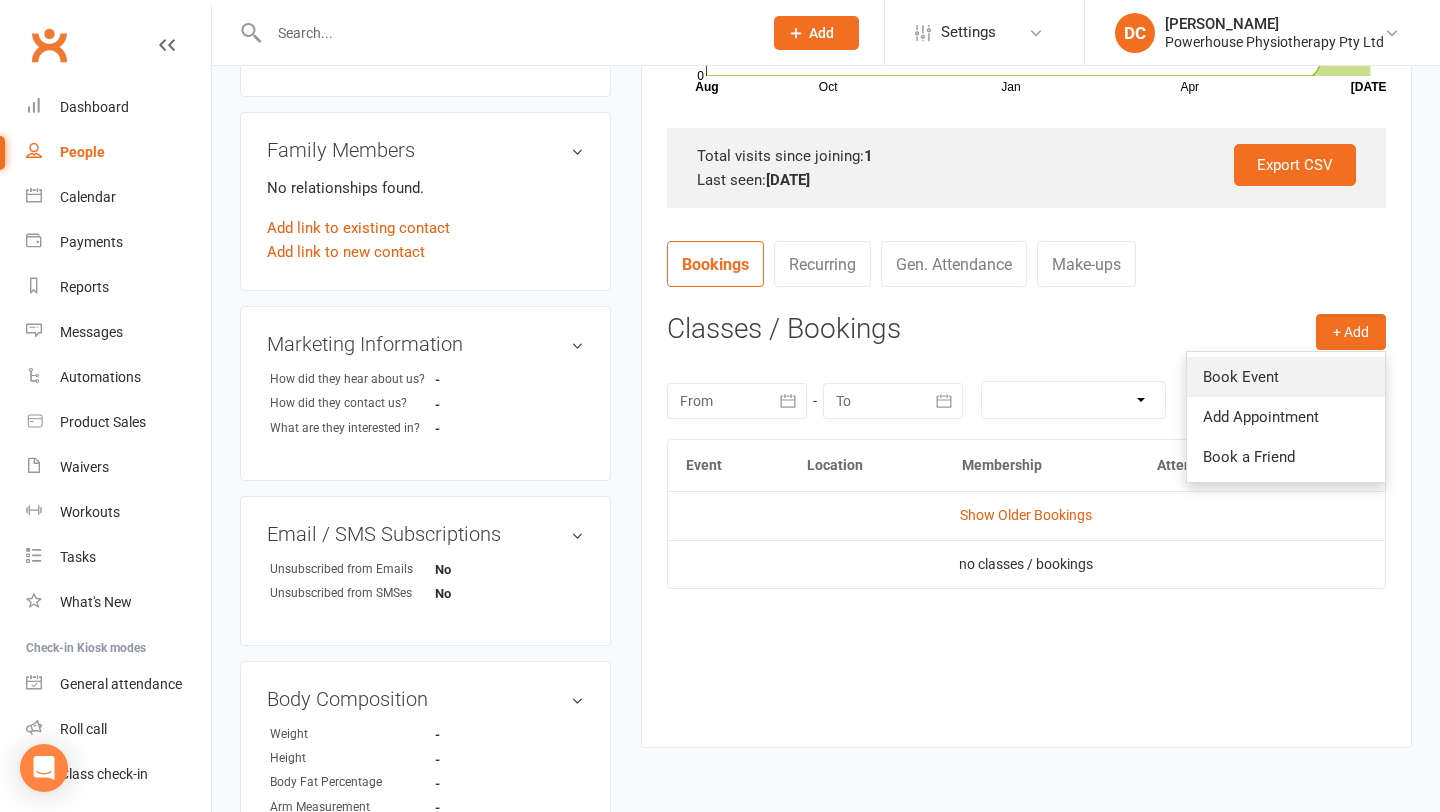 click on "Book Event" at bounding box center [1286, 377] 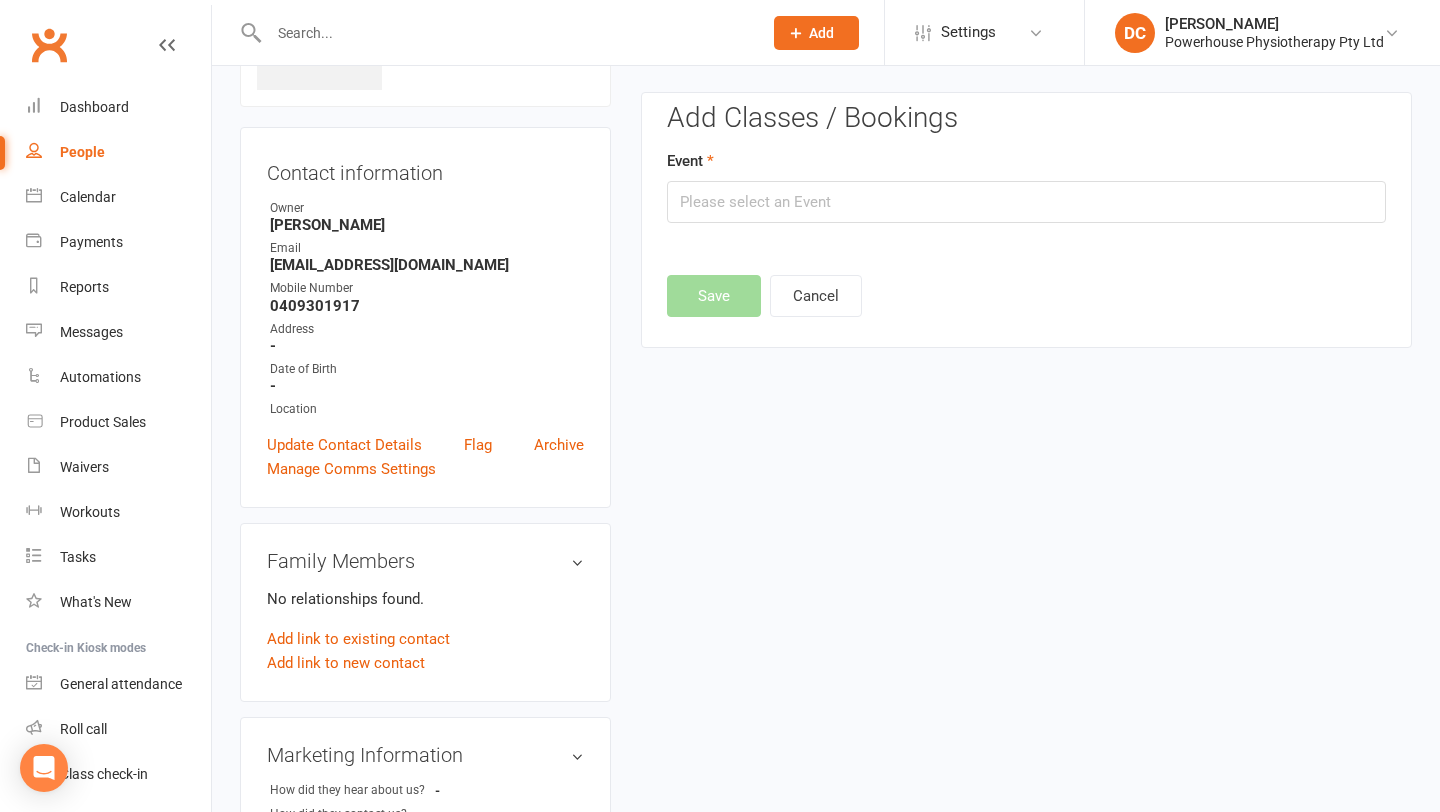 scroll, scrollTop: 137, scrollLeft: 0, axis: vertical 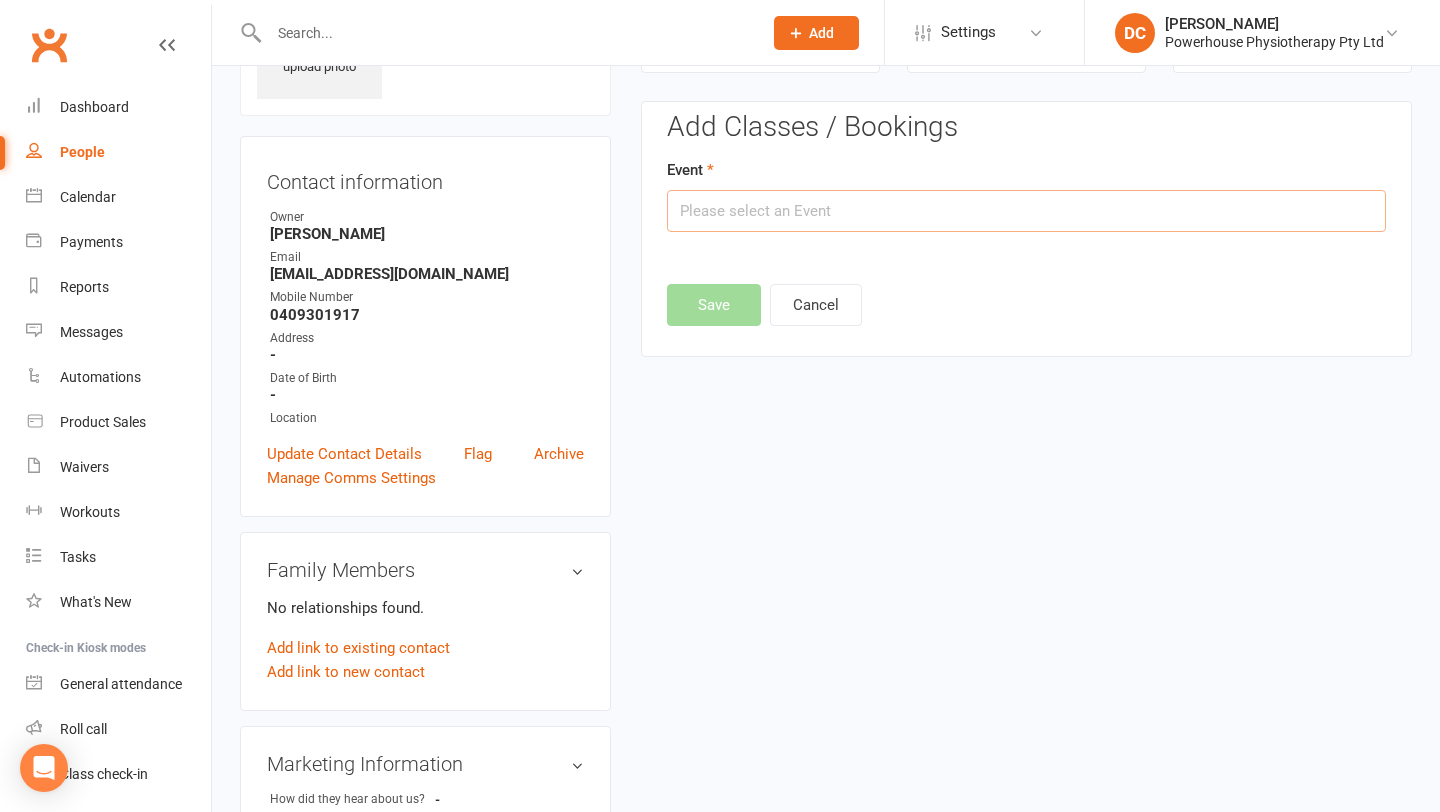 click at bounding box center (1026, 211) 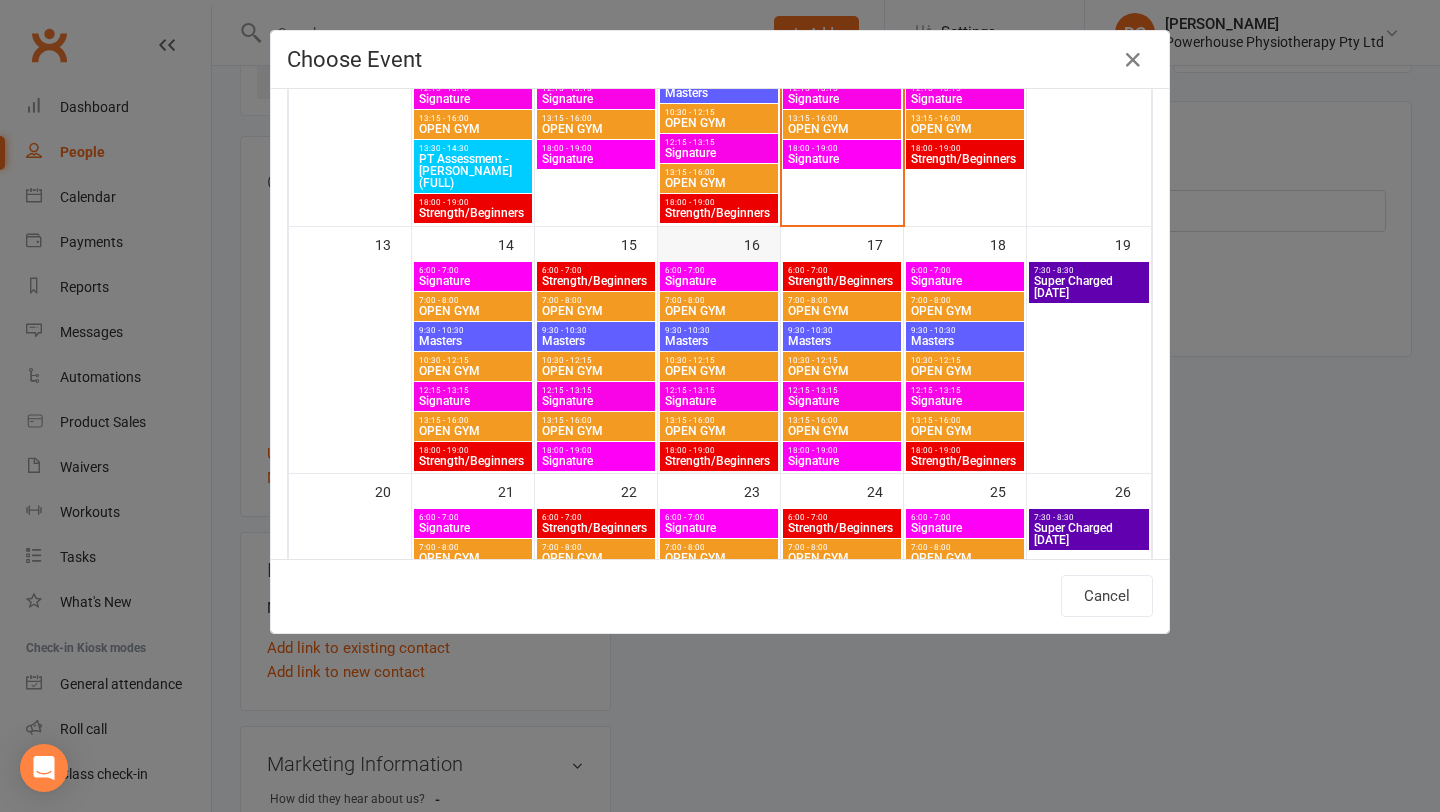 scroll, scrollTop: 609, scrollLeft: 0, axis: vertical 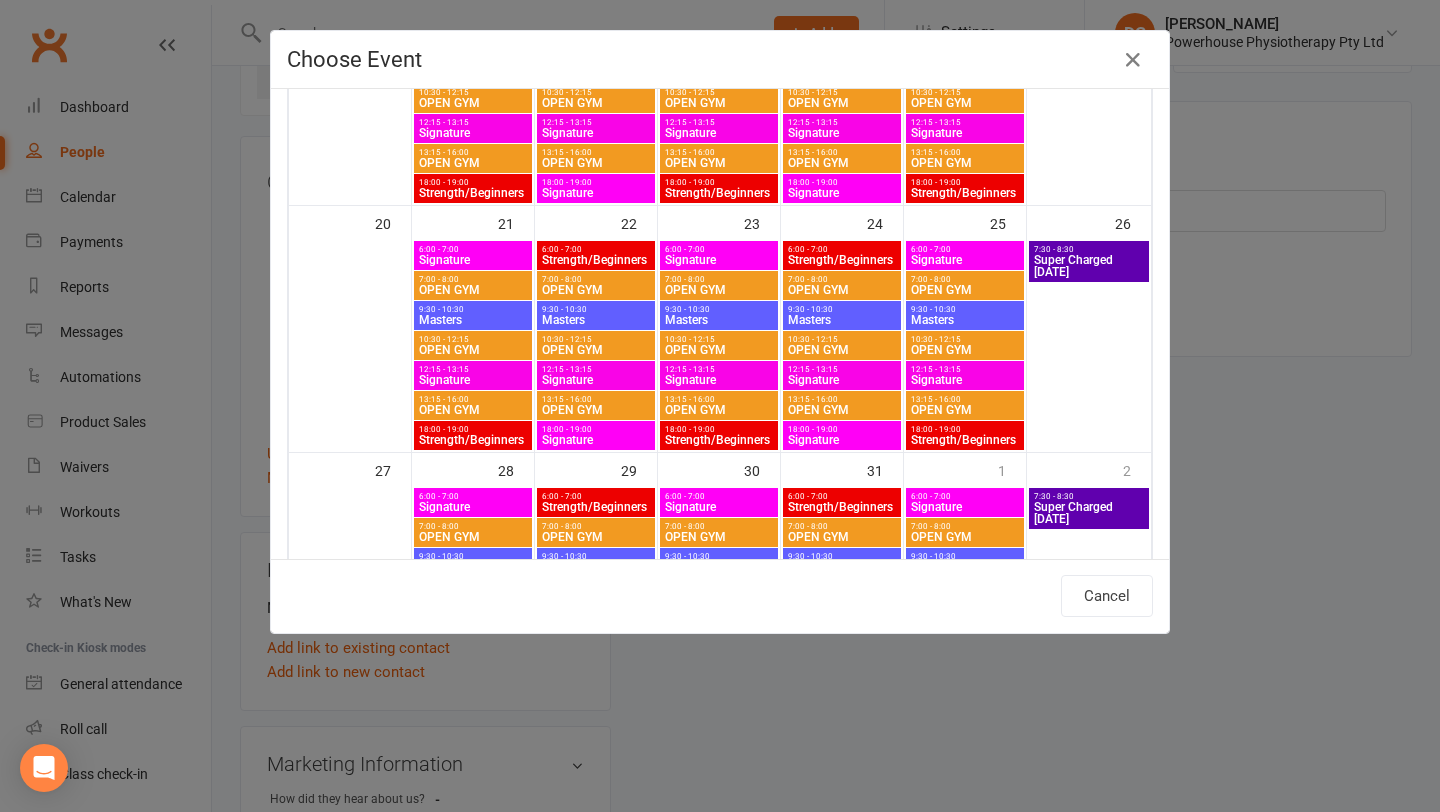 click on "18:00 - 19:00" at bounding box center [719, 429] 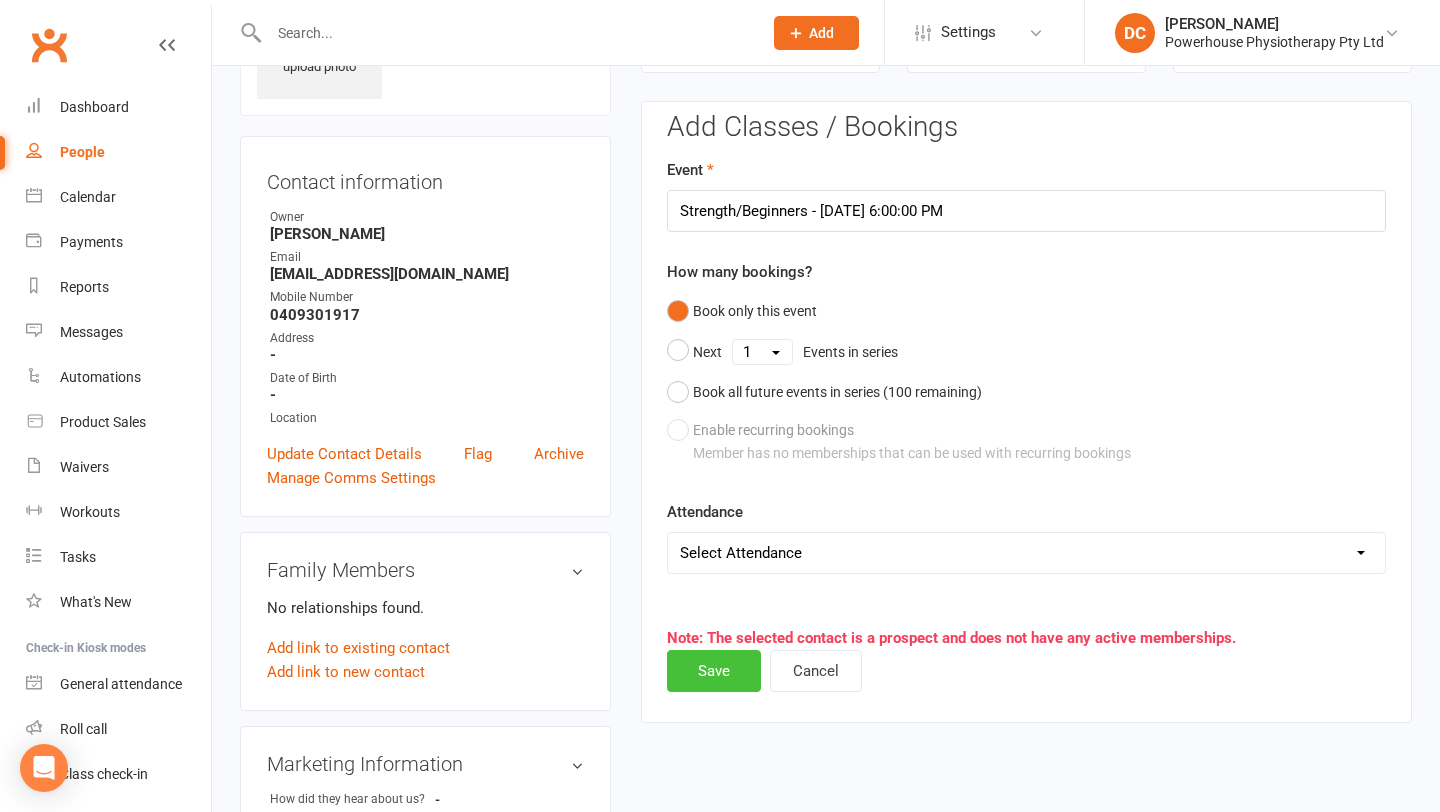 click on "Save" at bounding box center [714, 671] 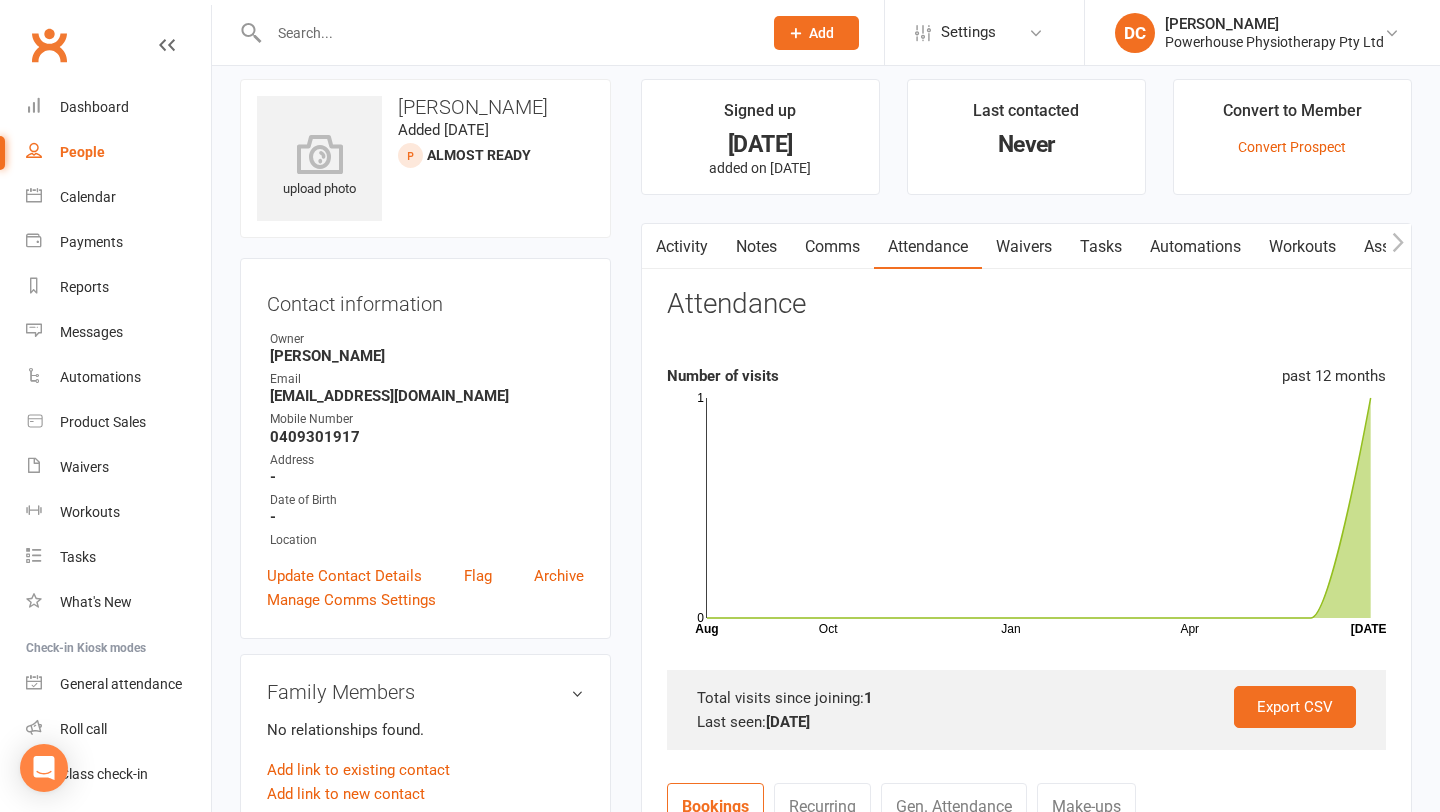 scroll, scrollTop: 0, scrollLeft: 0, axis: both 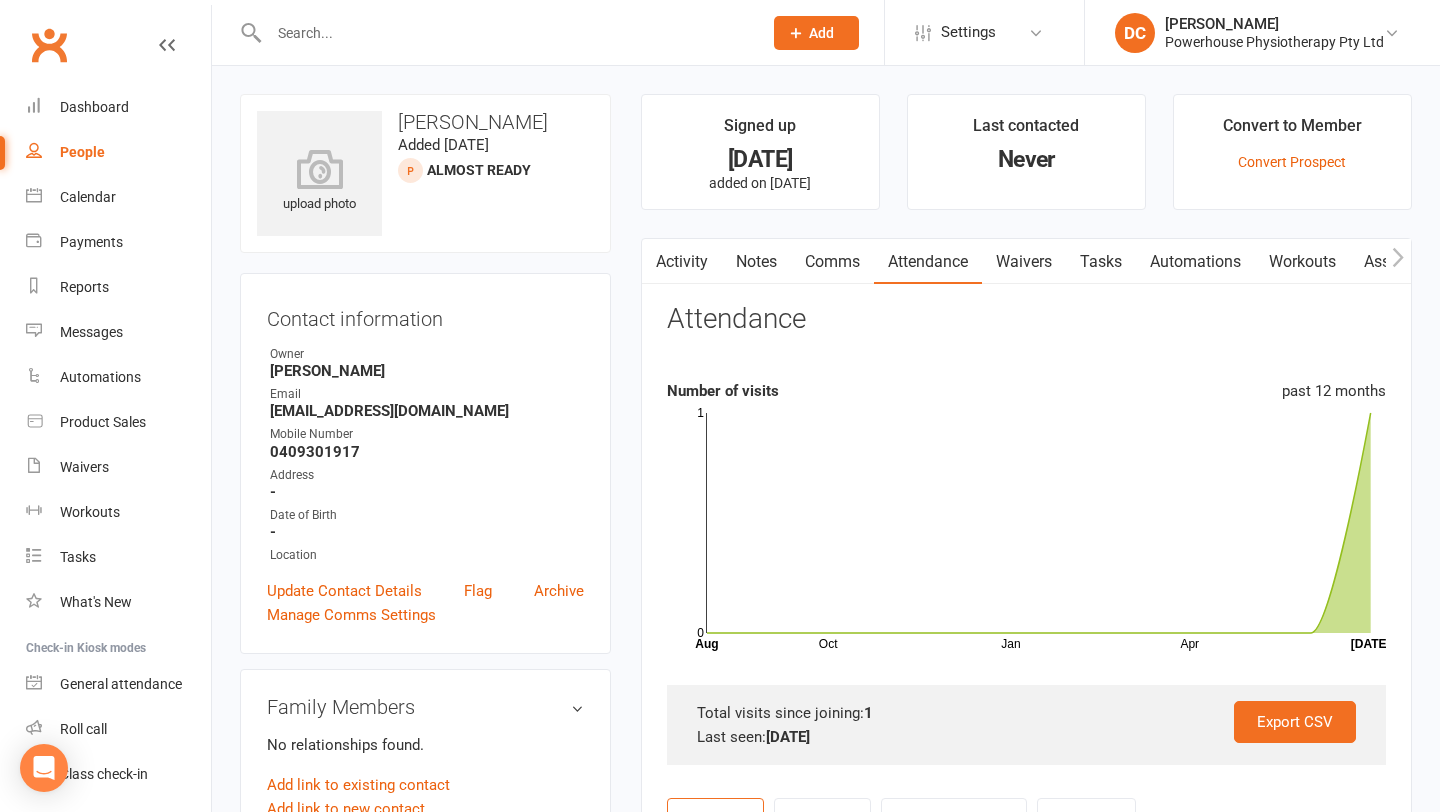 click on "People" at bounding box center [82, 152] 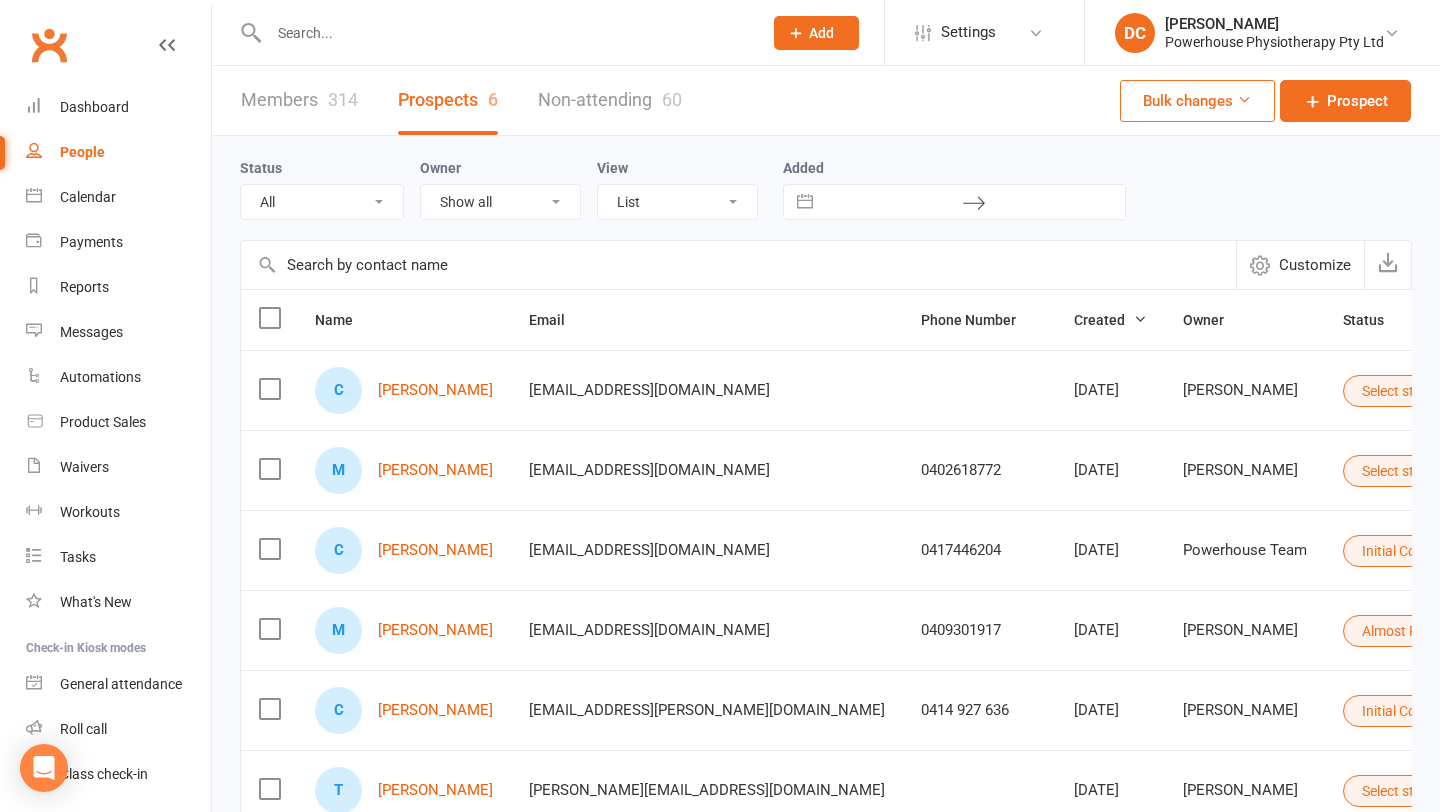 click at bounding box center (505, 33) 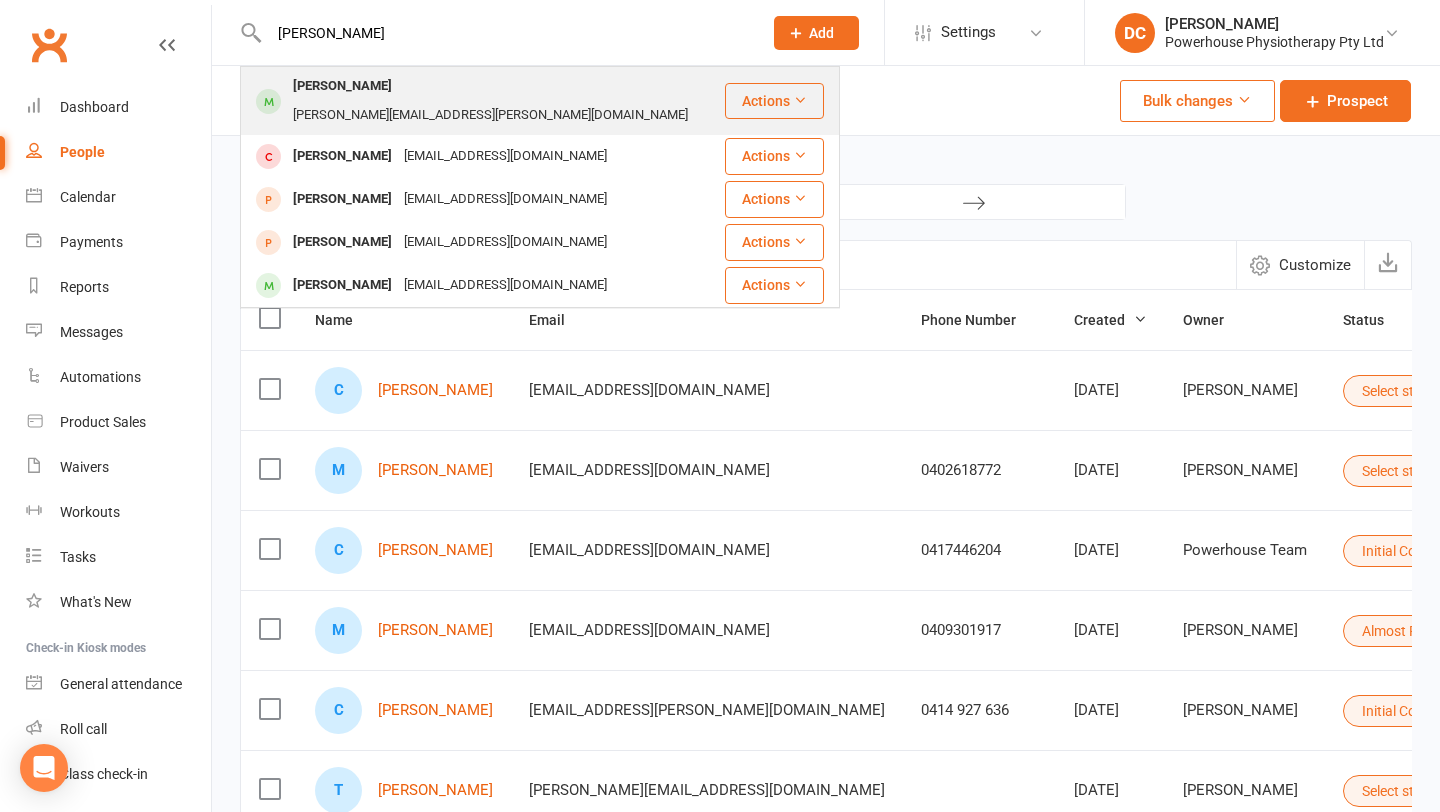type on "[PERSON_NAME]" 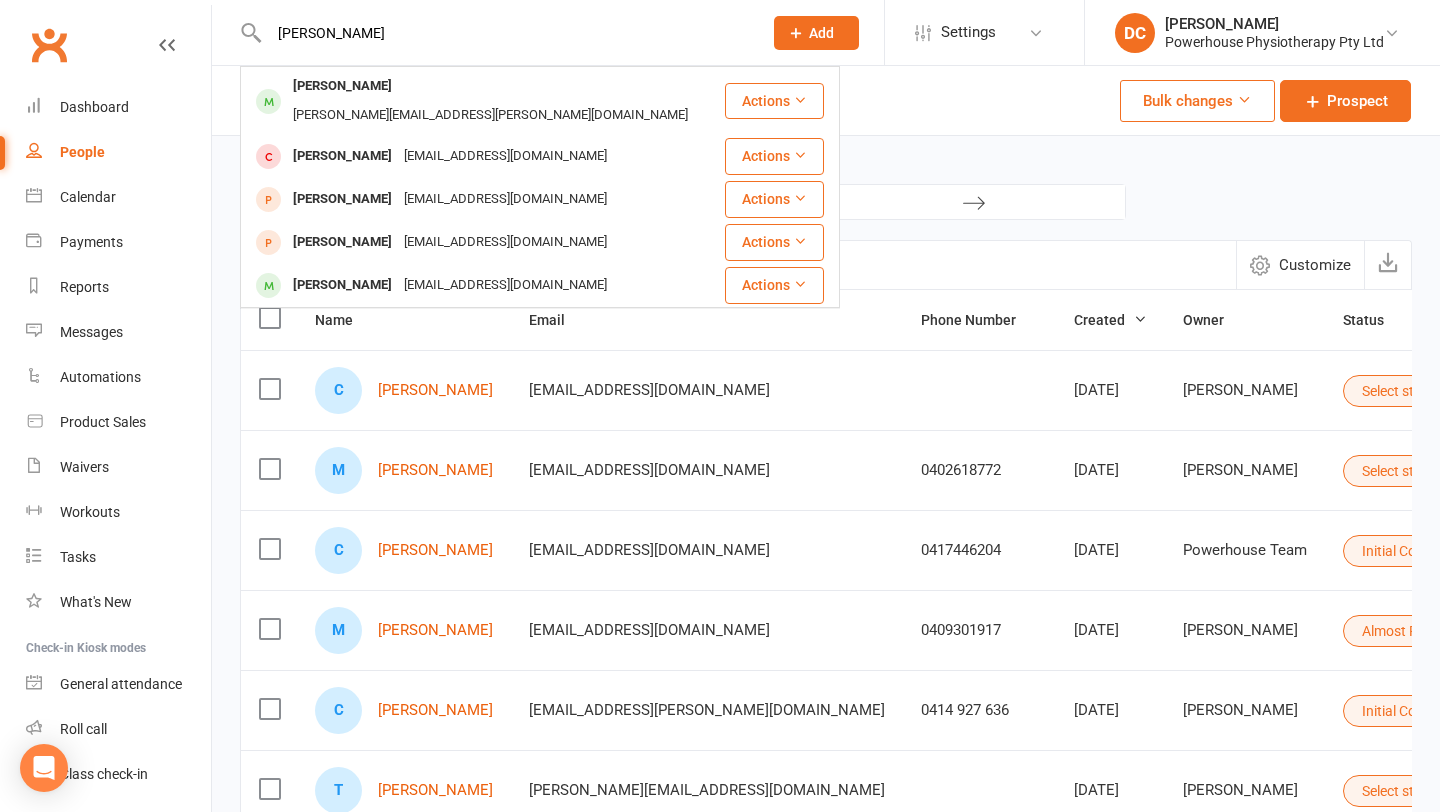 click on "[PERSON_NAME]" at bounding box center (342, 86) 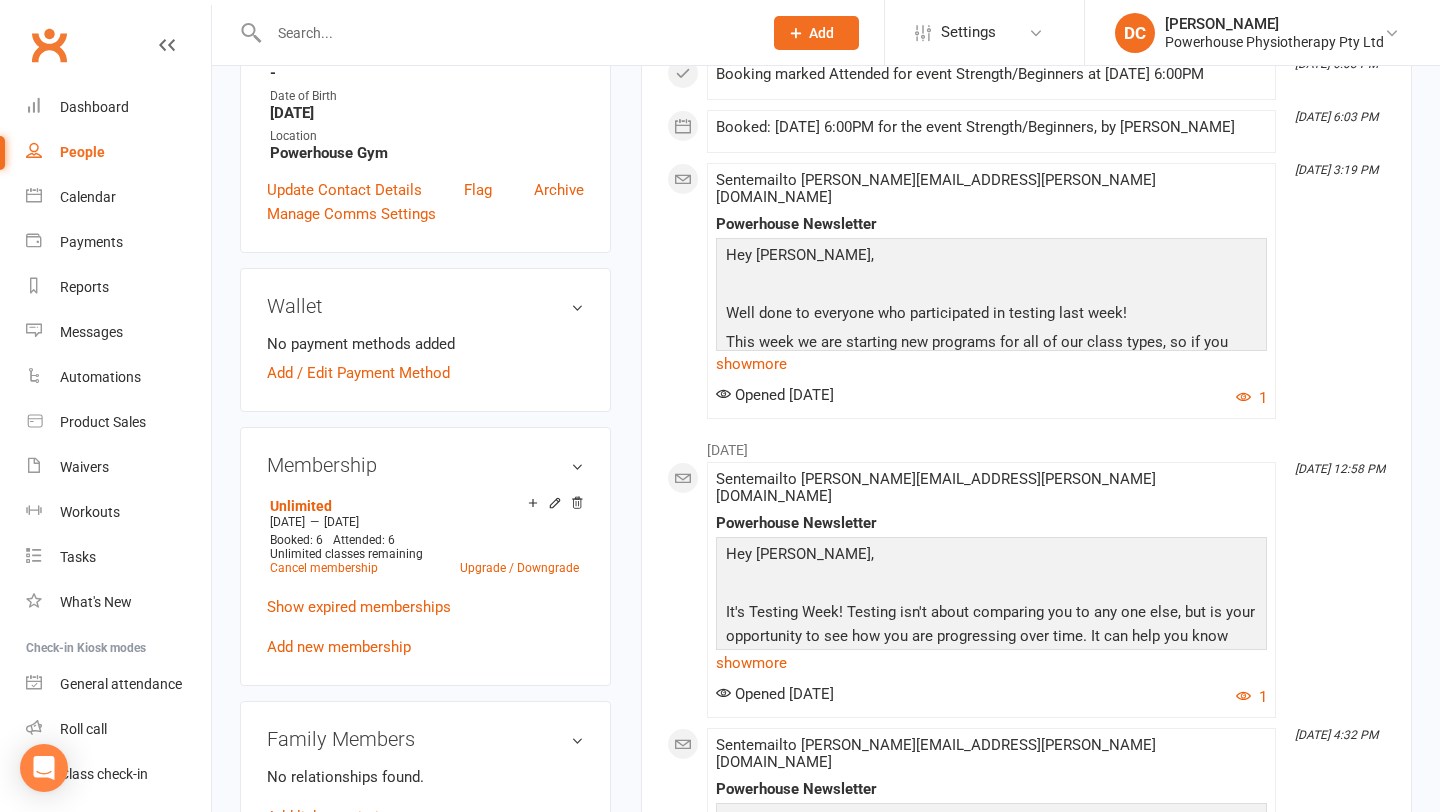 scroll, scrollTop: 486, scrollLeft: 0, axis: vertical 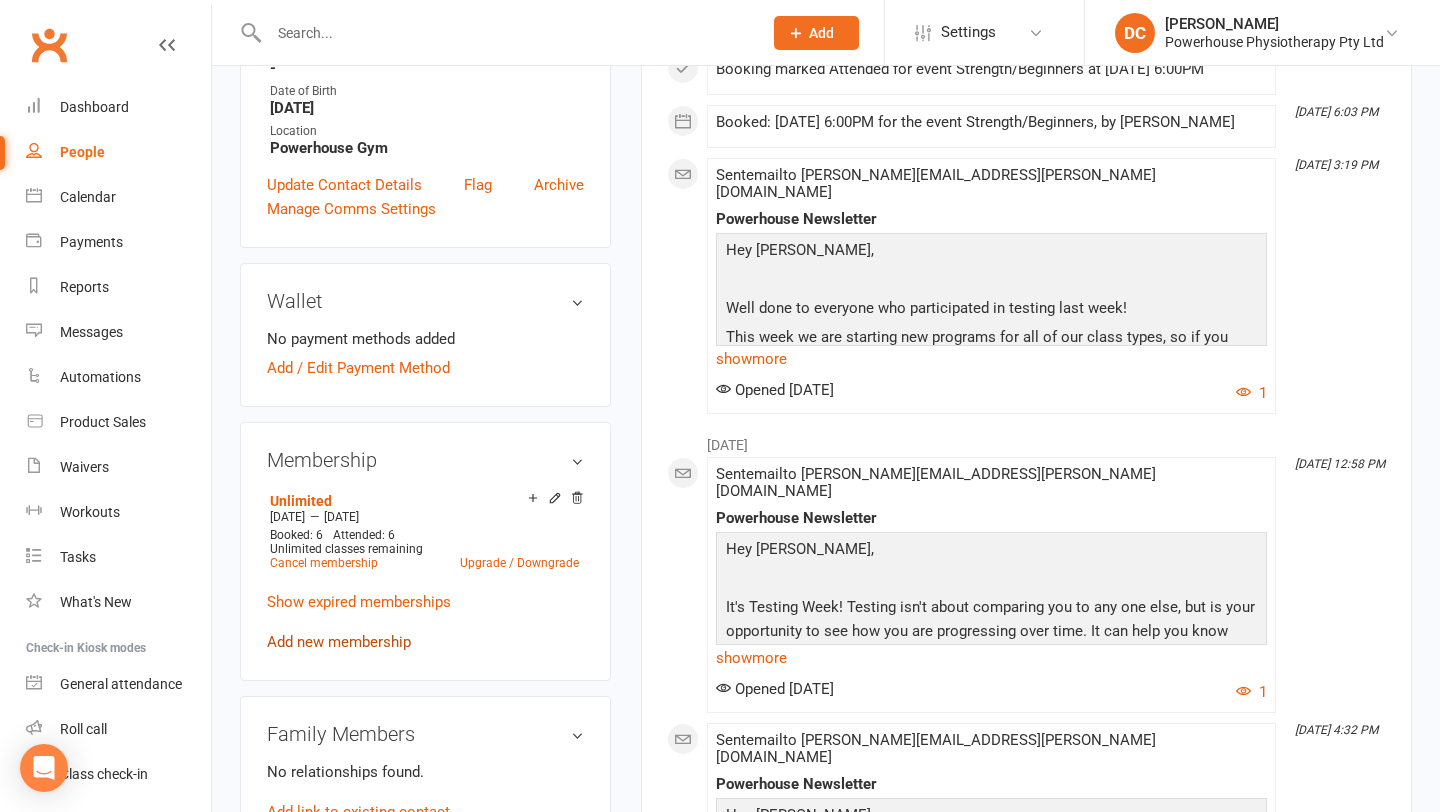 click on "Add new membership" at bounding box center (339, 642) 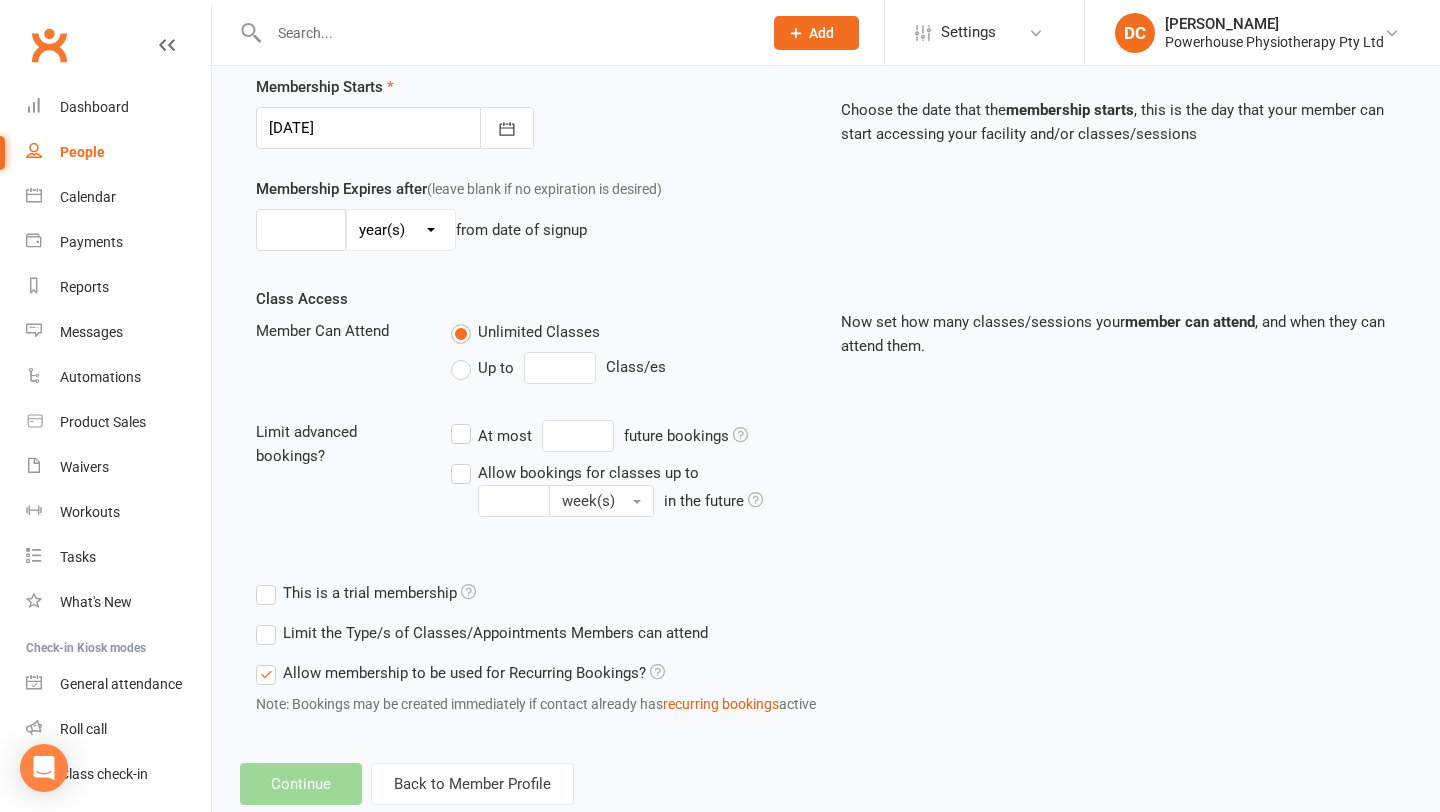 scroll, scrollTop: 0, scrollLeft: 0, axis: both 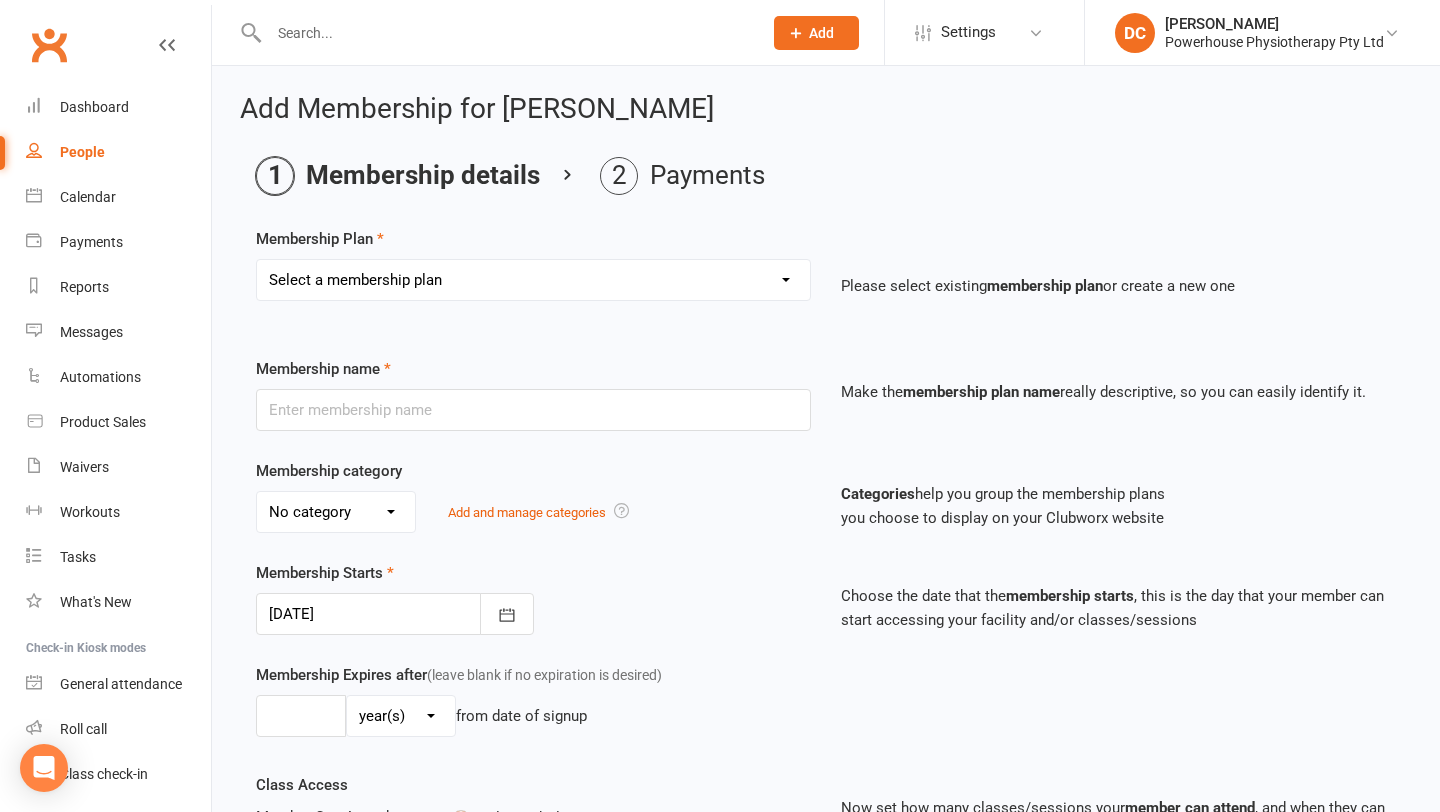 click on "Select a membership plan Create new Membership Plan Weekly Trio Weekly Double Casual Personal Training Package (11 sessions) Assessment + 10 personal training sessions Personal Training - (6 sessions) Assessment + 5 personal training sessions Physio Client - Rehab Unlimited Corporate Membership Unlimited Groupon Personal Training - (2 Sessions) Assessment + Program and one training session Personal Training (10 sessions) NO ASSESSMENT Personal Training (5 sessions) NO ASSESSMENT Team class with trainer Personal Training (SINGLE SESSION) Single Compression session Personal Training (14 sessions) Unlimited weekly Compression boots Membership Unlimited weekly Sauna Membership Unlimited weekly [MEDICAL_DATA] Membership Unlimited weekly recovery (boots, Sauna, [MEDICAL_DATA]) Weekly Double + Recovery Corporate + Recovery Non attendance PT sessions 8 Personal Training, 3 mth sign up (8 Sessions, 2 a wk for 4 weeks) Personal Training 3 mth sign up (24 sessions) pay up front 30 PT sessions" at bounding box center [533, 280] 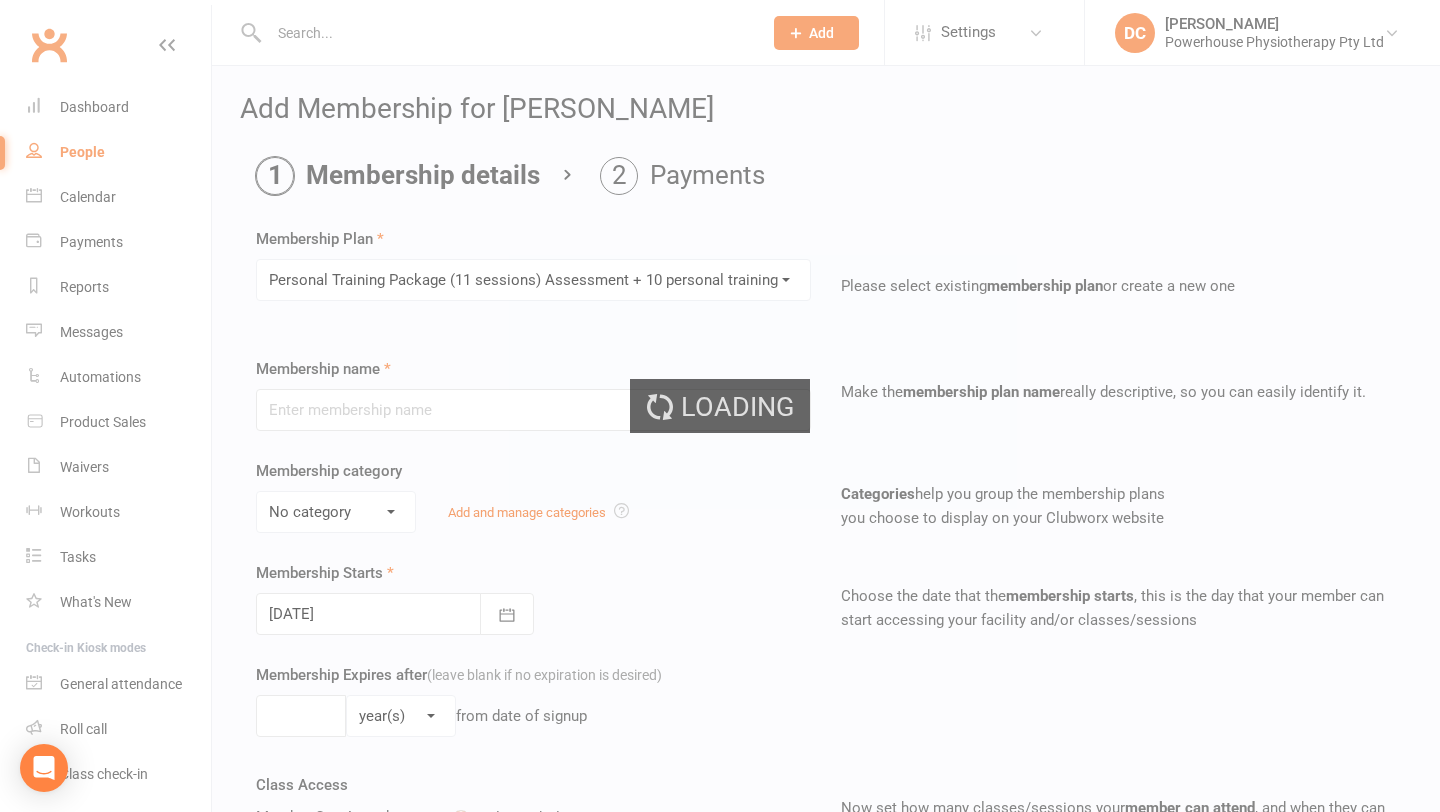 type on "Personal Training Package (11 sessions) Assessment + 10 personal training sessions" 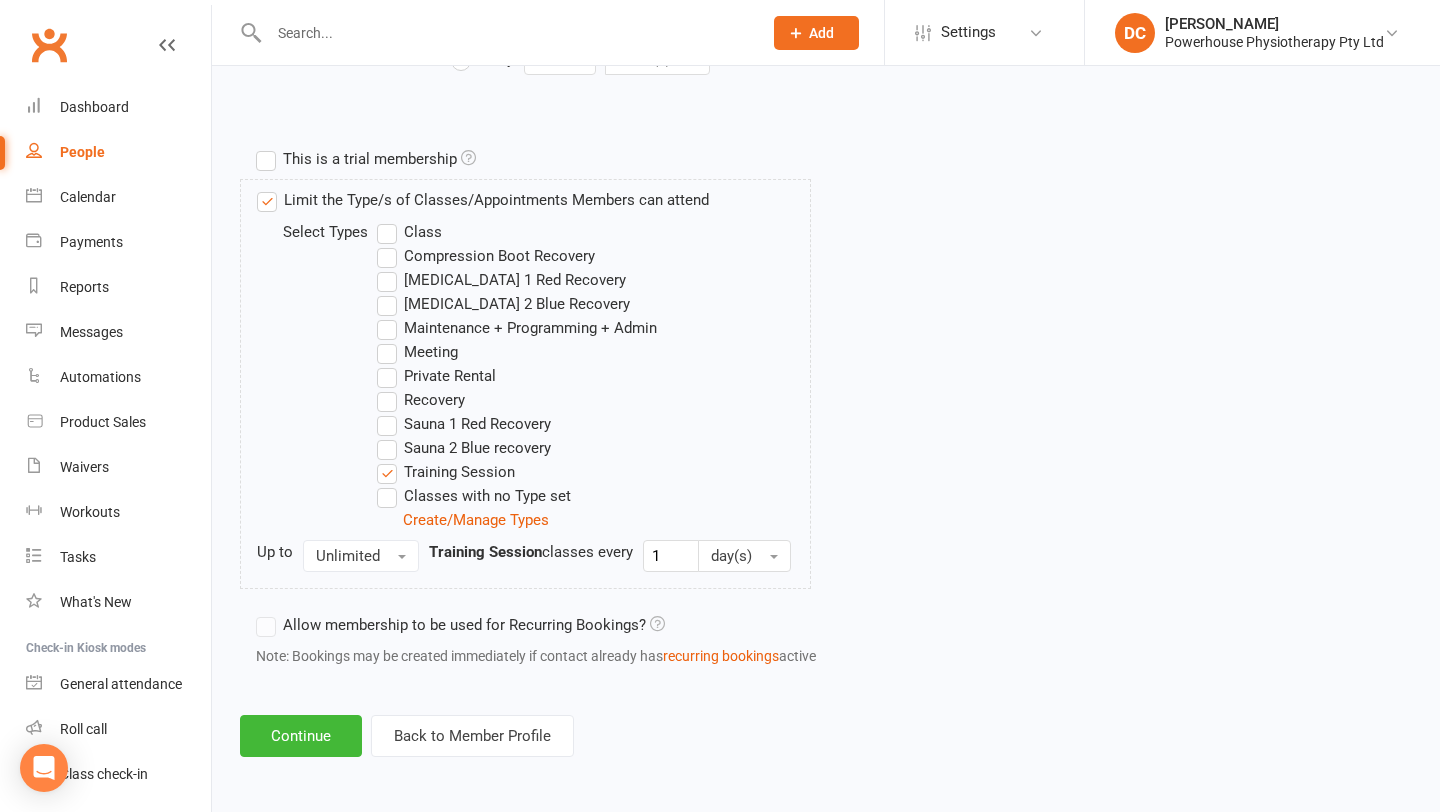 scroll, scrollTop: 898, scrollLeft: 0, axis: vertical 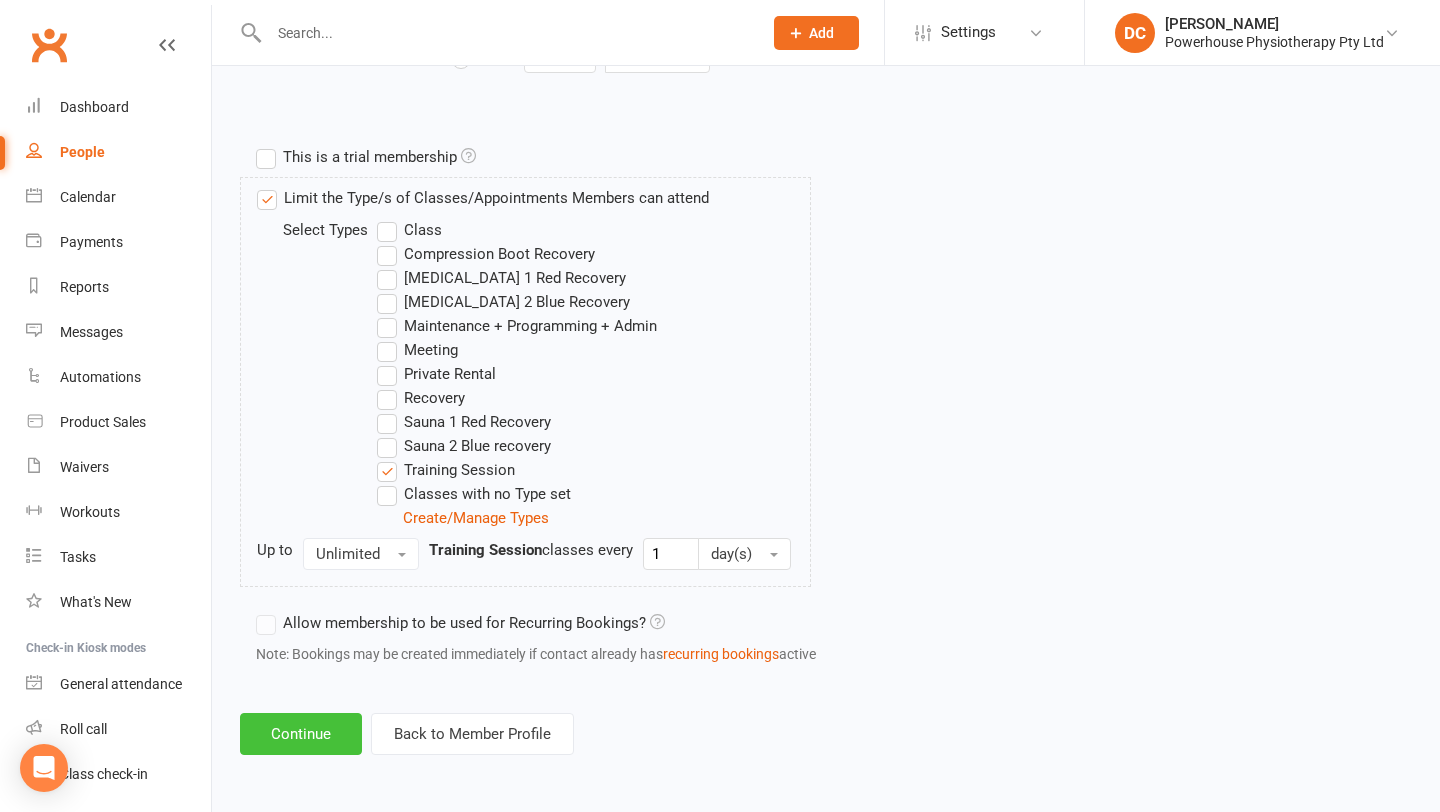 click on "Continue" at bounding box center (301, 734) 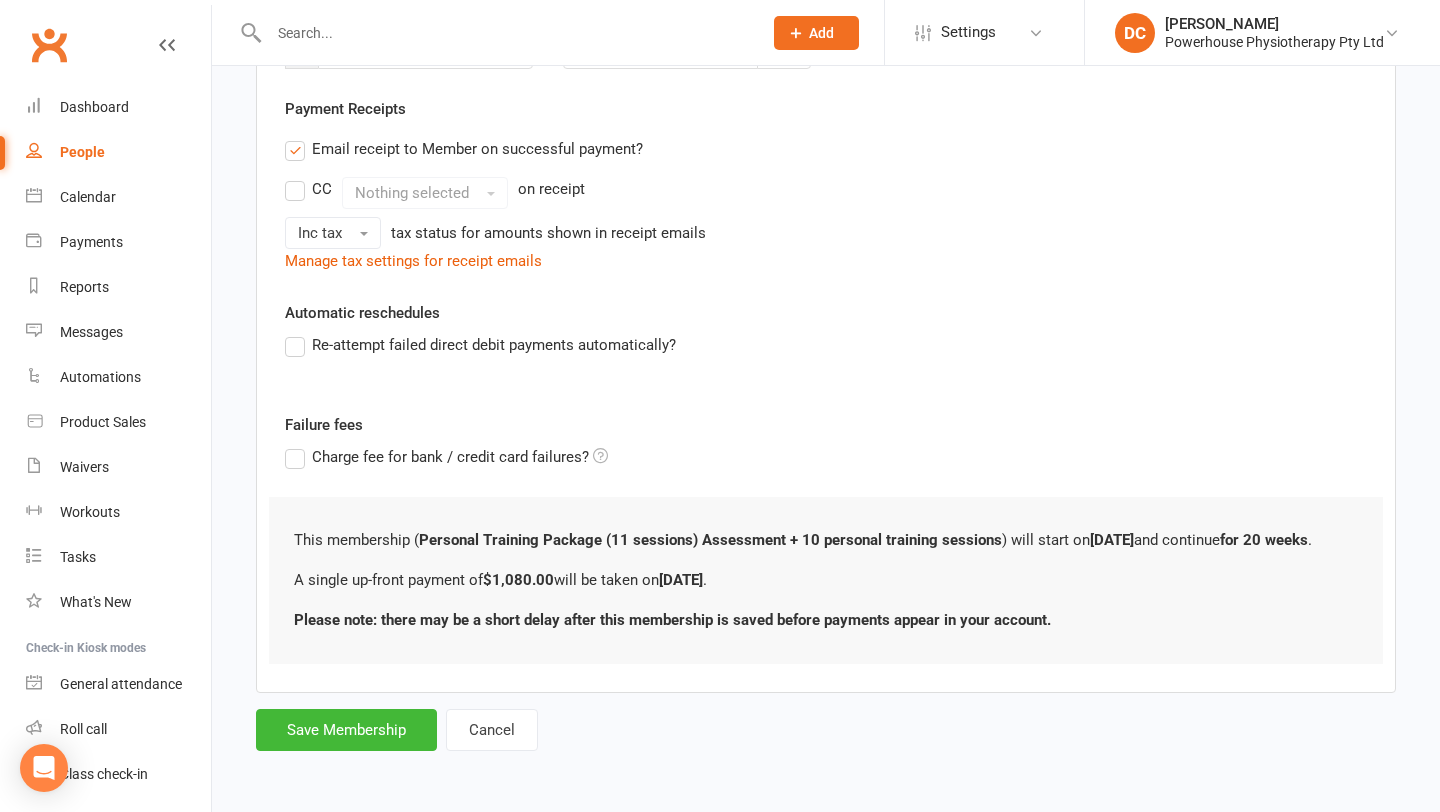 scroll, scrollTop: 0, scrollLeft: 0, axis: both 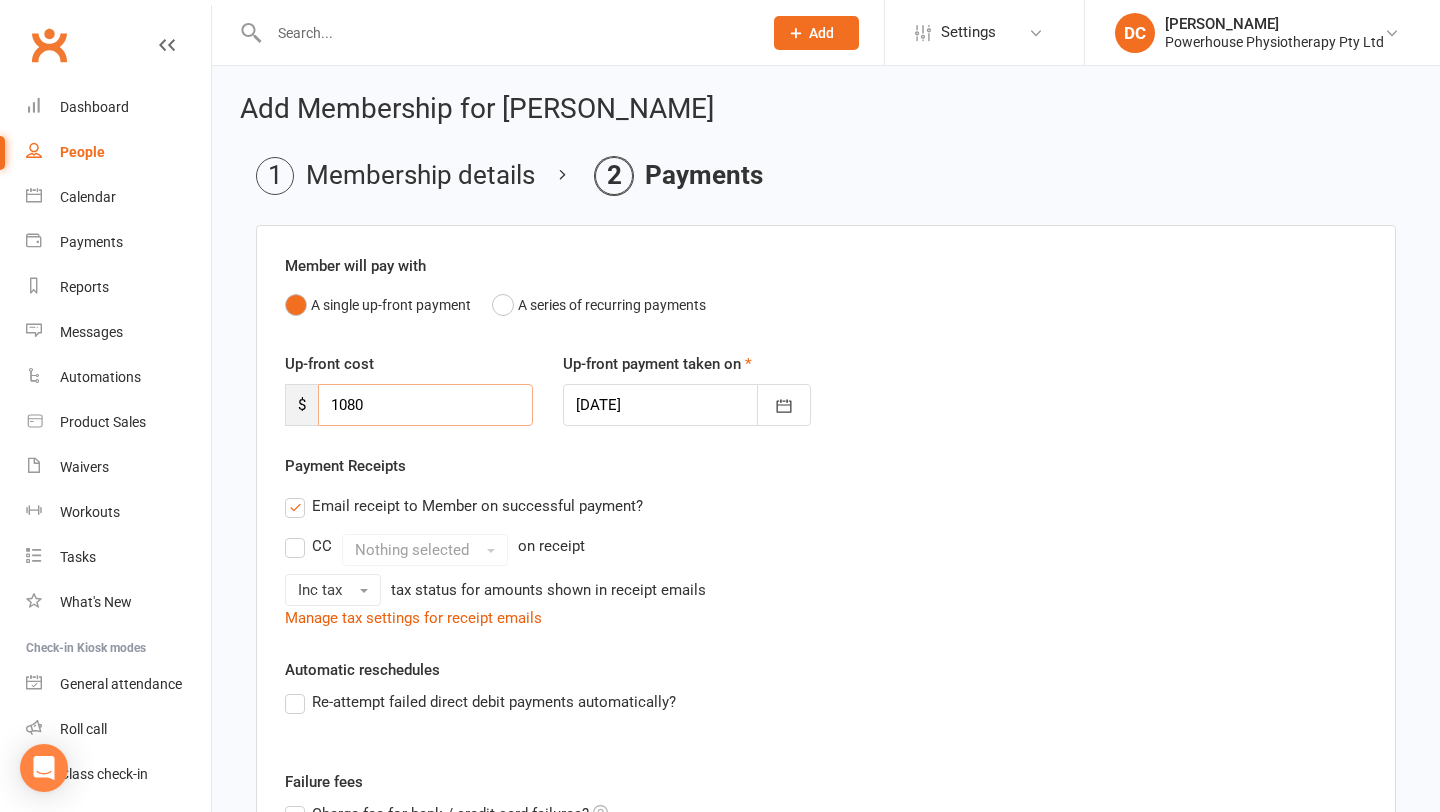drag, startPoint x: 385, startPoint y: 403, endPoint x: 321, endPoint y: 400, distance: 64.070274 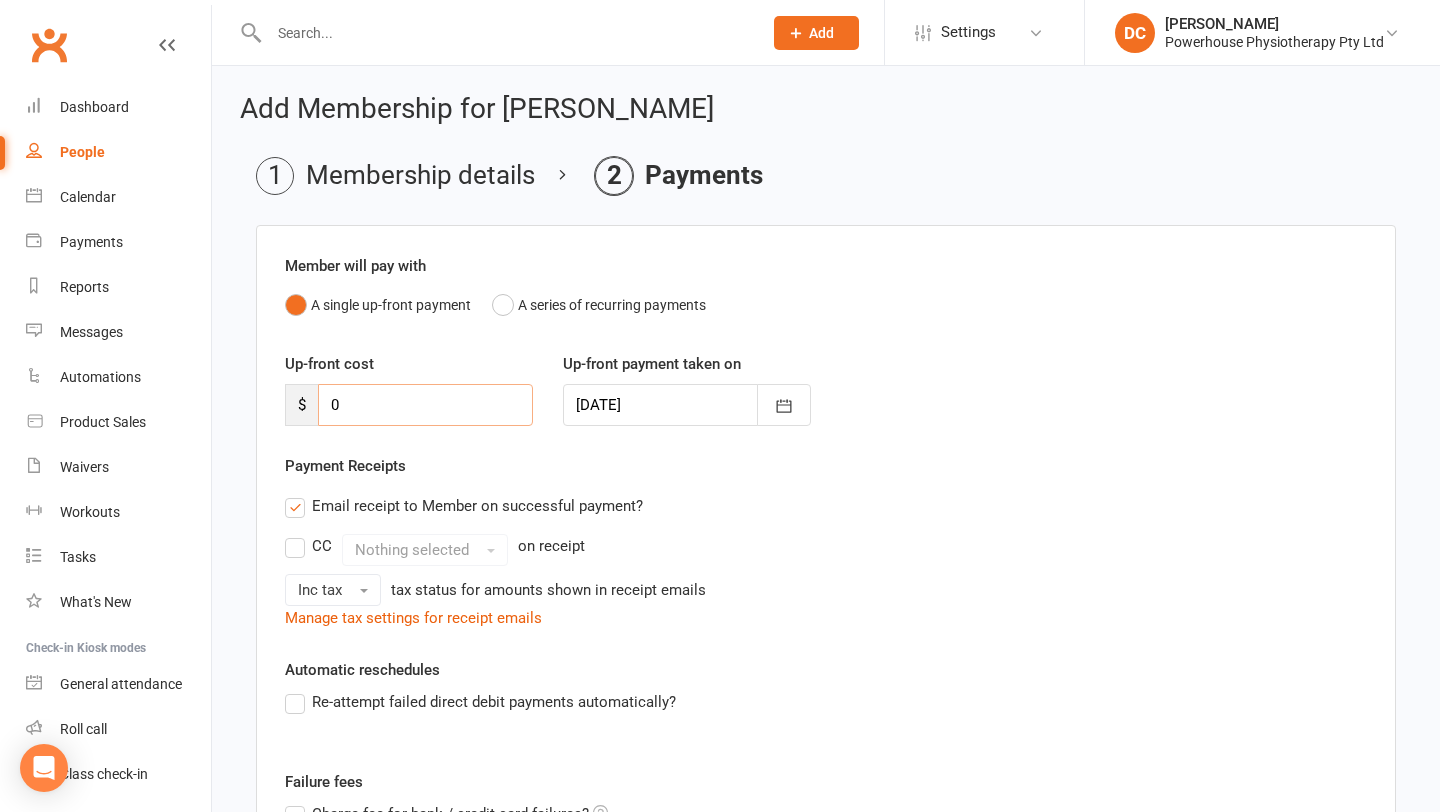 type on "0" 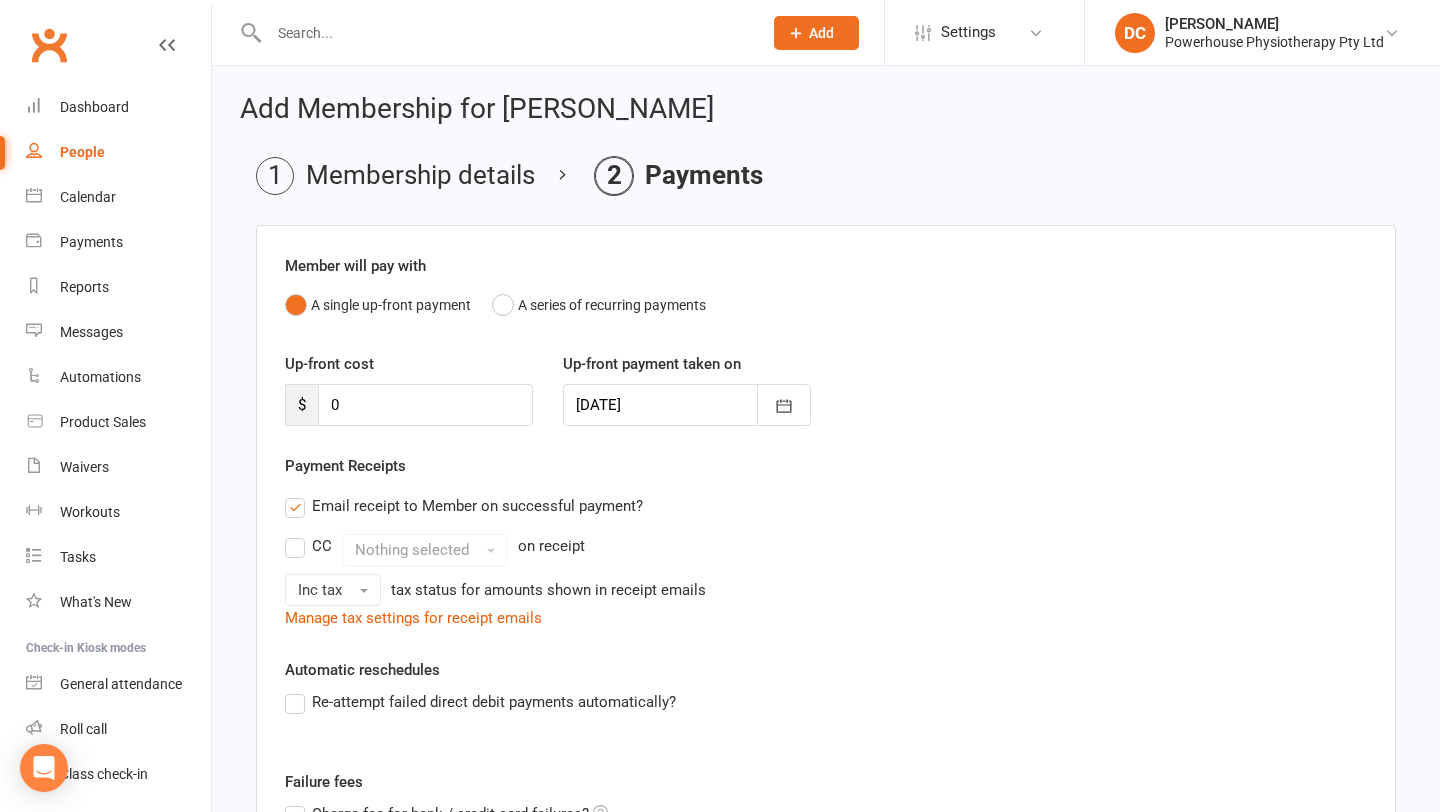 click on "Email receipt to Member on successful payment?" at bounding box center (818, 506) 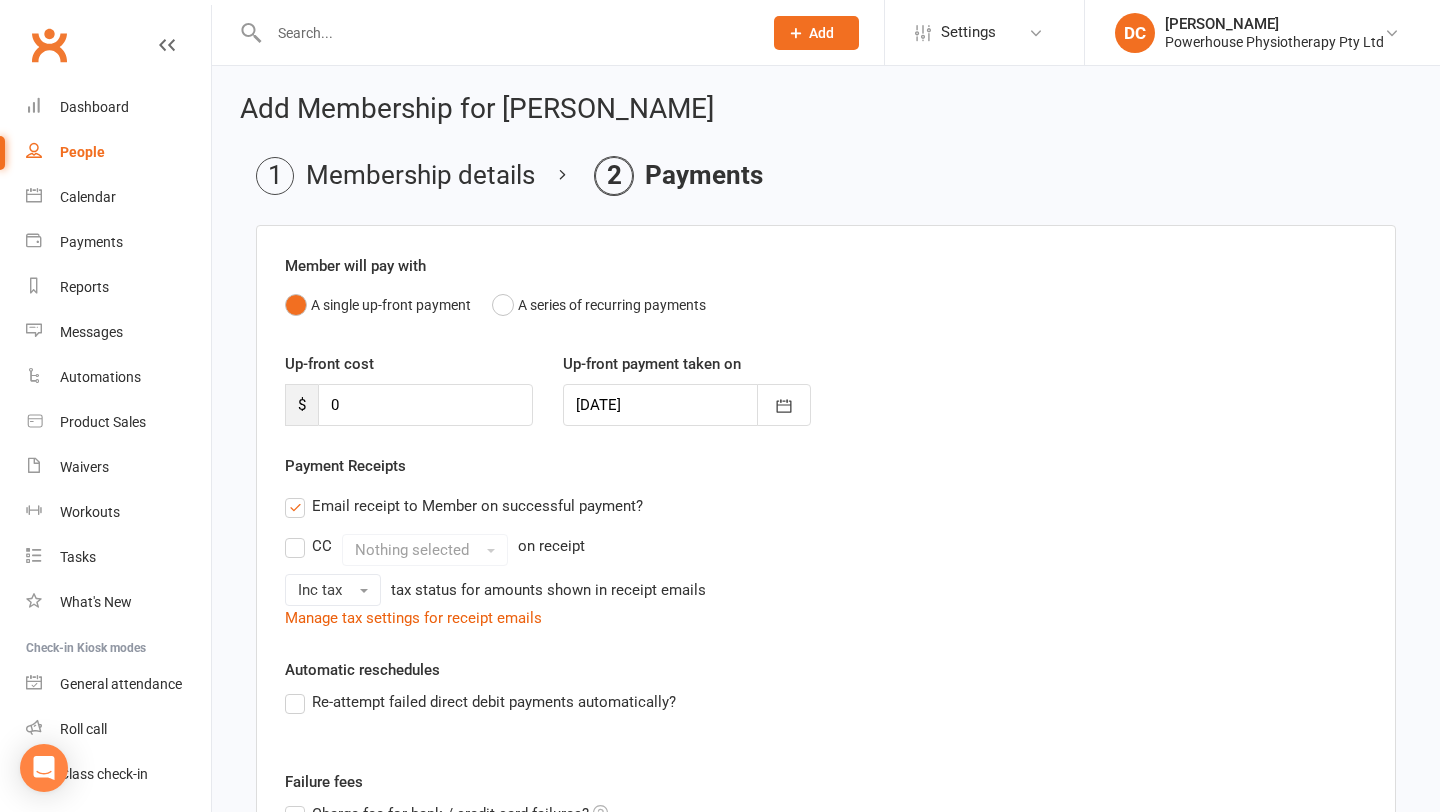 click on "Email receipt to Member on successful payment?" at bounding box center (464, 506) 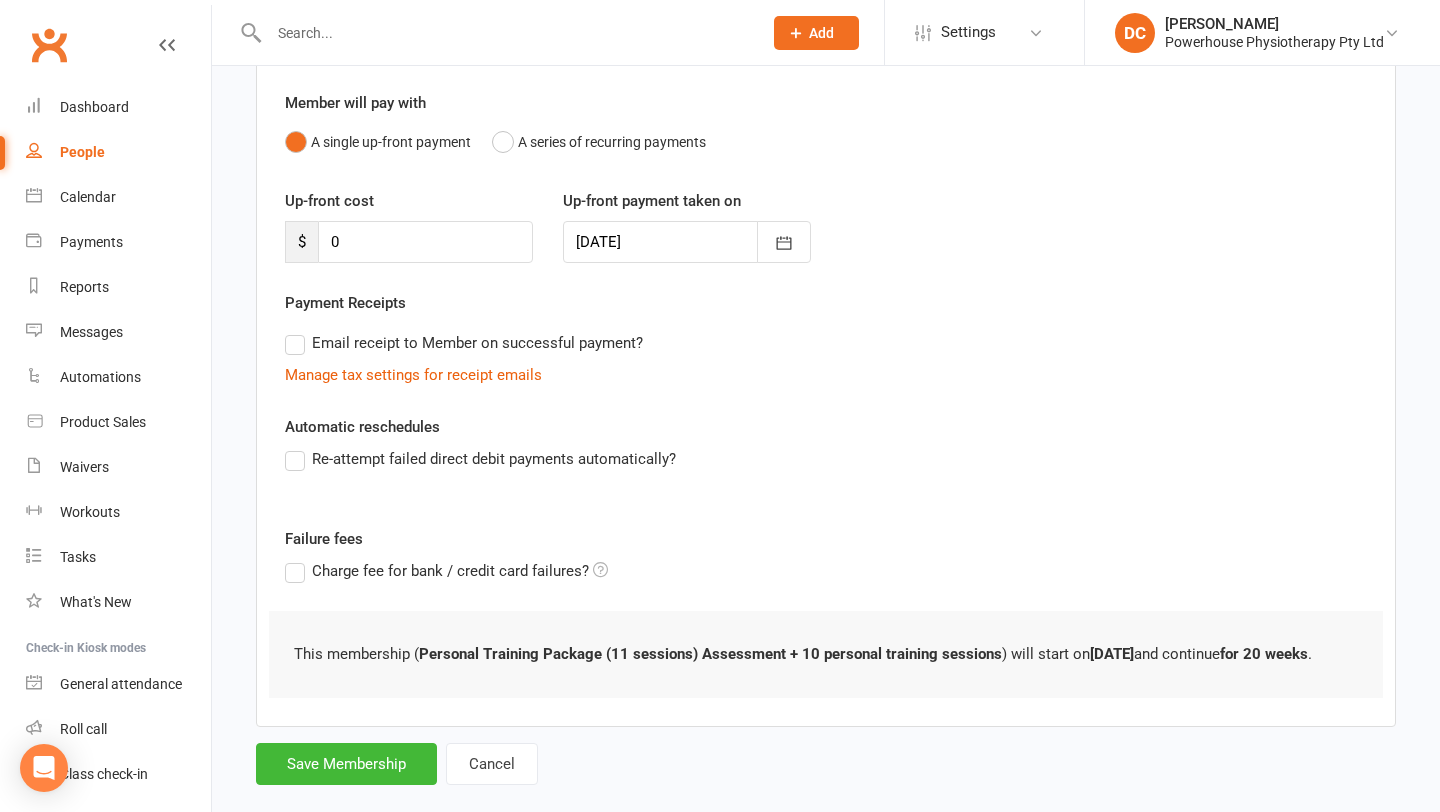 scroll, scrollTop: 197, scrollLeft: 0, axis: vertical 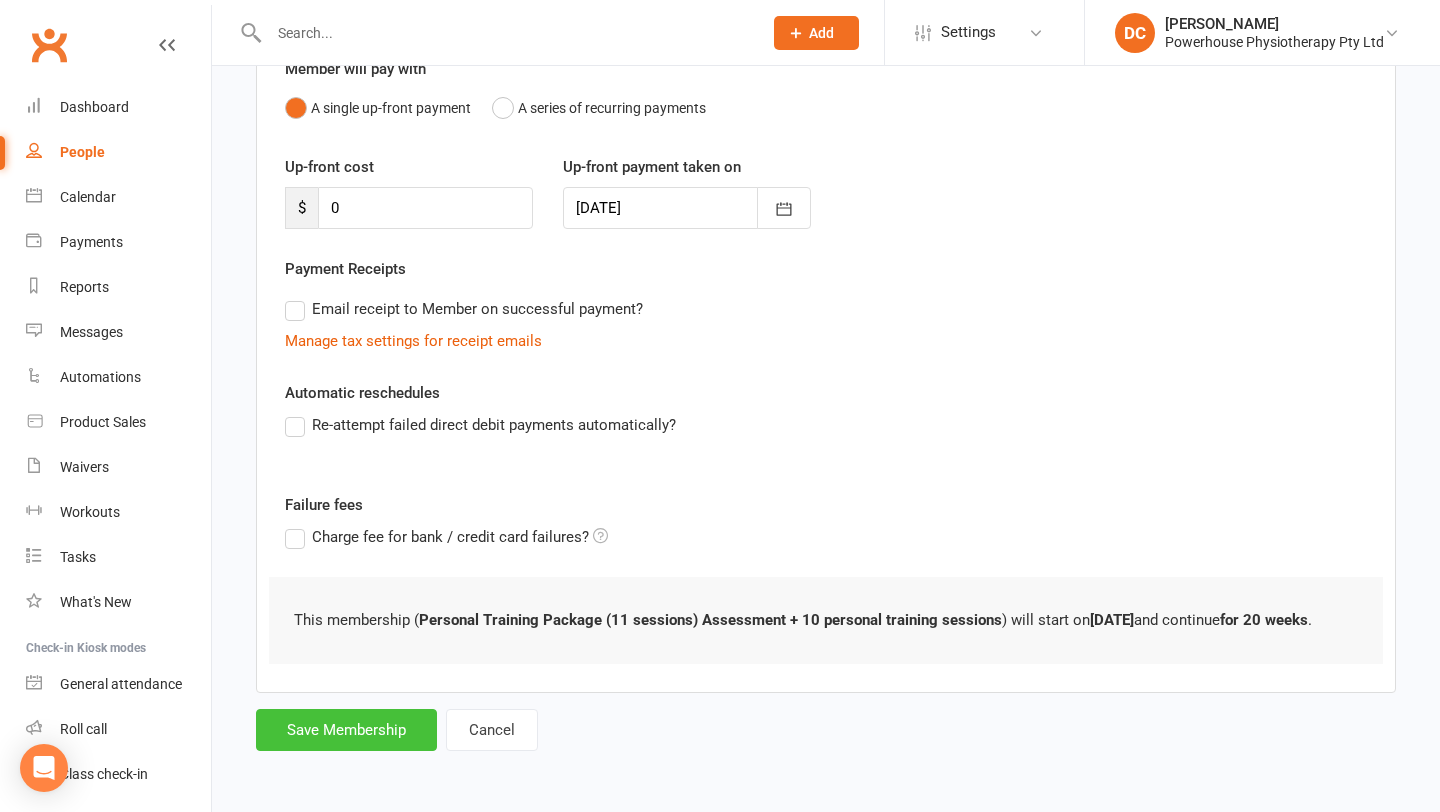 click on "Save Membership" at bounding box center (346, 730) 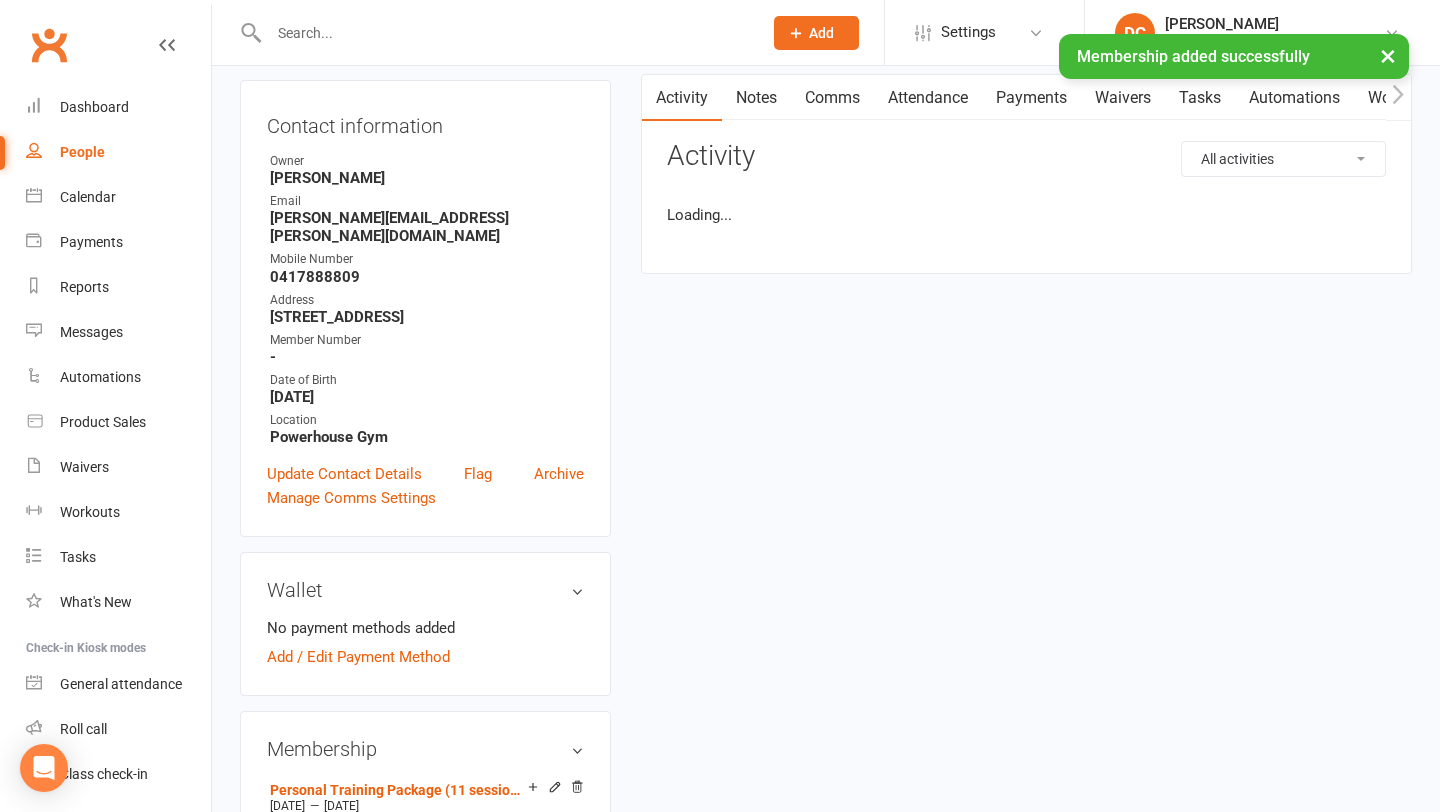 scroll, scrollTop: 0, scrollLeft: 0, axis: both 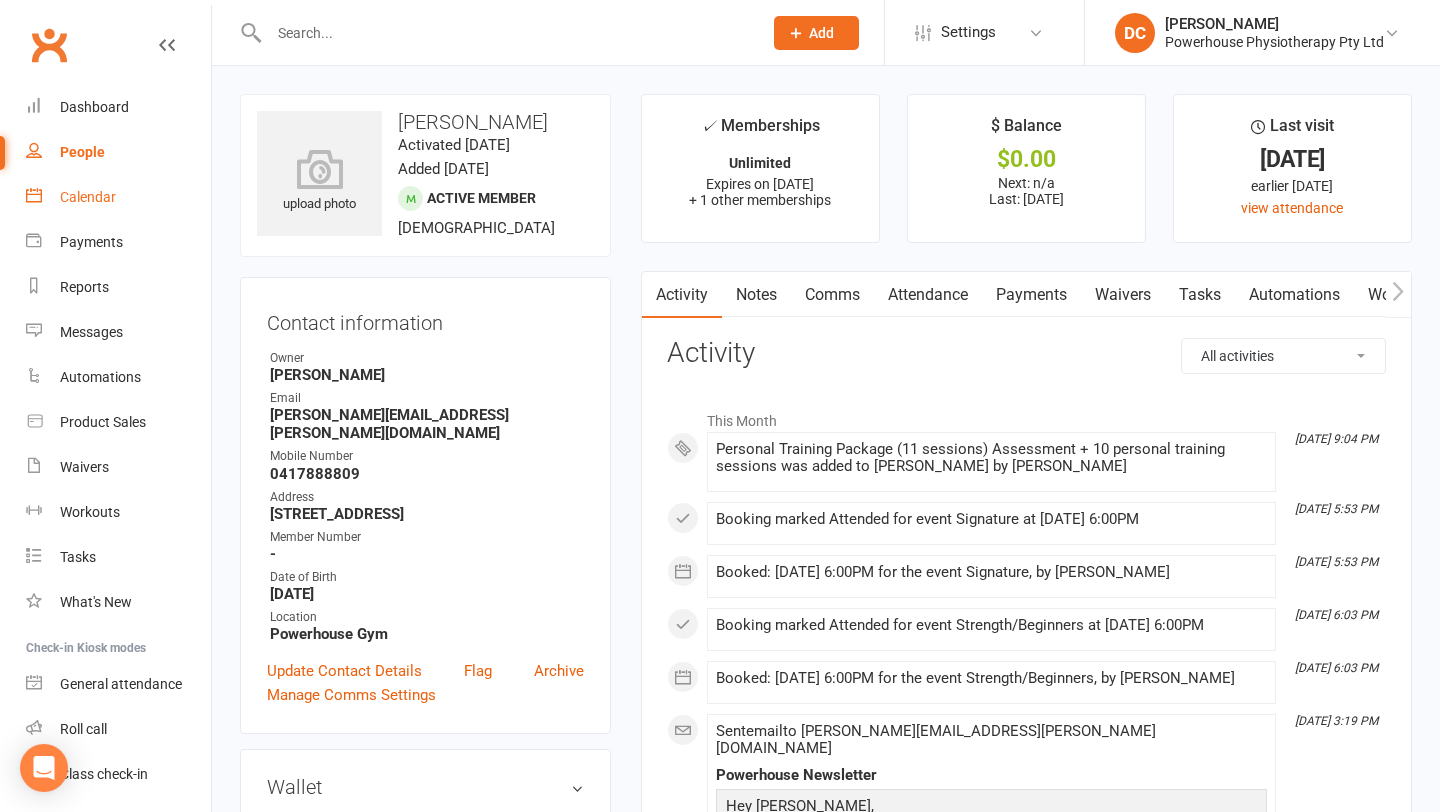 click on "Calendar" at bounding box center [88, 197] 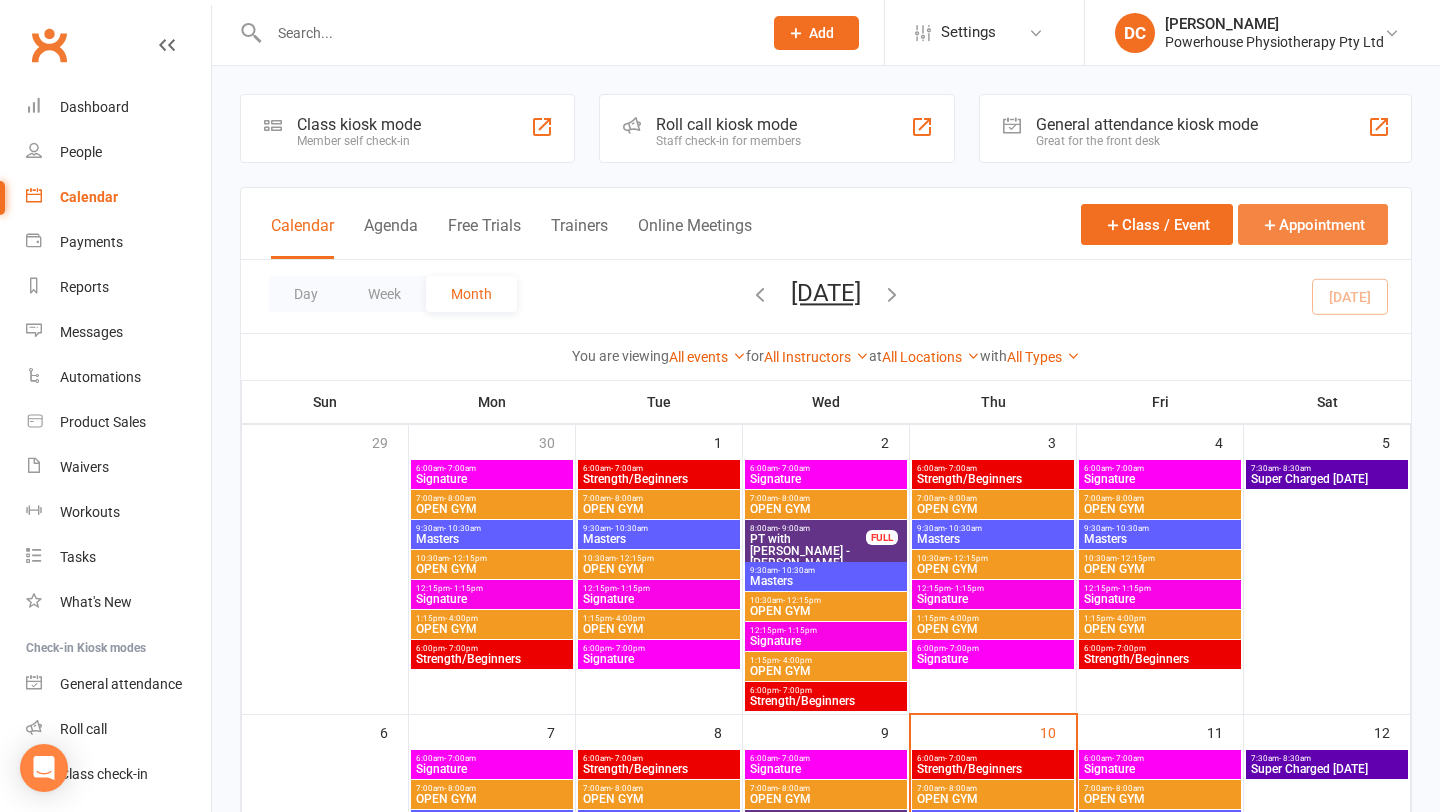 click on "Appointment" at bounding box center (1313, 224) 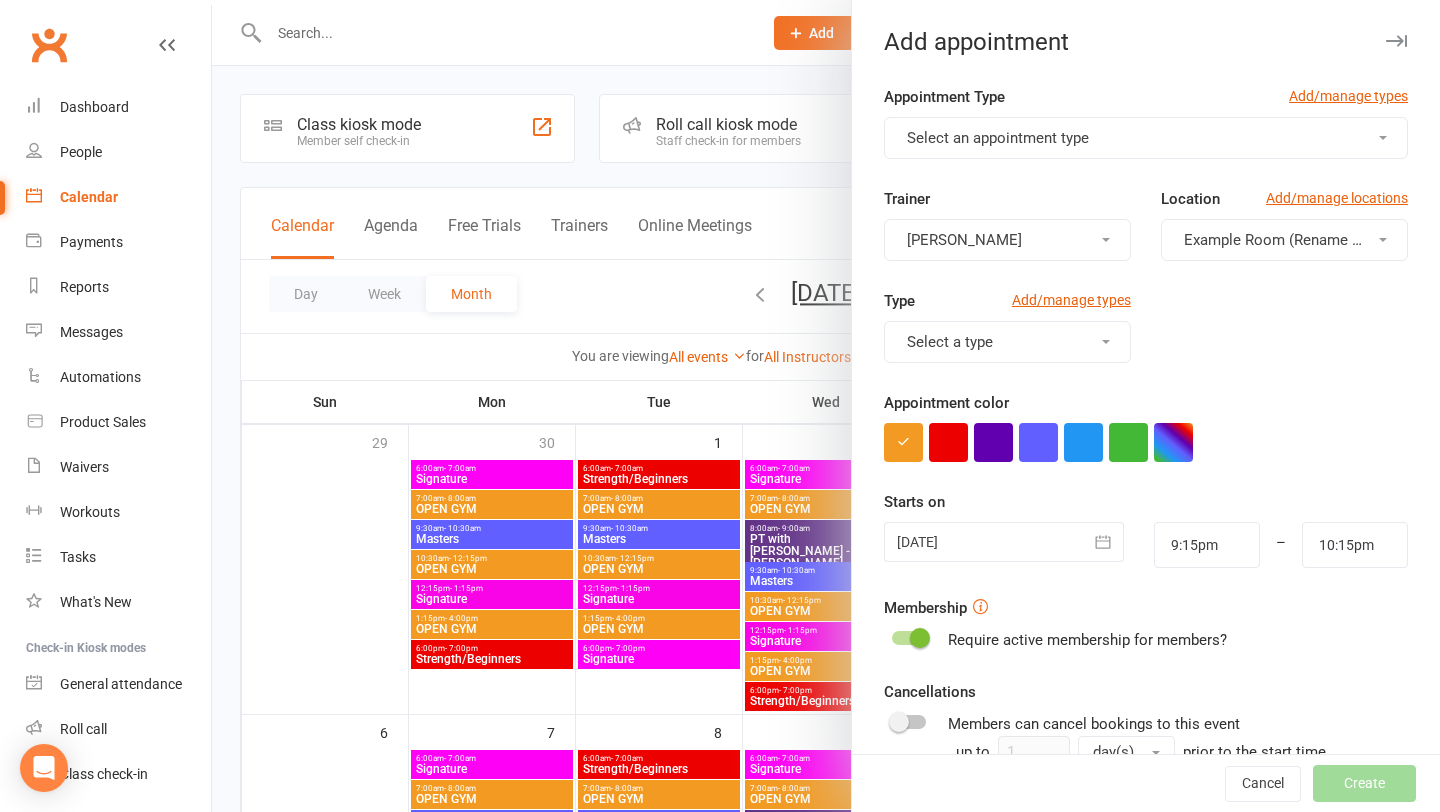 click on "Select an appointment type" at bounding box center (1146, 138) 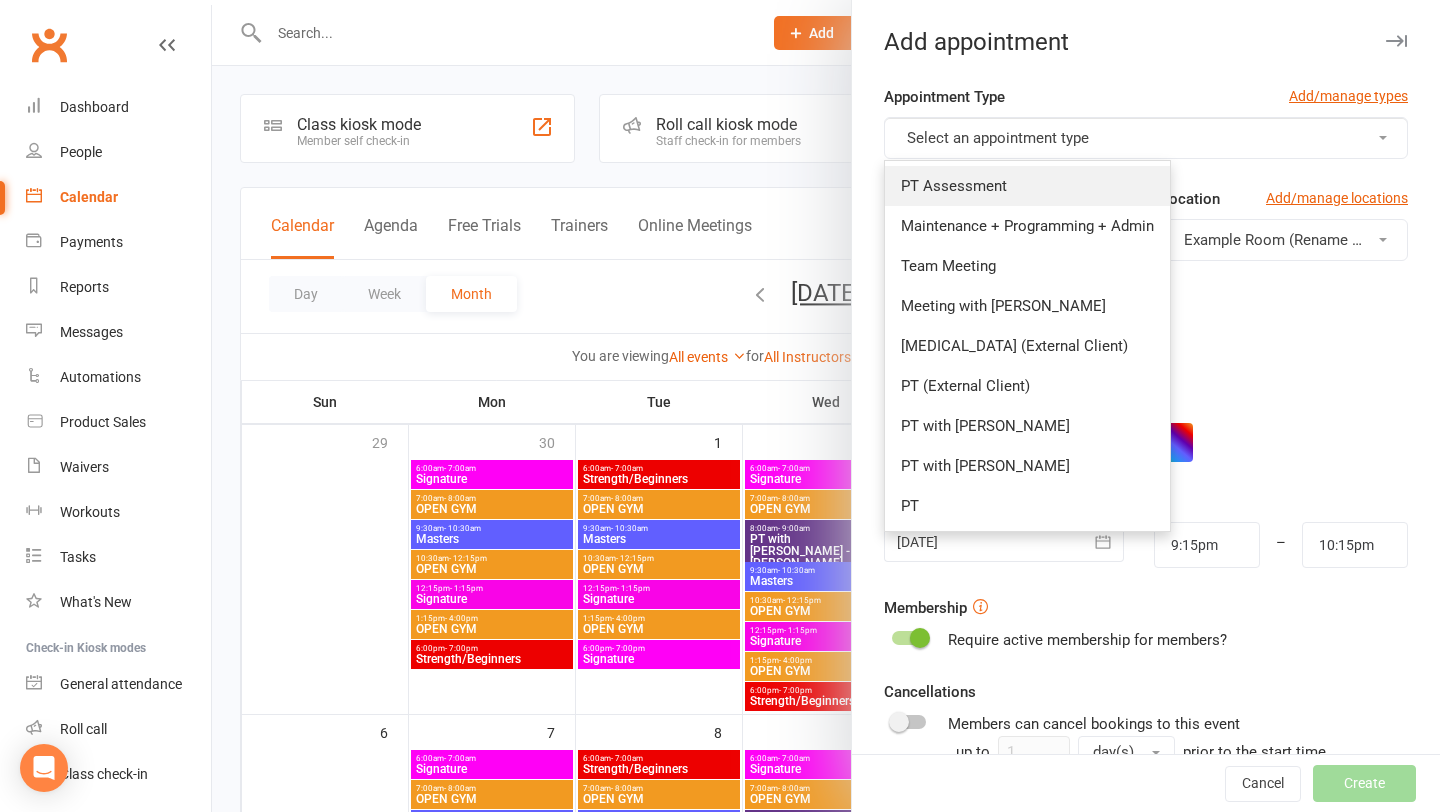 click on "PT Assessment" at bounding box center [1027, 186] 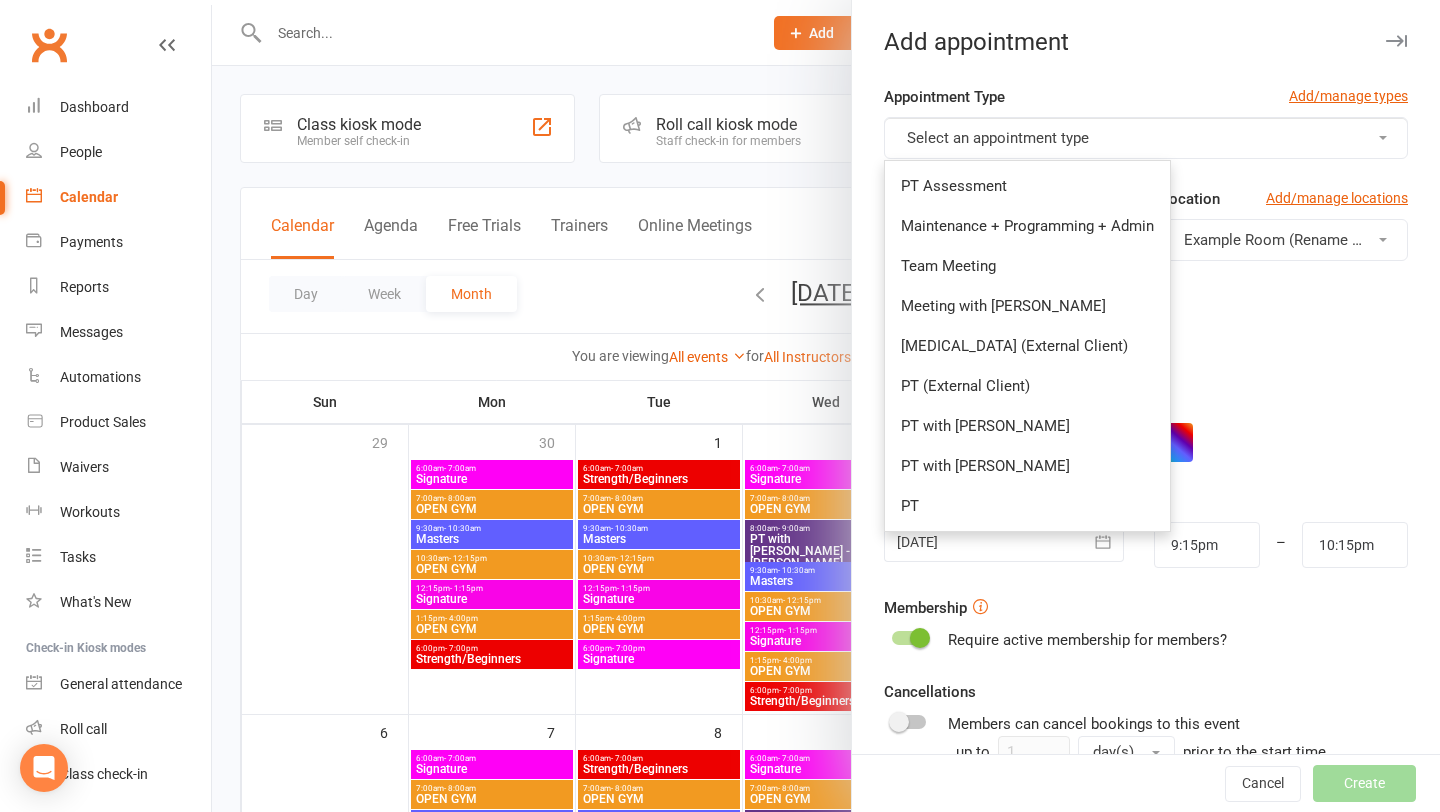type on "9:45pm" 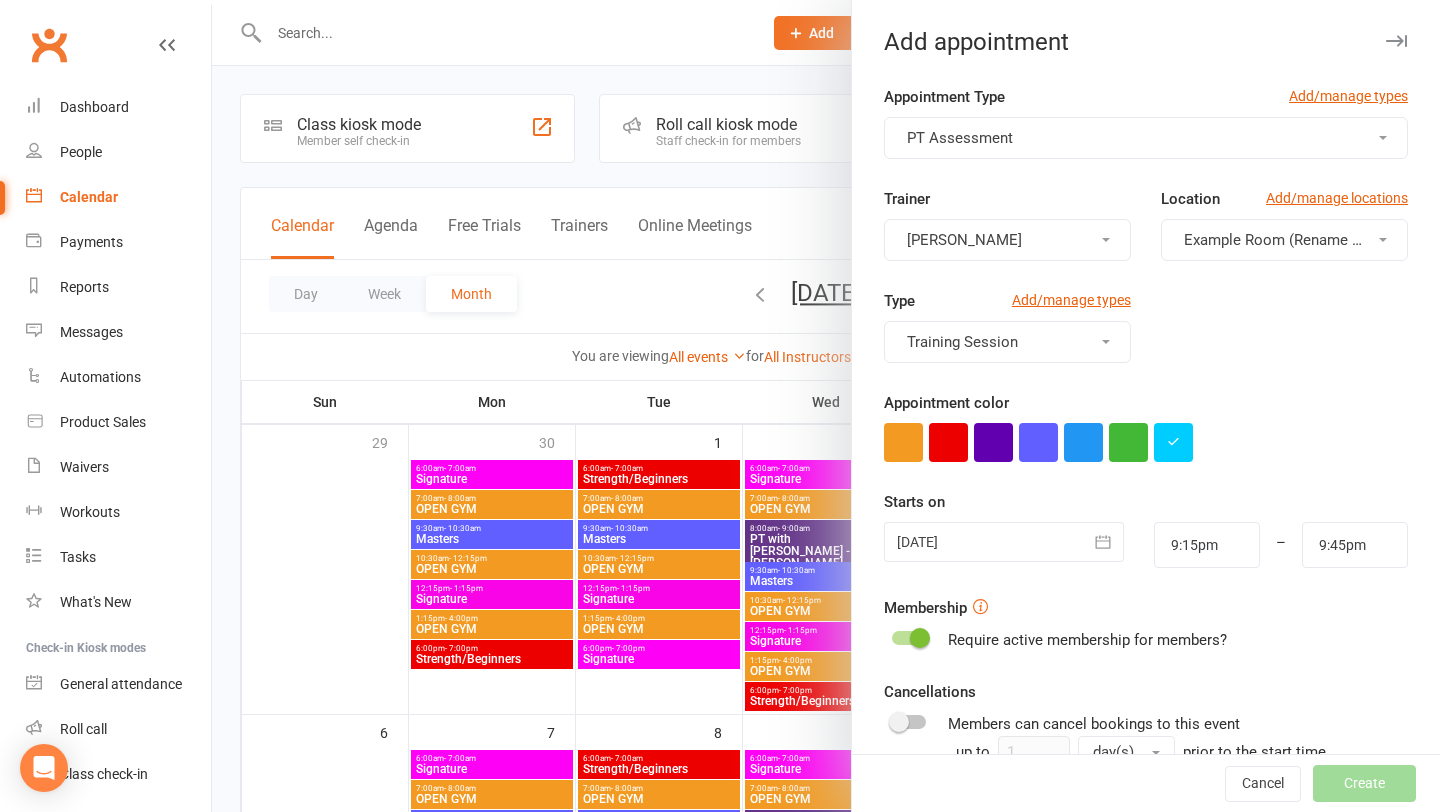 click on "Example Room (Rename me!)" at bounding box center (1283, 240) 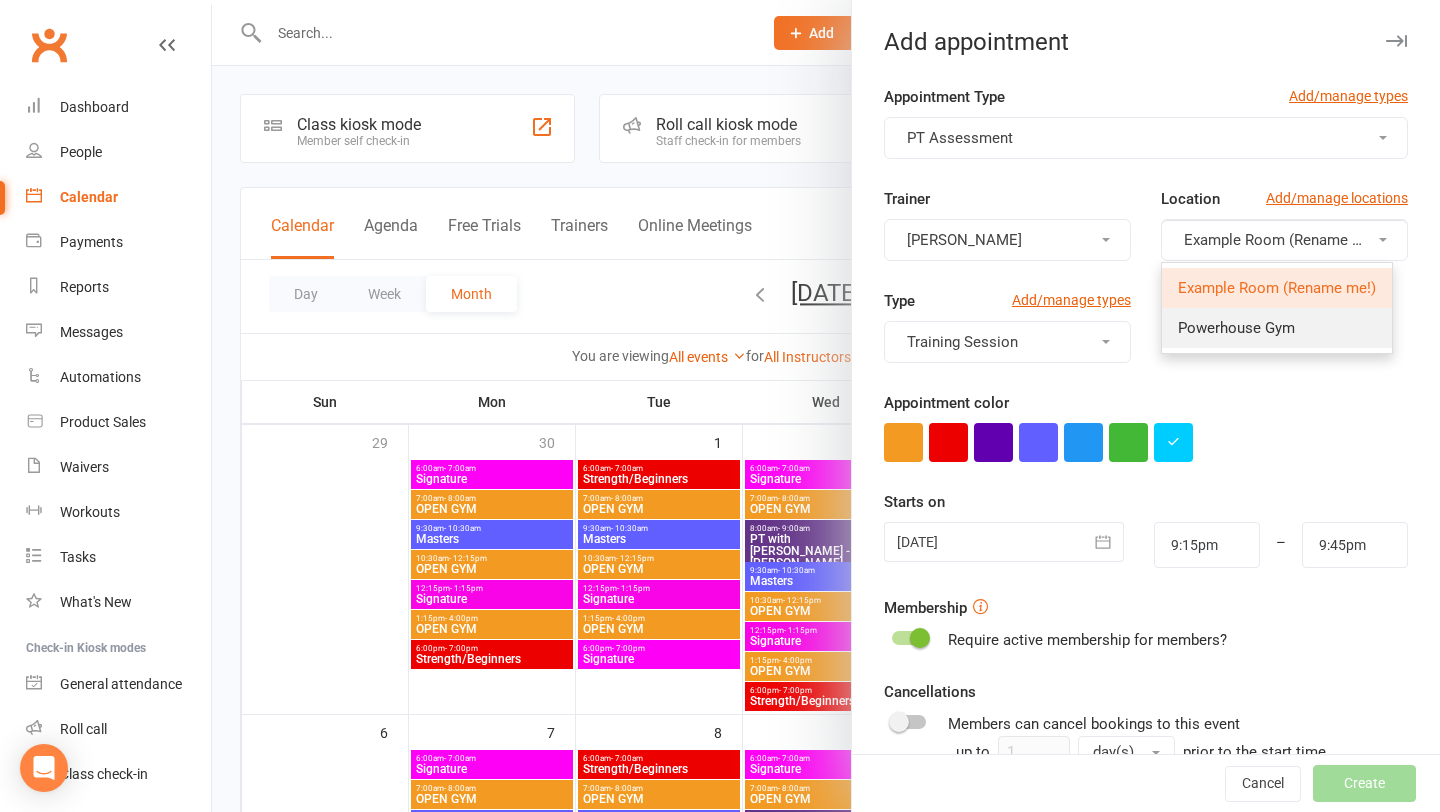 click on "Powerhouse Gym" at bounding box center [1236, 328] 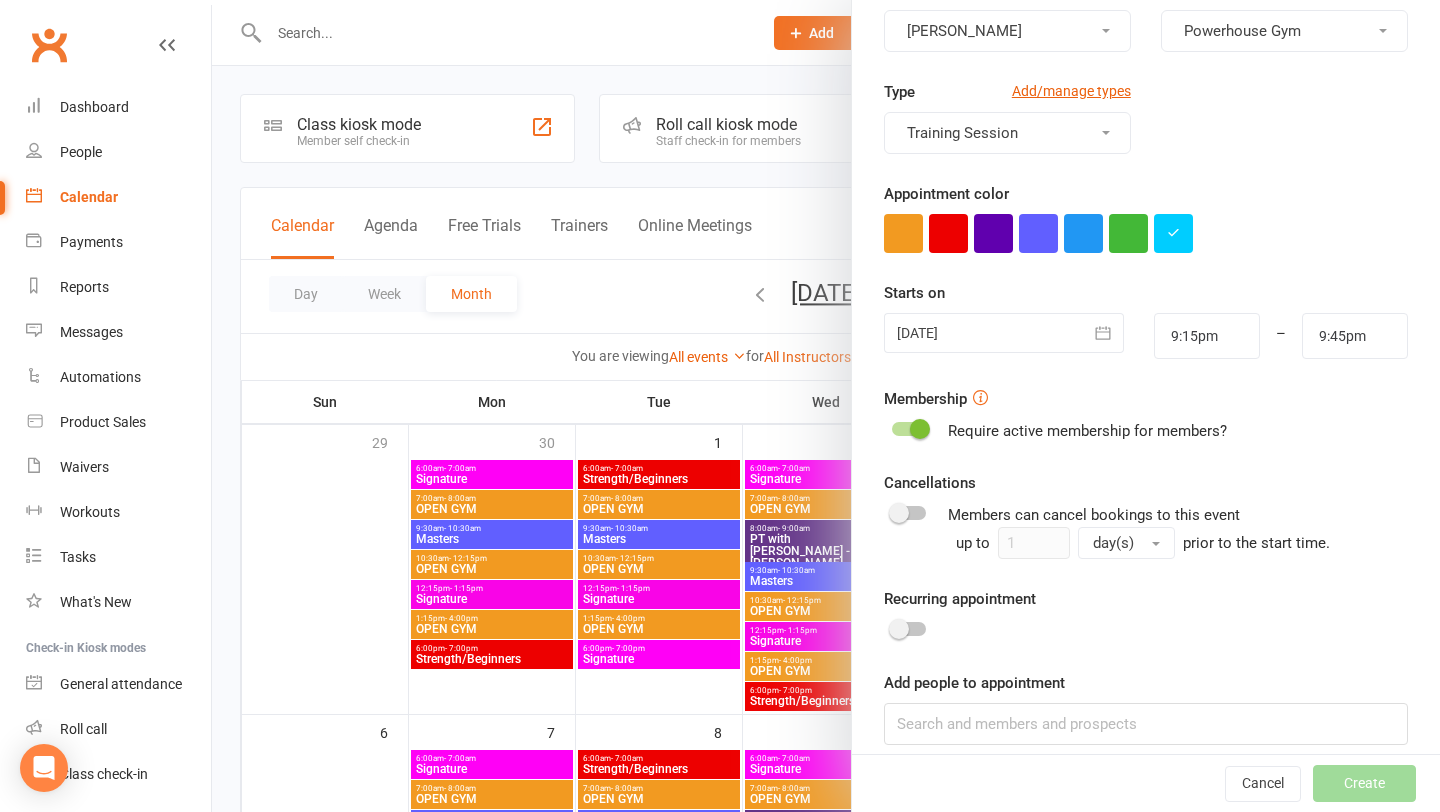 scroll, scrollTop: 228, scrollLeft: 0, axis: vertical 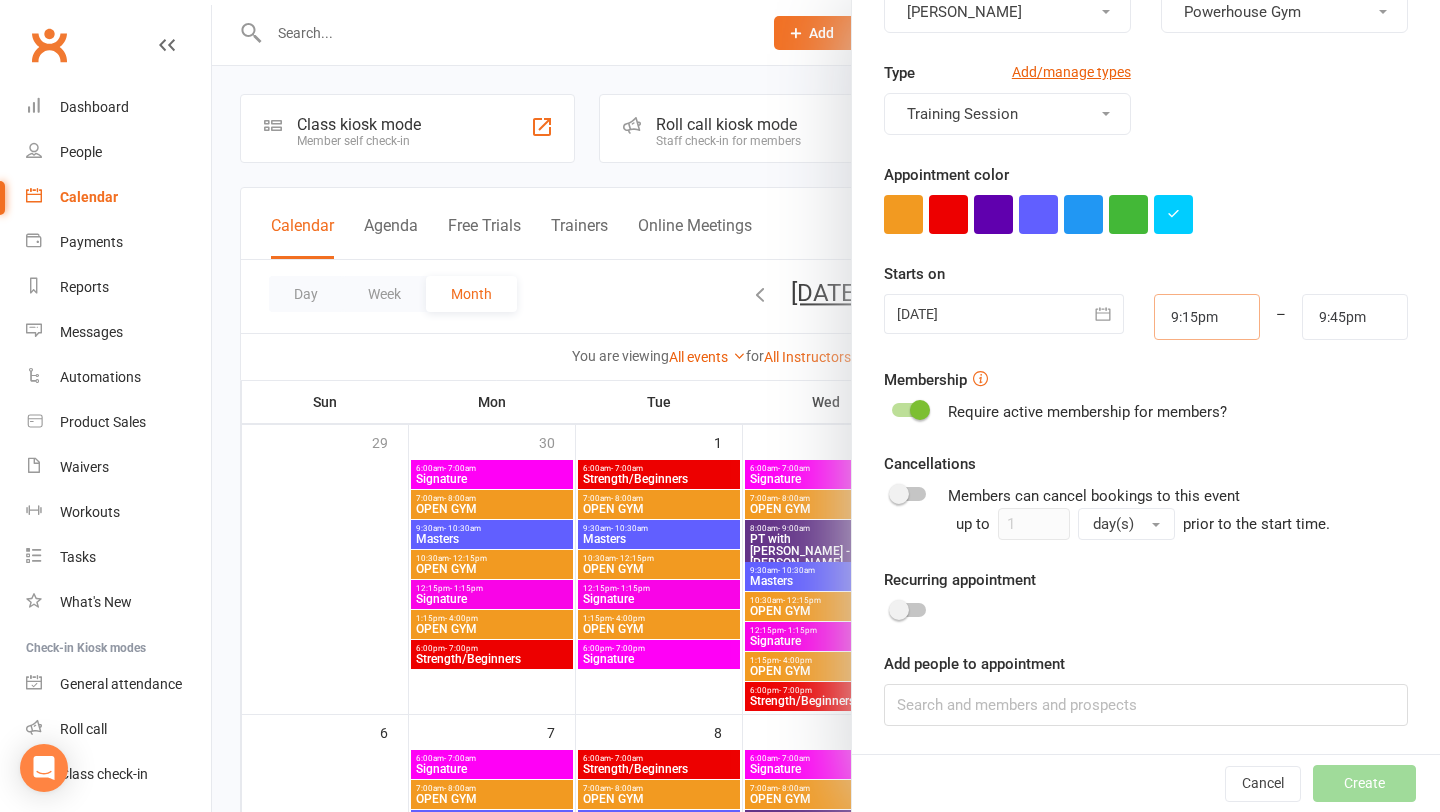 click on "9:15pm" at bounding box center [1207, 317] 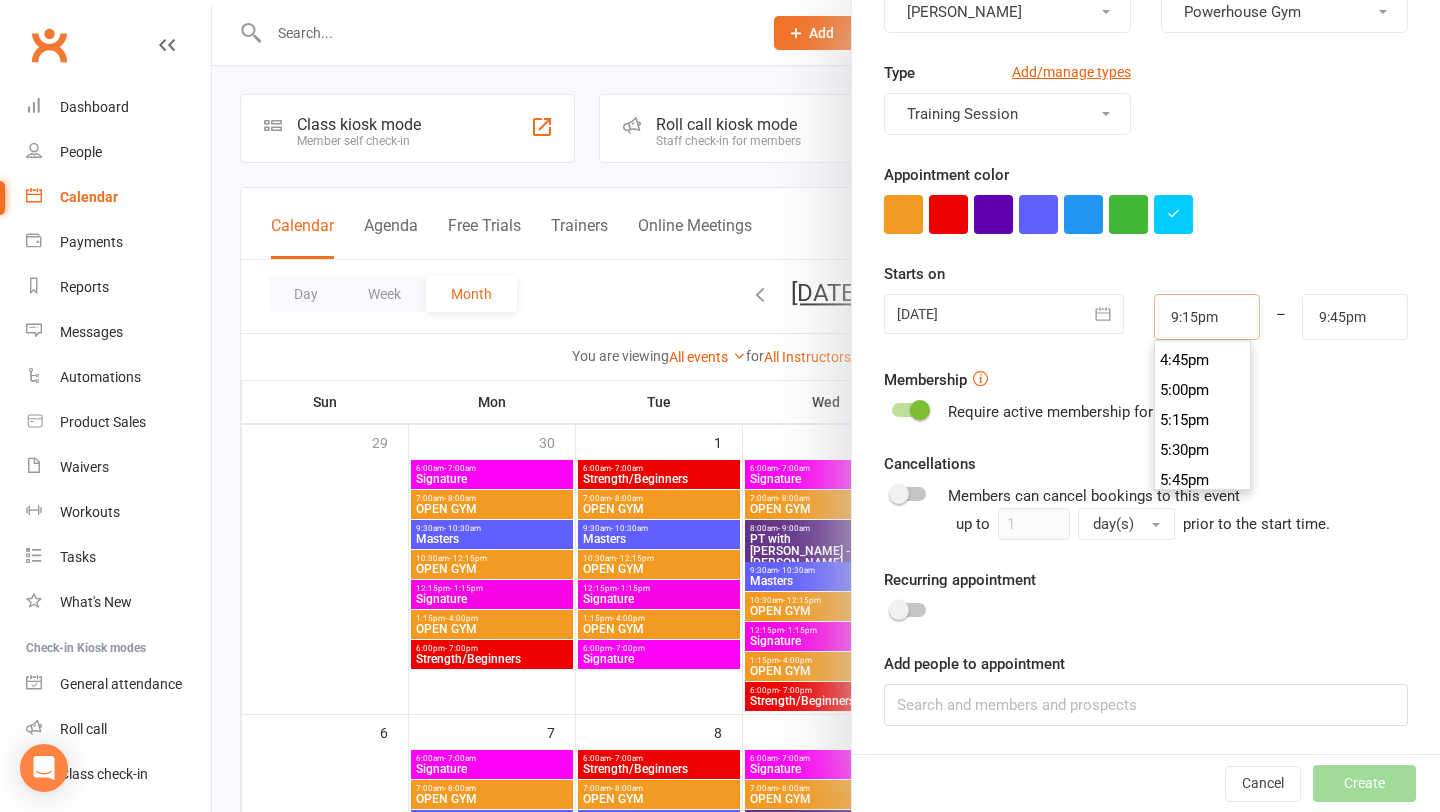 scroll, scrollTop: 2004, scrollLeft: 0, axis: vertical 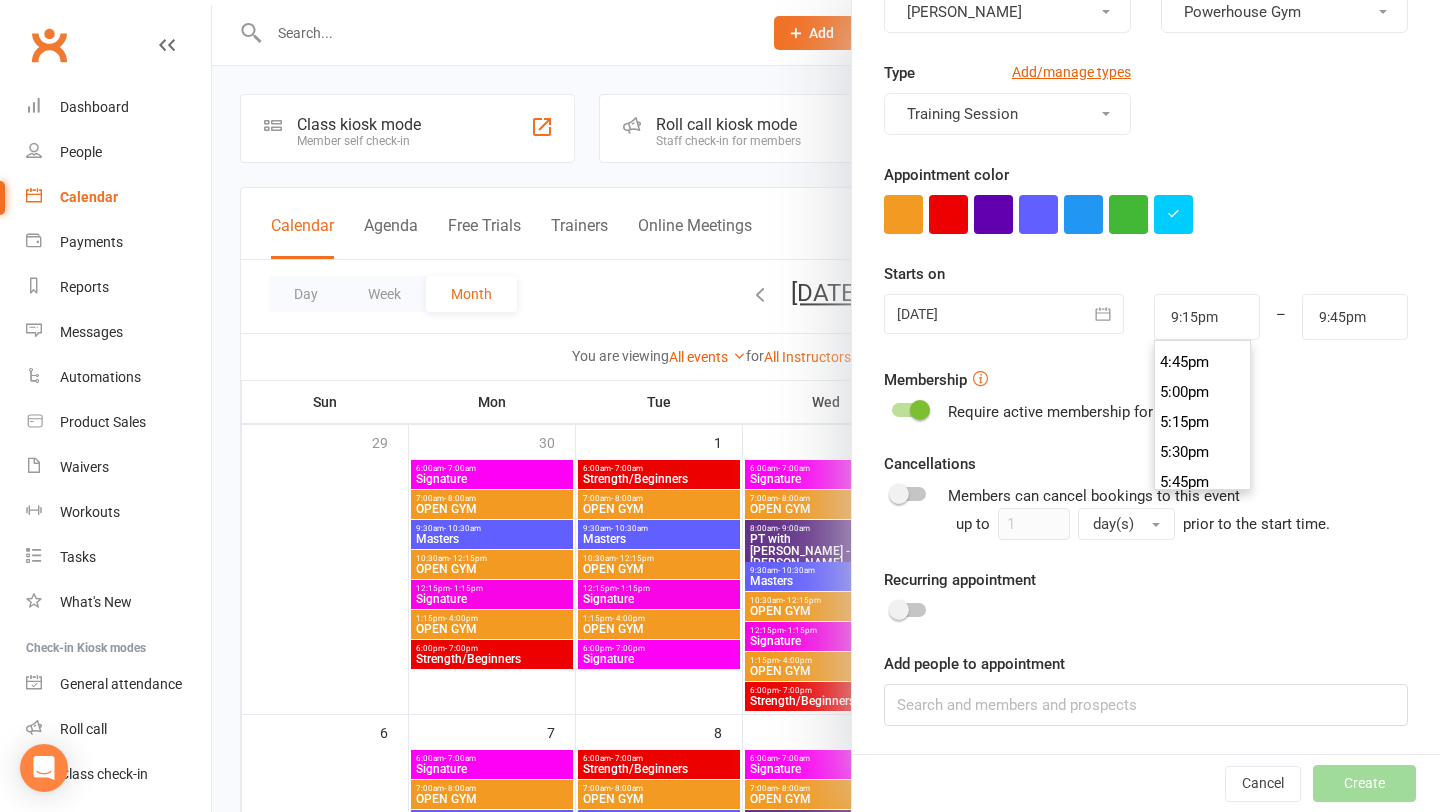 type on "5:00pm" 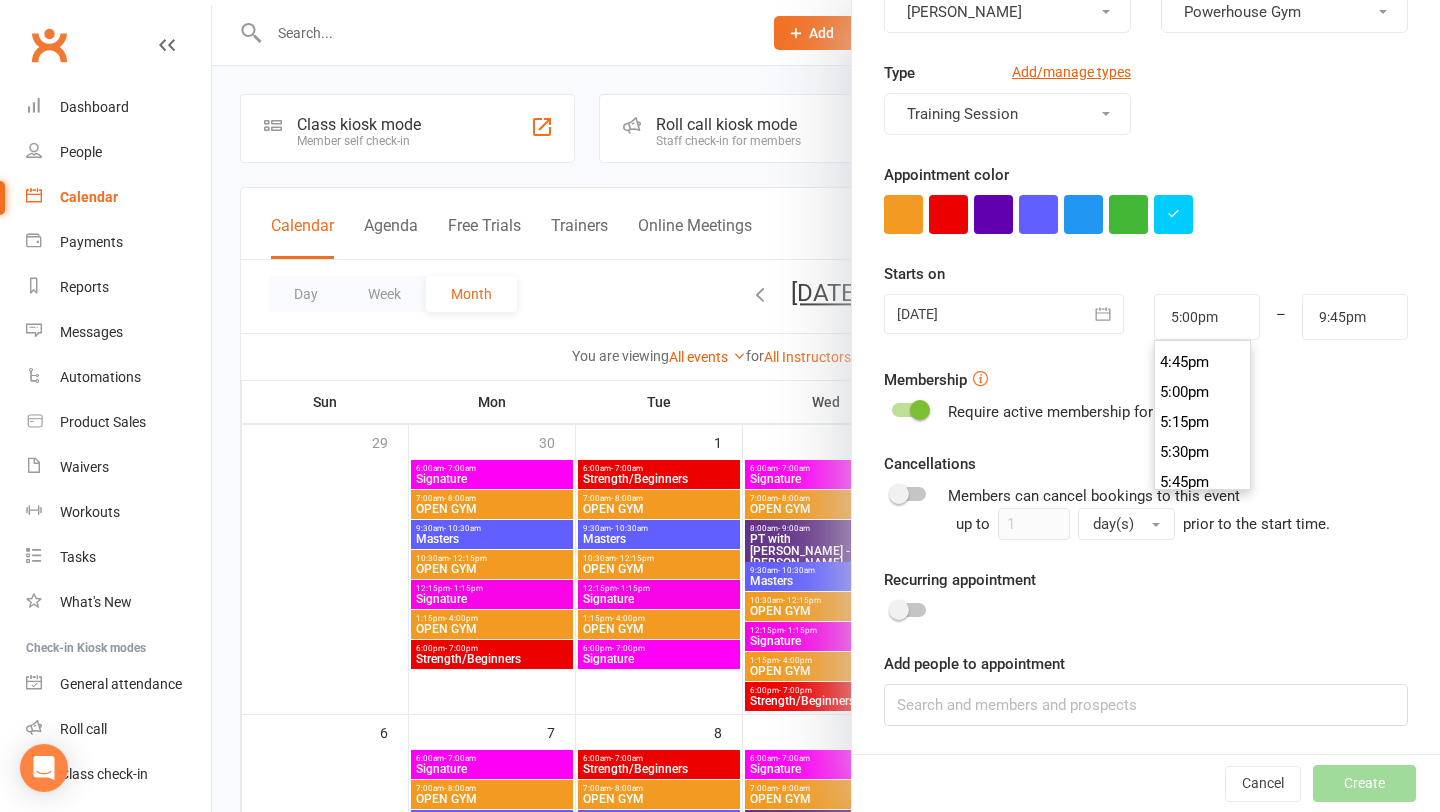 click on "5:00pm" at bounding box center (1203, 392) 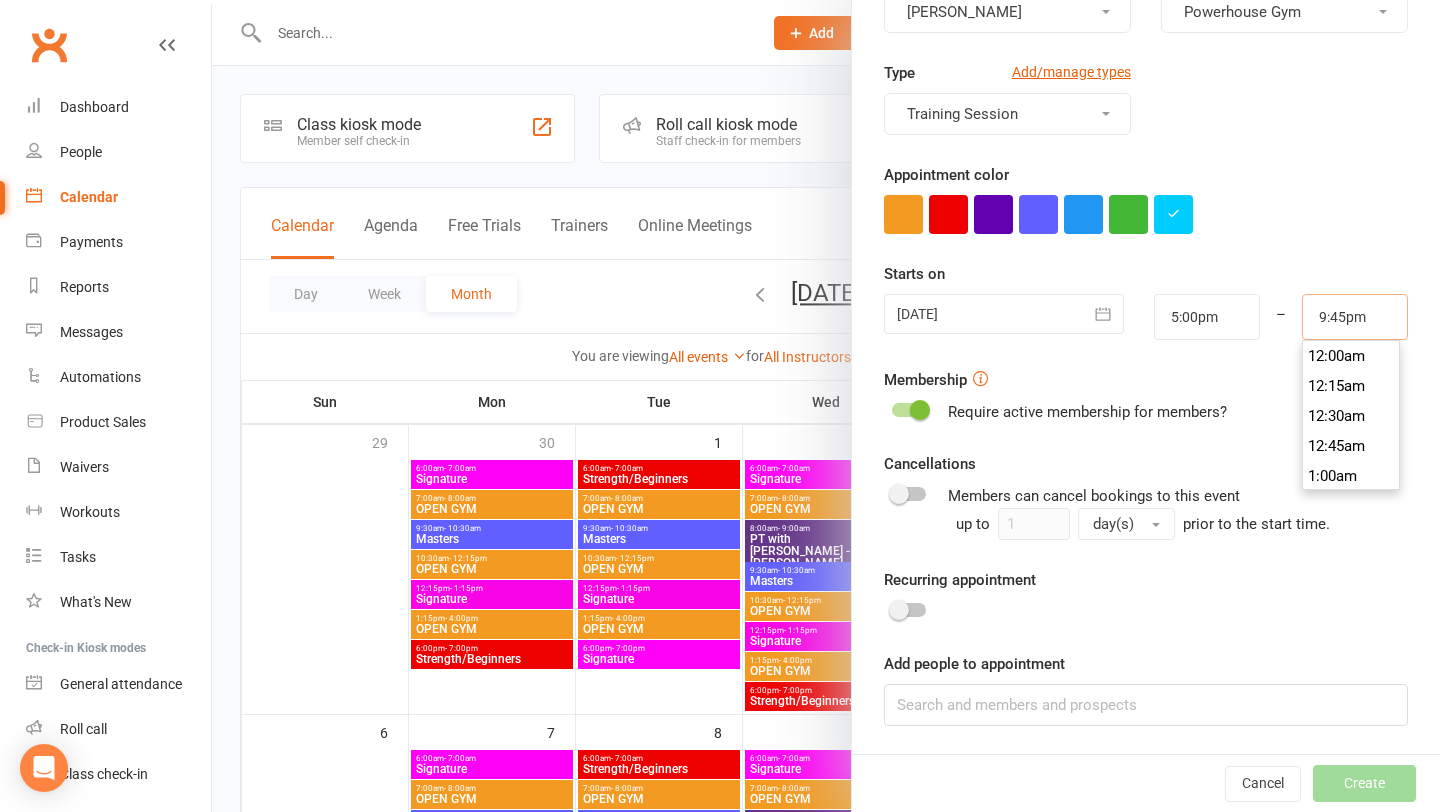 click on "9:45pm" at bounding box center [1355, 317] 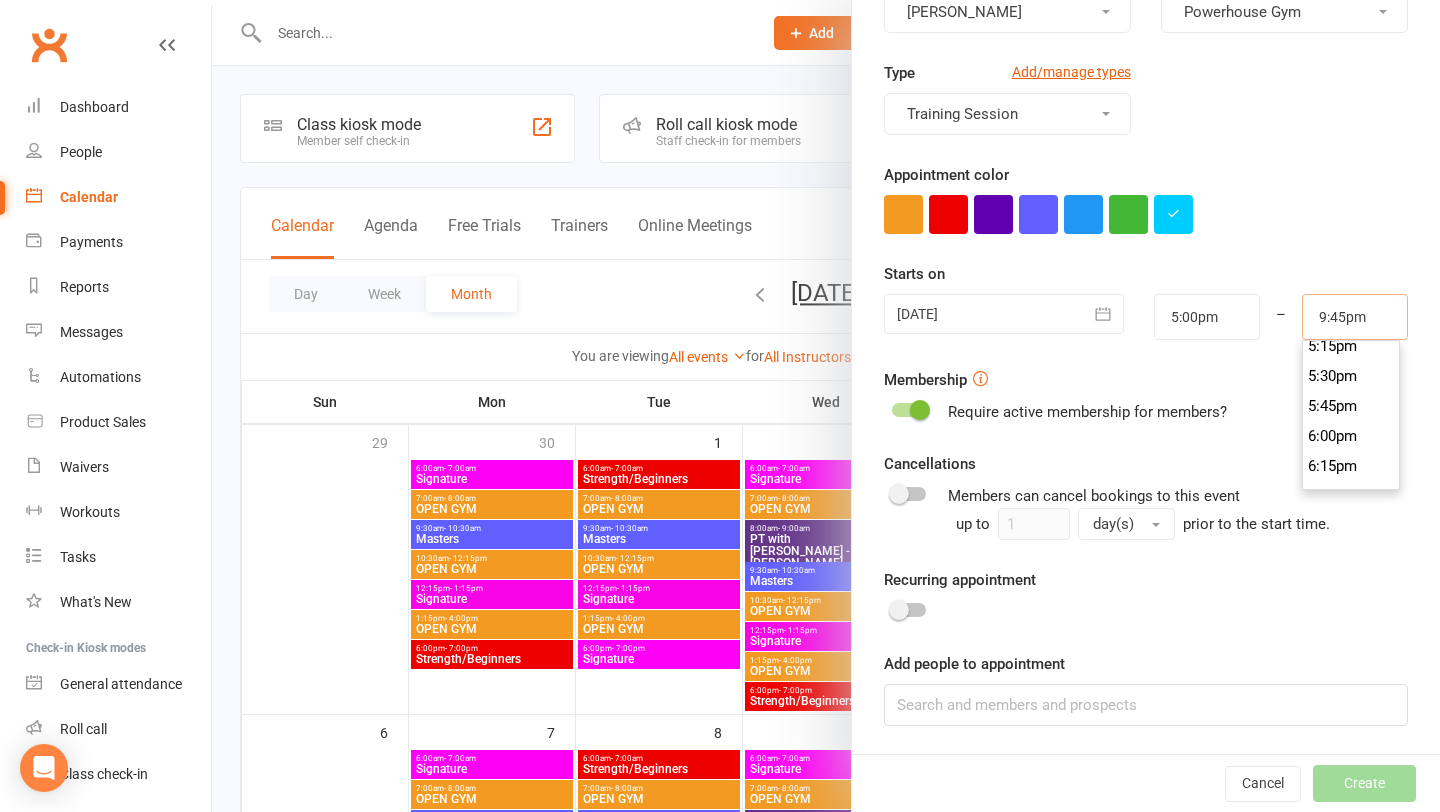 scroll, scrollTop: 2076, scrollLeft: 0, axis: vertical 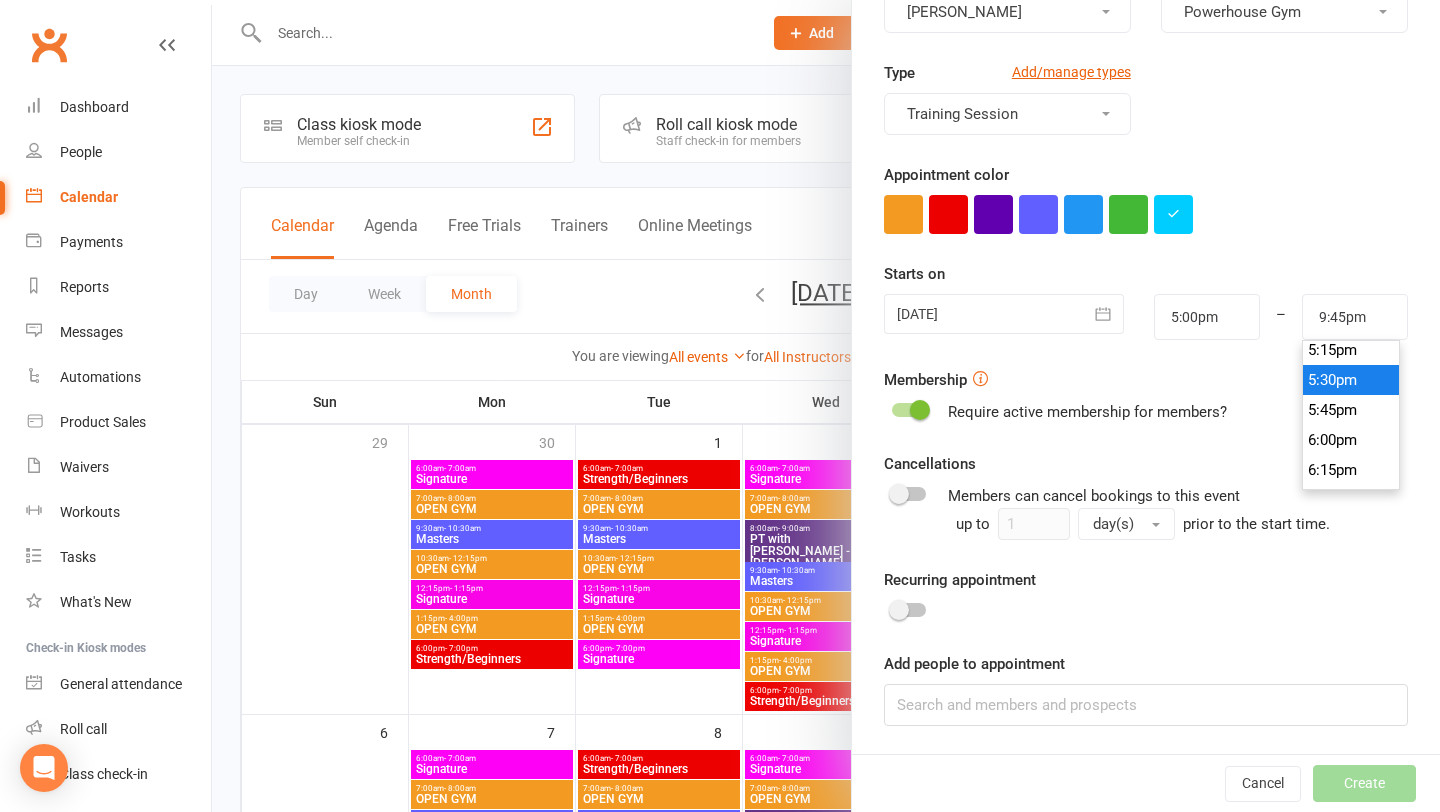 type on "5:30pm" 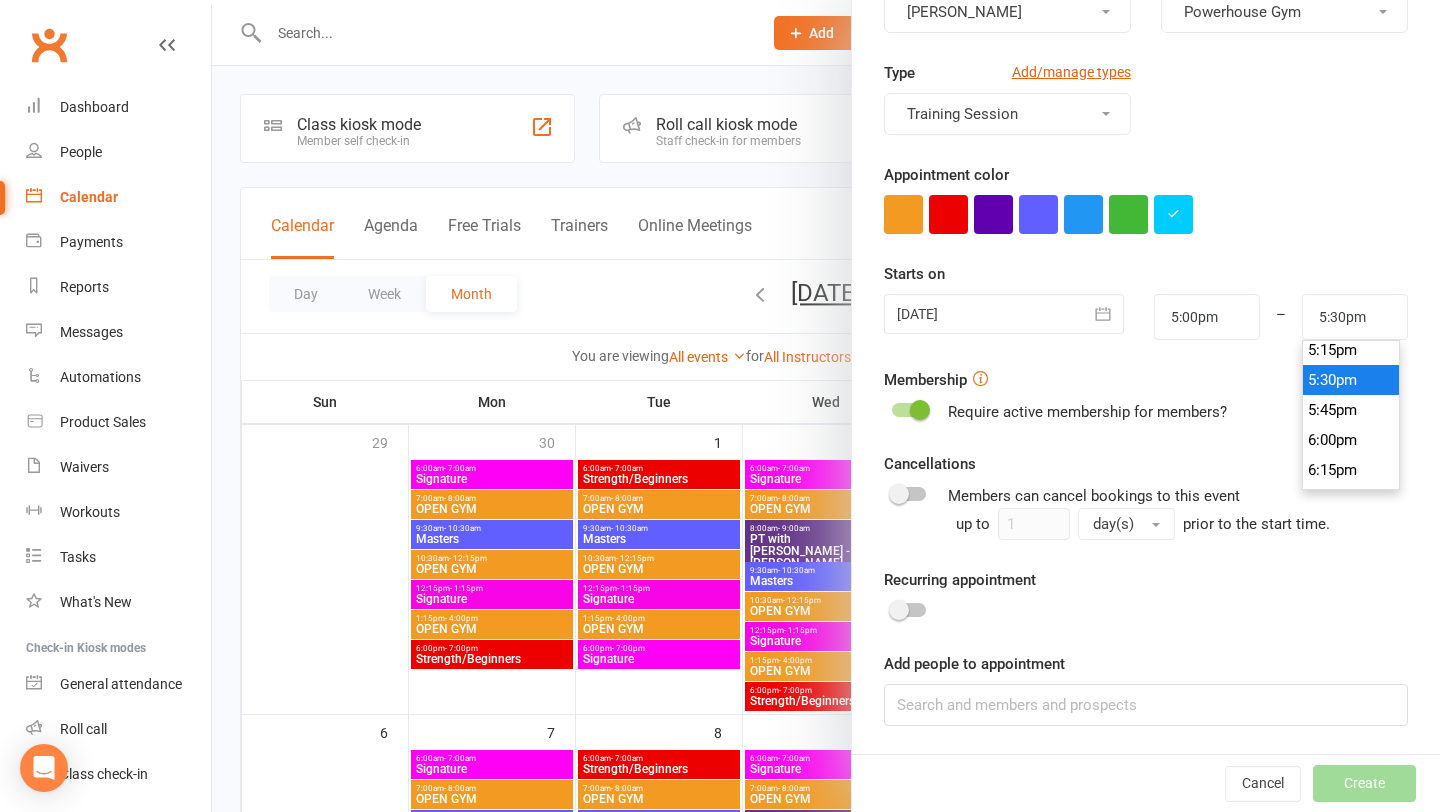 click on "5:30pm" at bounding box center (1351, 380) 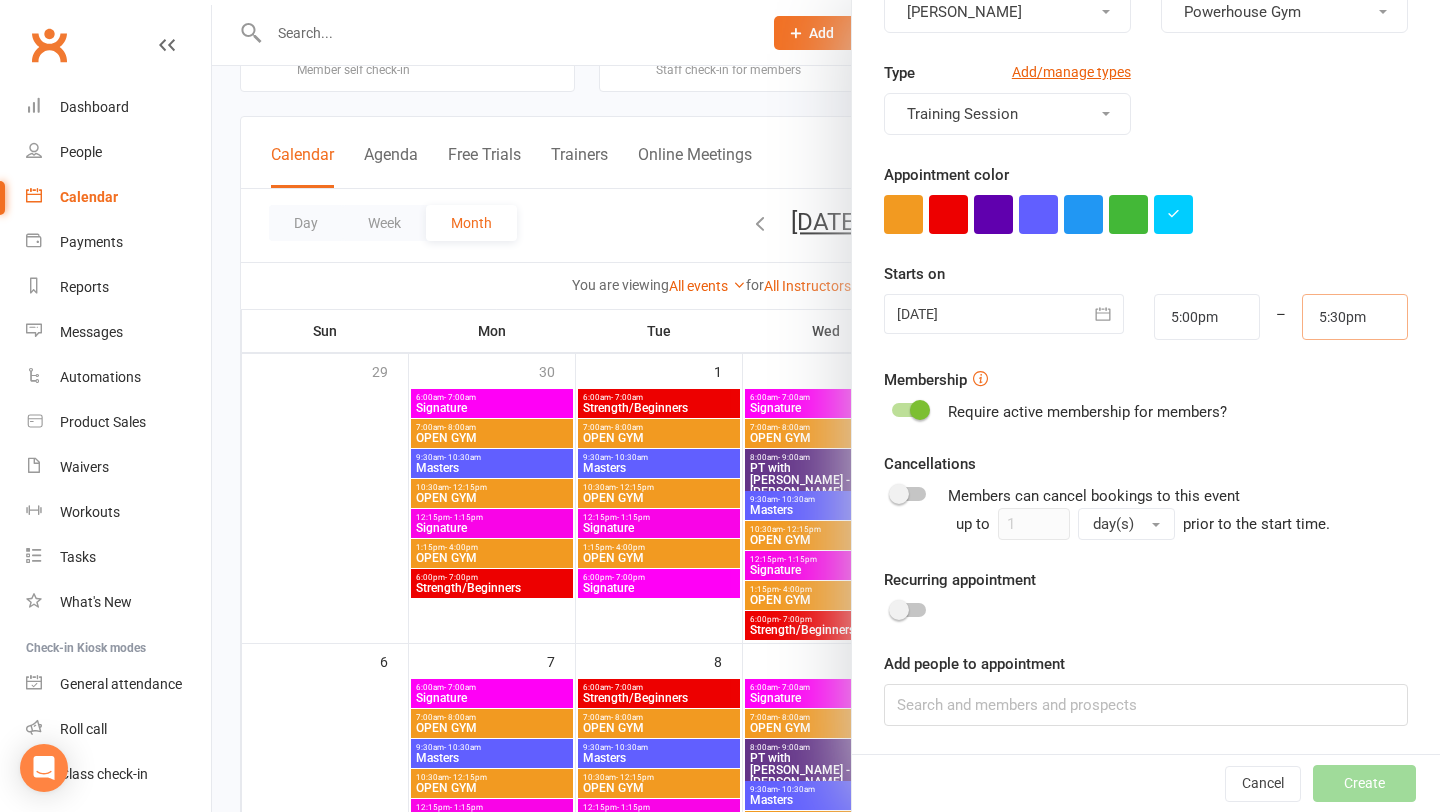 scroll, scrollTop: 75, scrollLeft: 0, axis: vertical 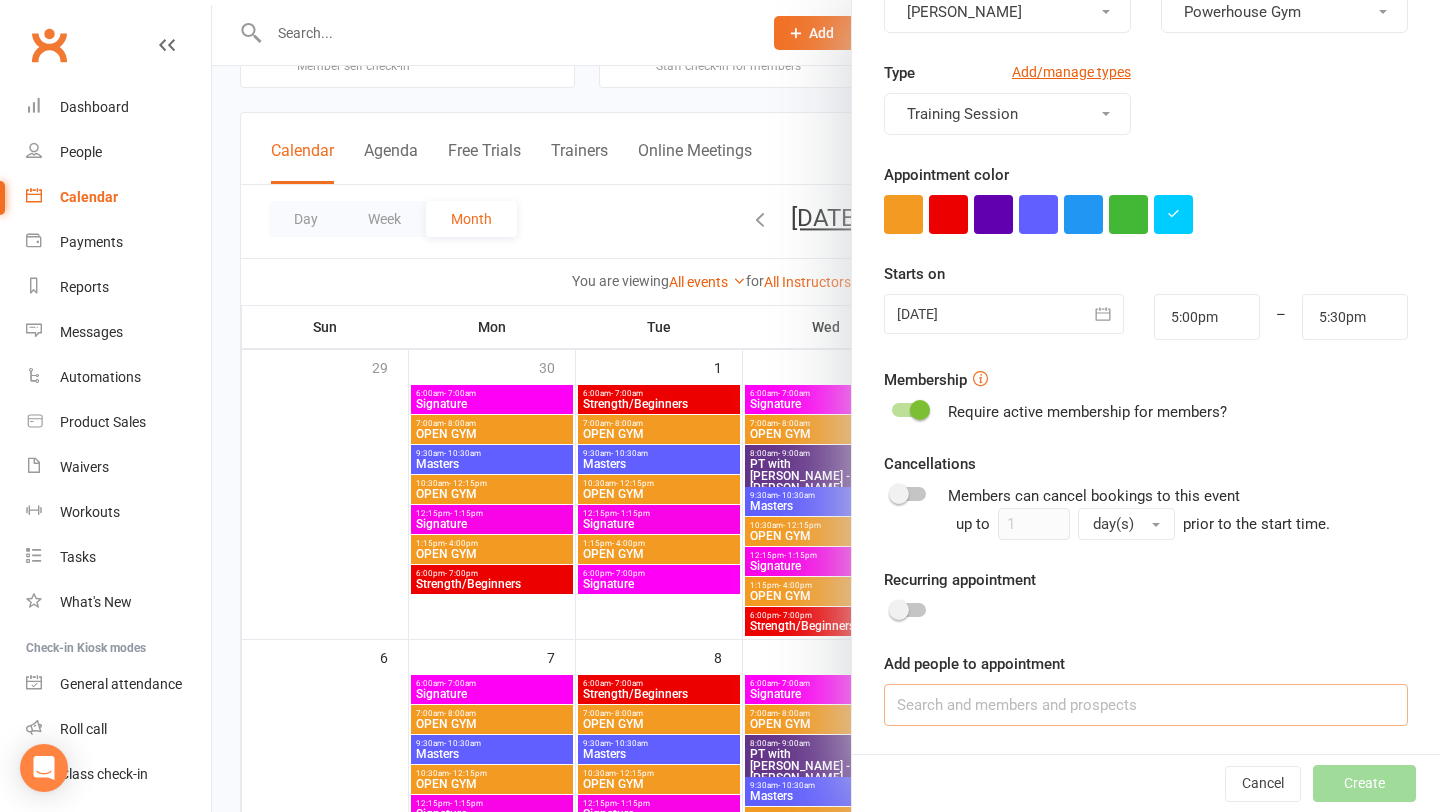 click at bounding box center [1146, 705] 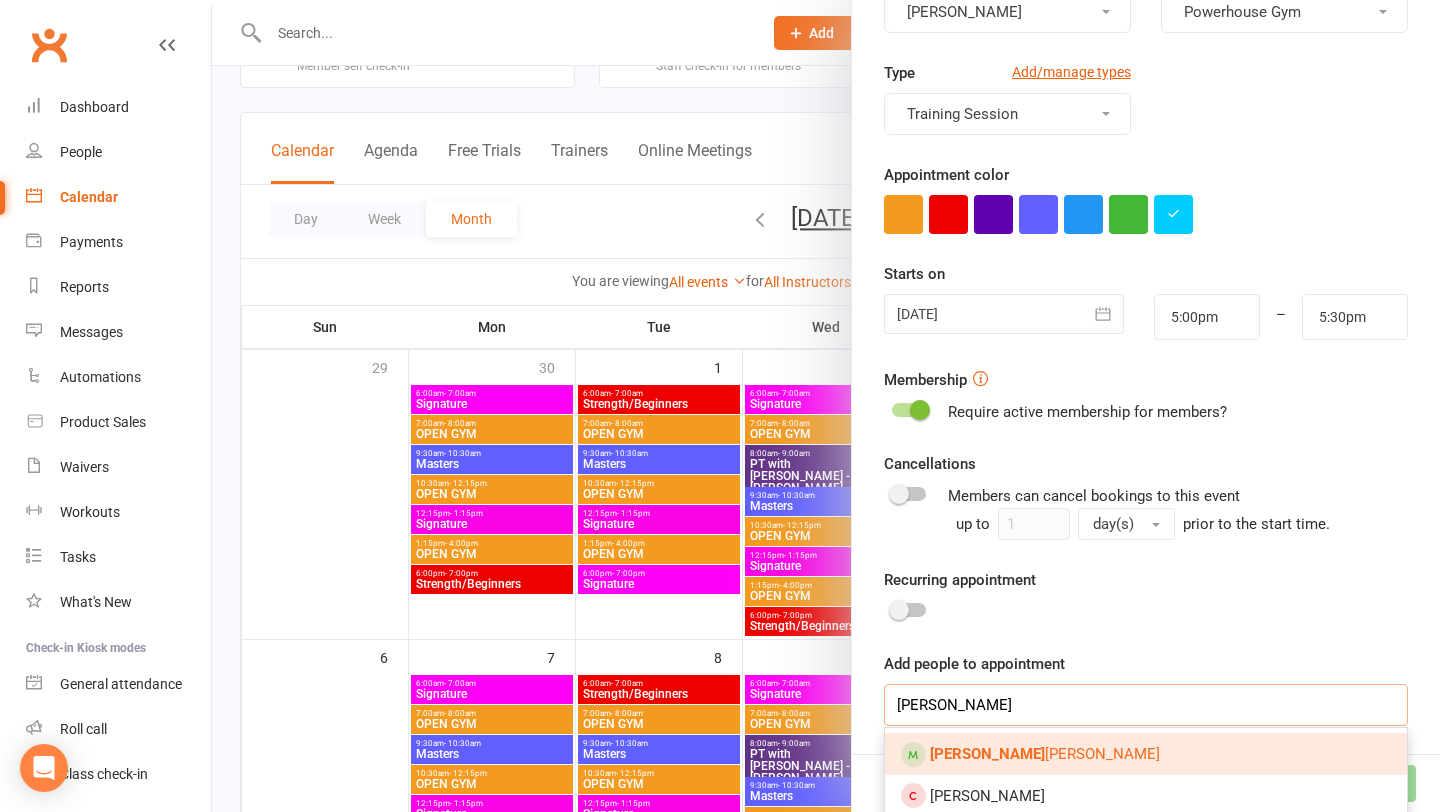 type on "[PERSON_NAME]" 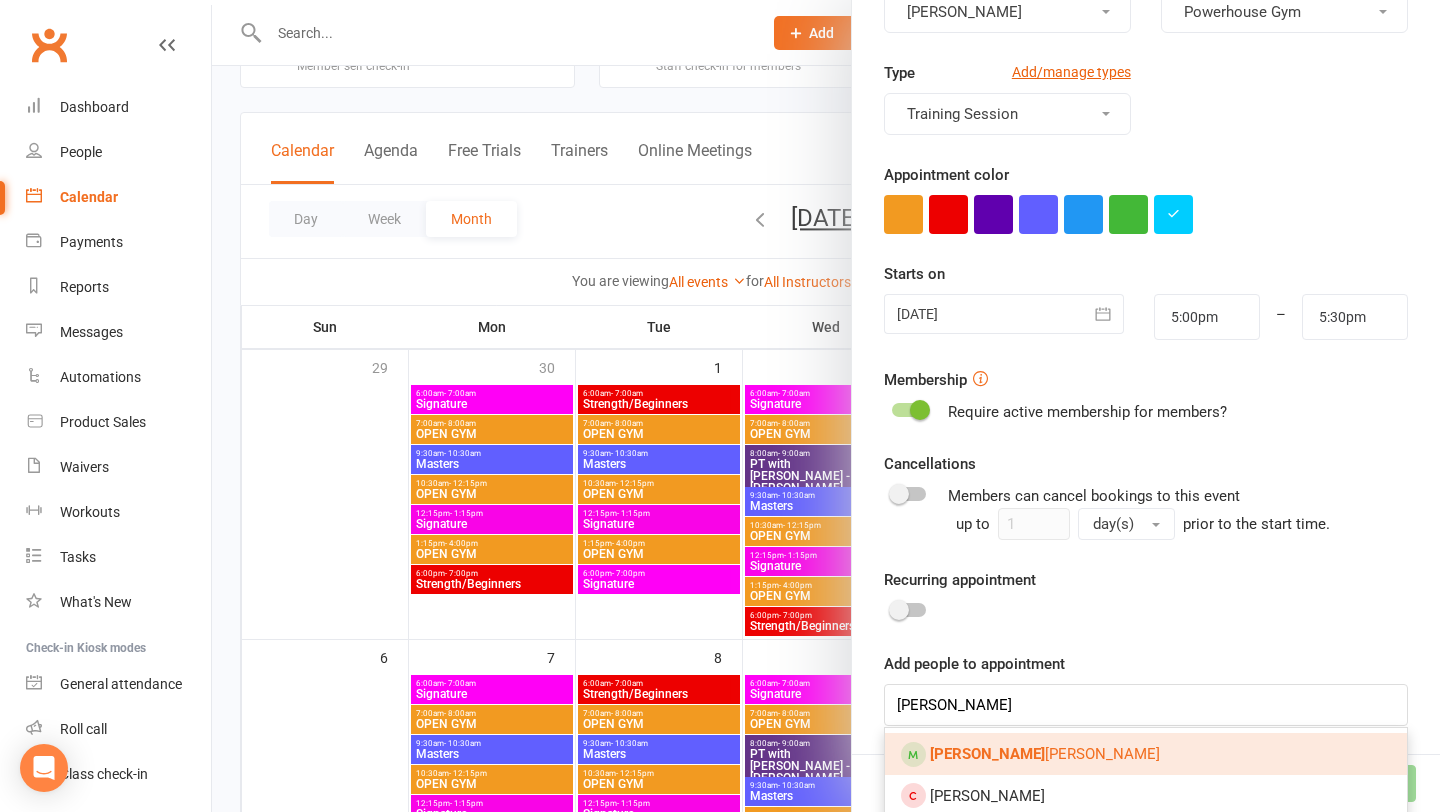 click on "[PERSON_NAME]" at bounding box center (1146, 754) 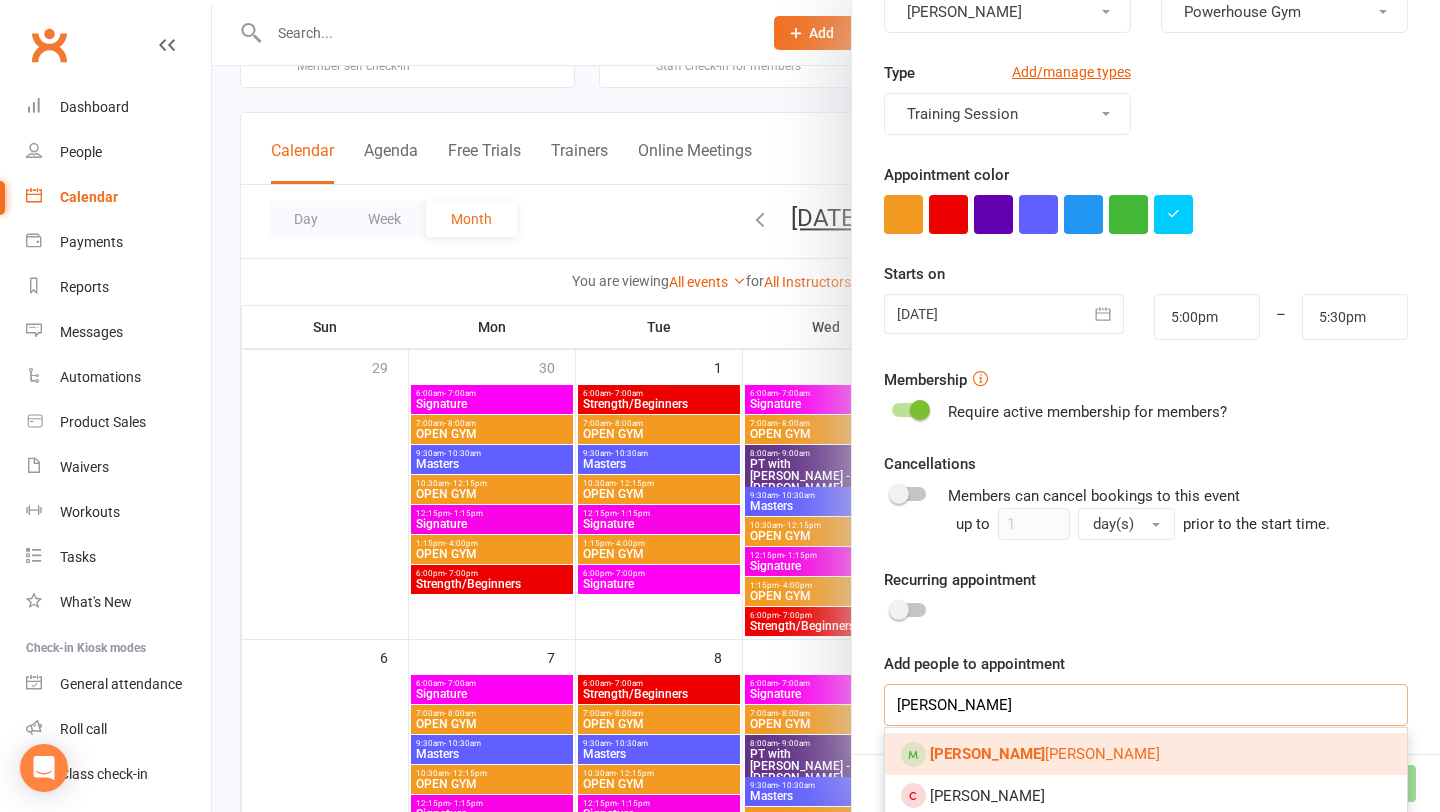 type 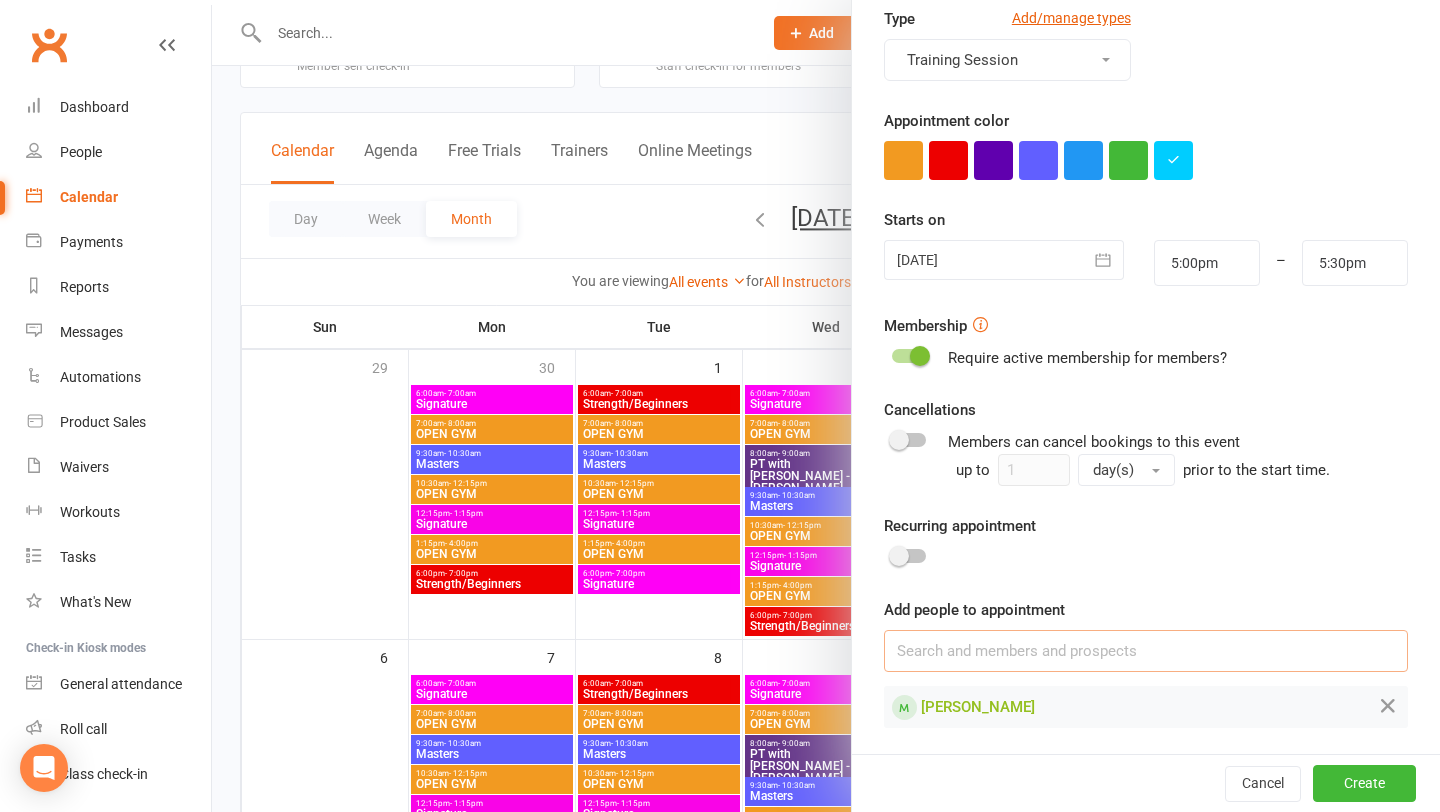 scroll, scrollTop: 284, scrollLeft: 0, axis: vertical 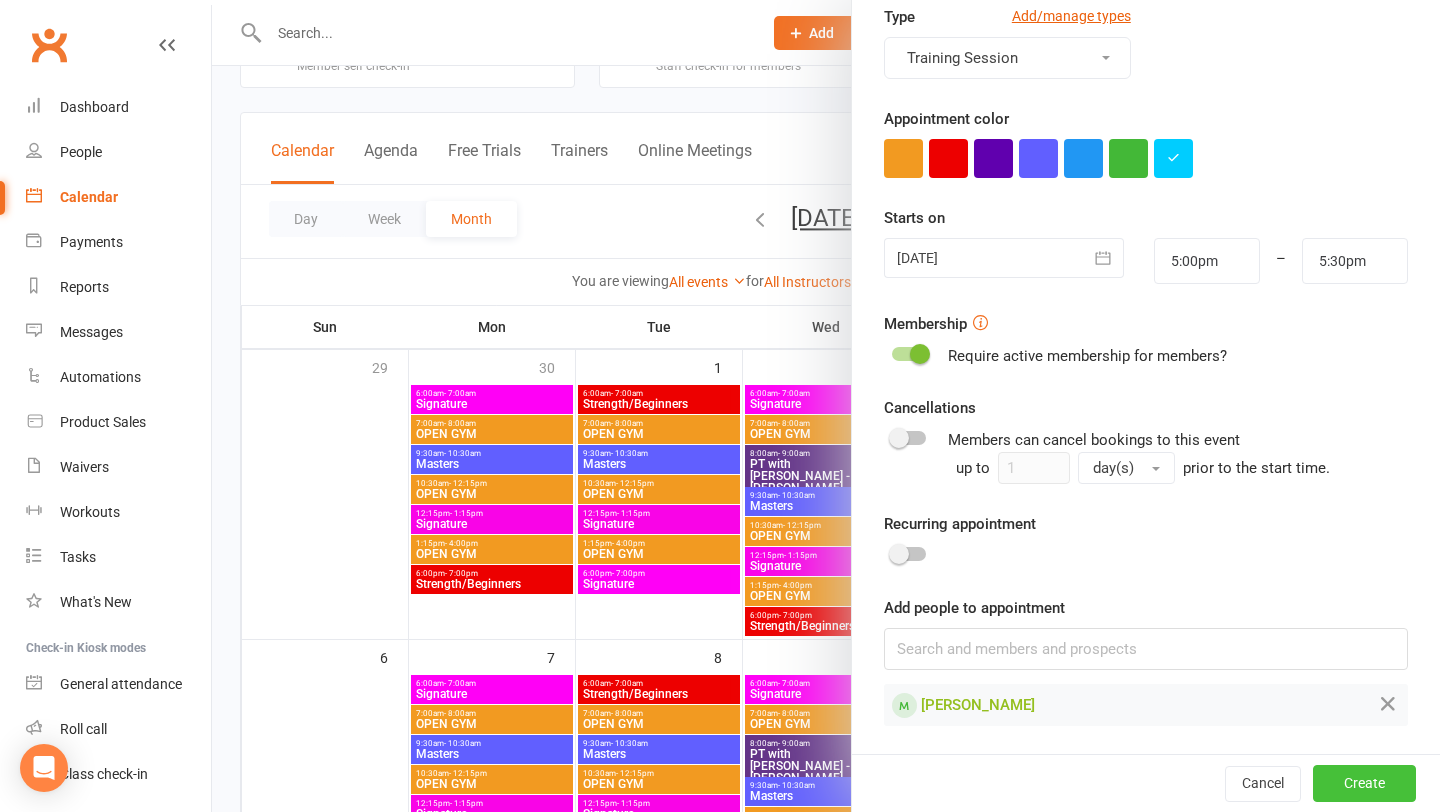 click on "Create" at bounding box center (1364, 783) 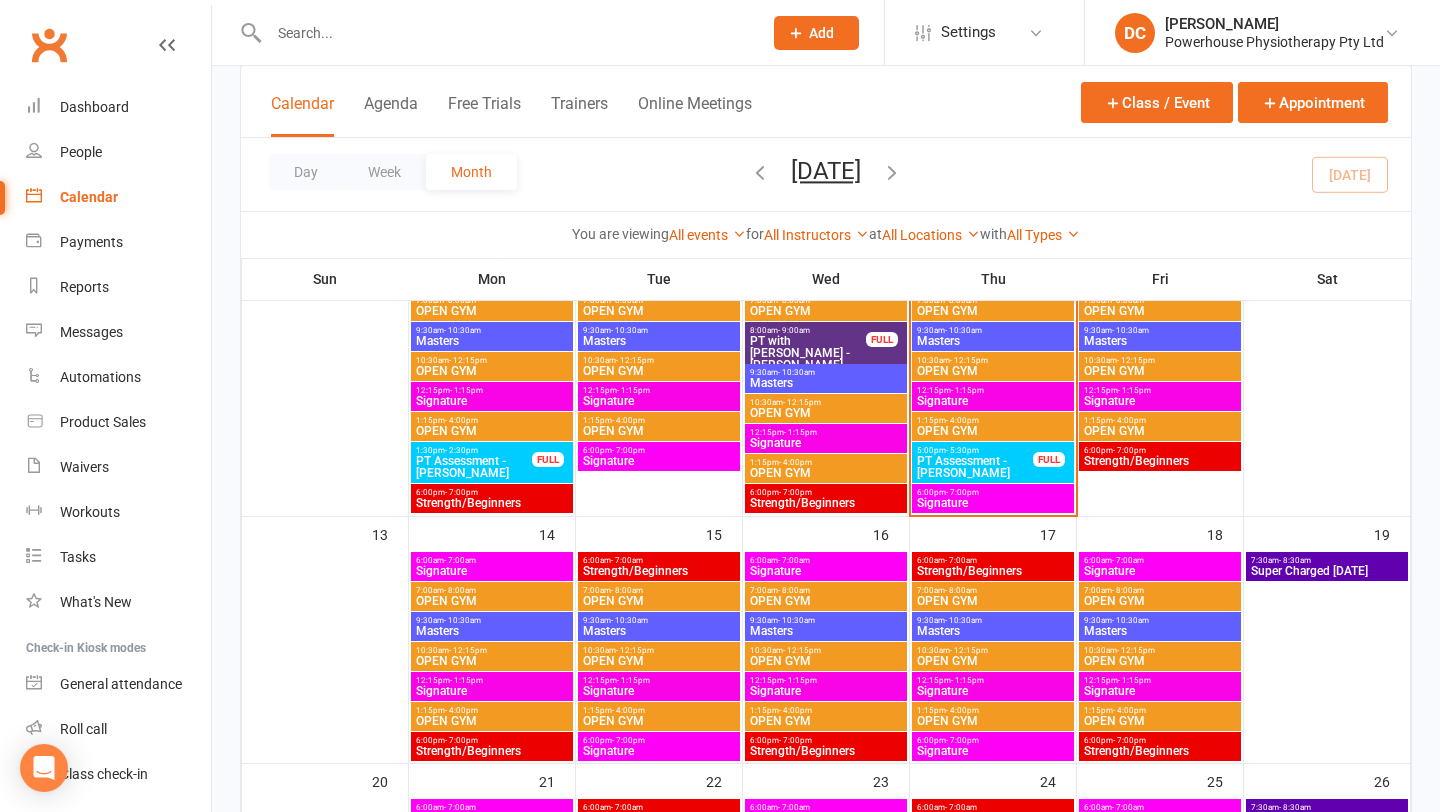scroll, scrollTop: 495, scrollLeft: 0, axis: vertical 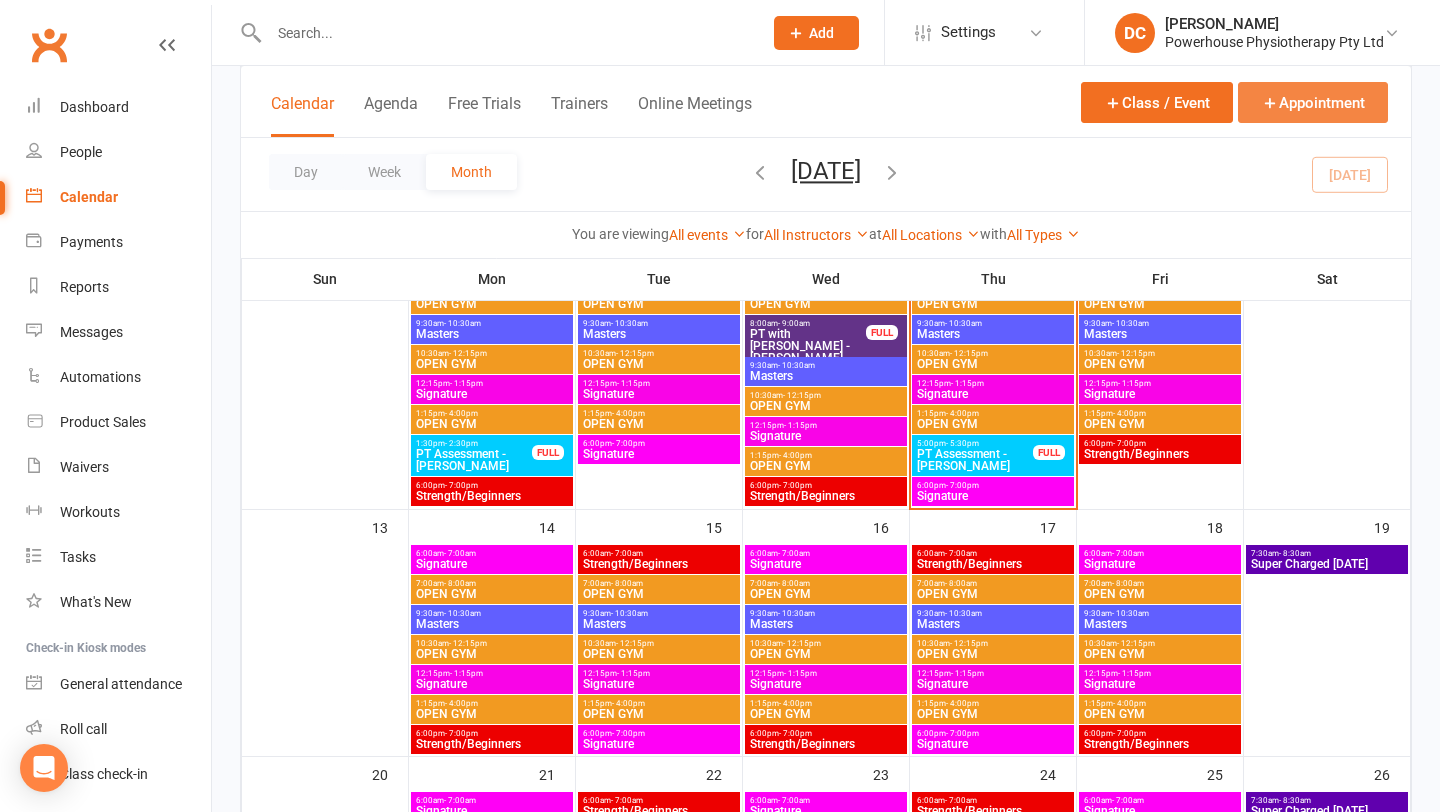 click on "Appointment" at bounding box center (1313, 102) 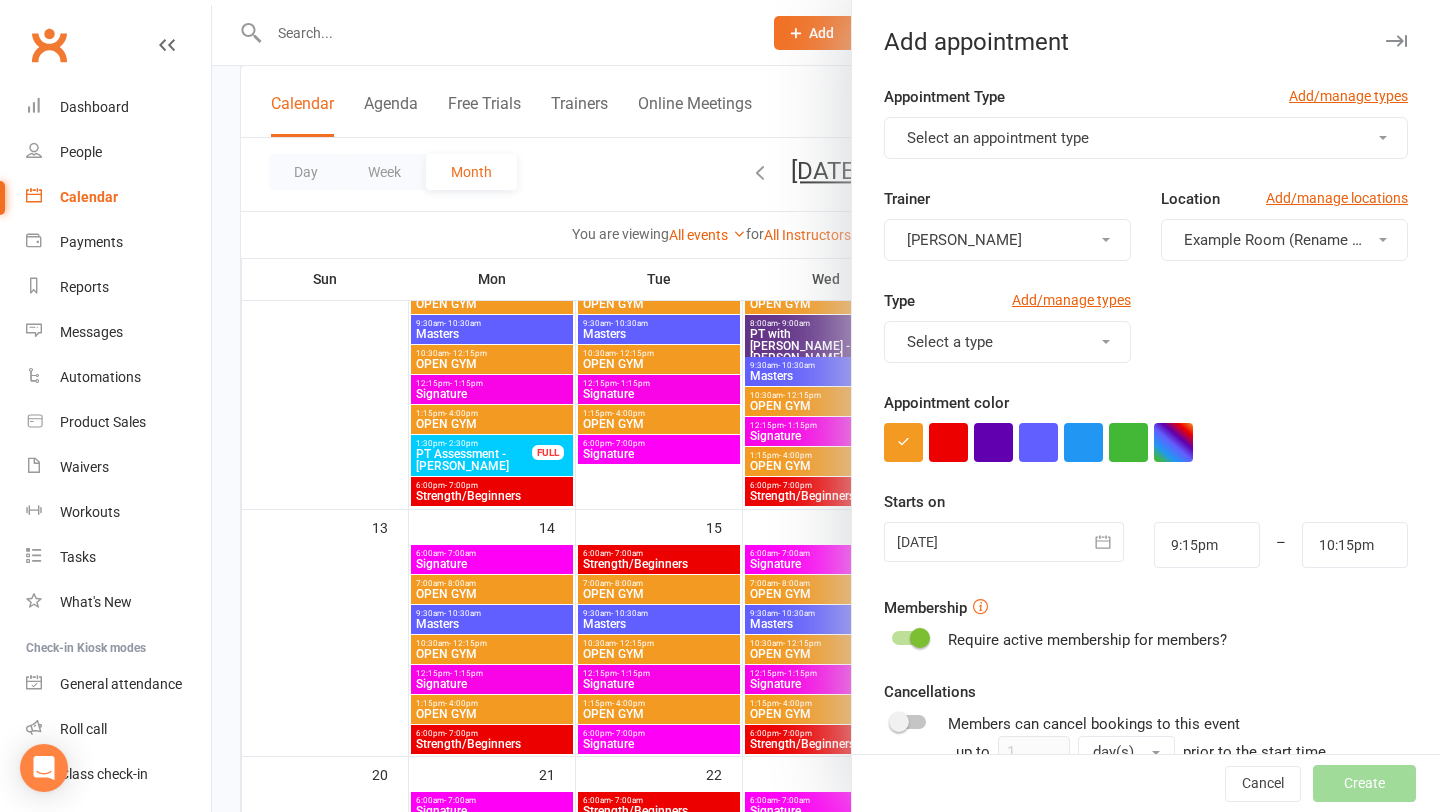 click on "Select an appointment type" at bounding box center (1146, 138) 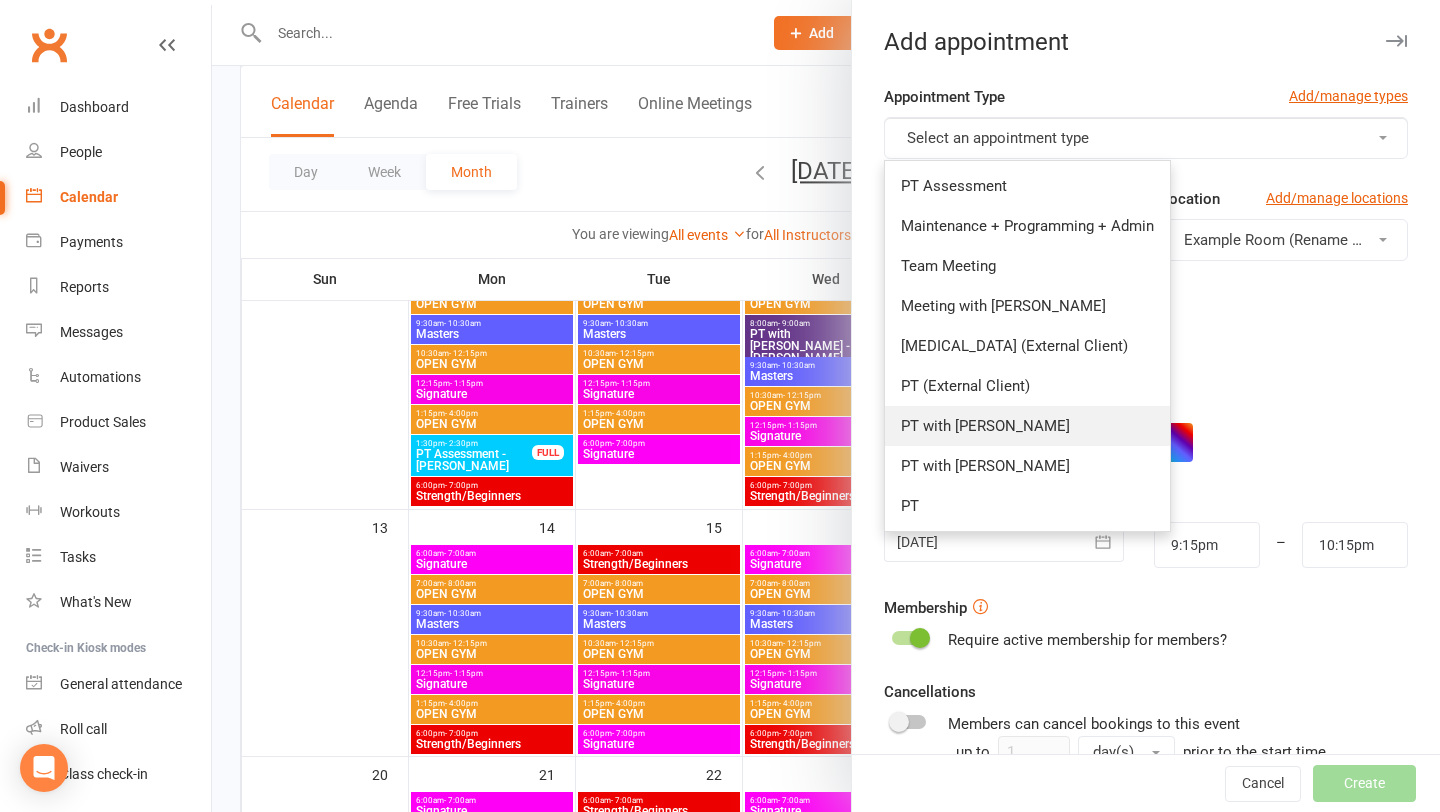 click on "PT with [PERSON_NAME]" at bounding box center [985, 426] 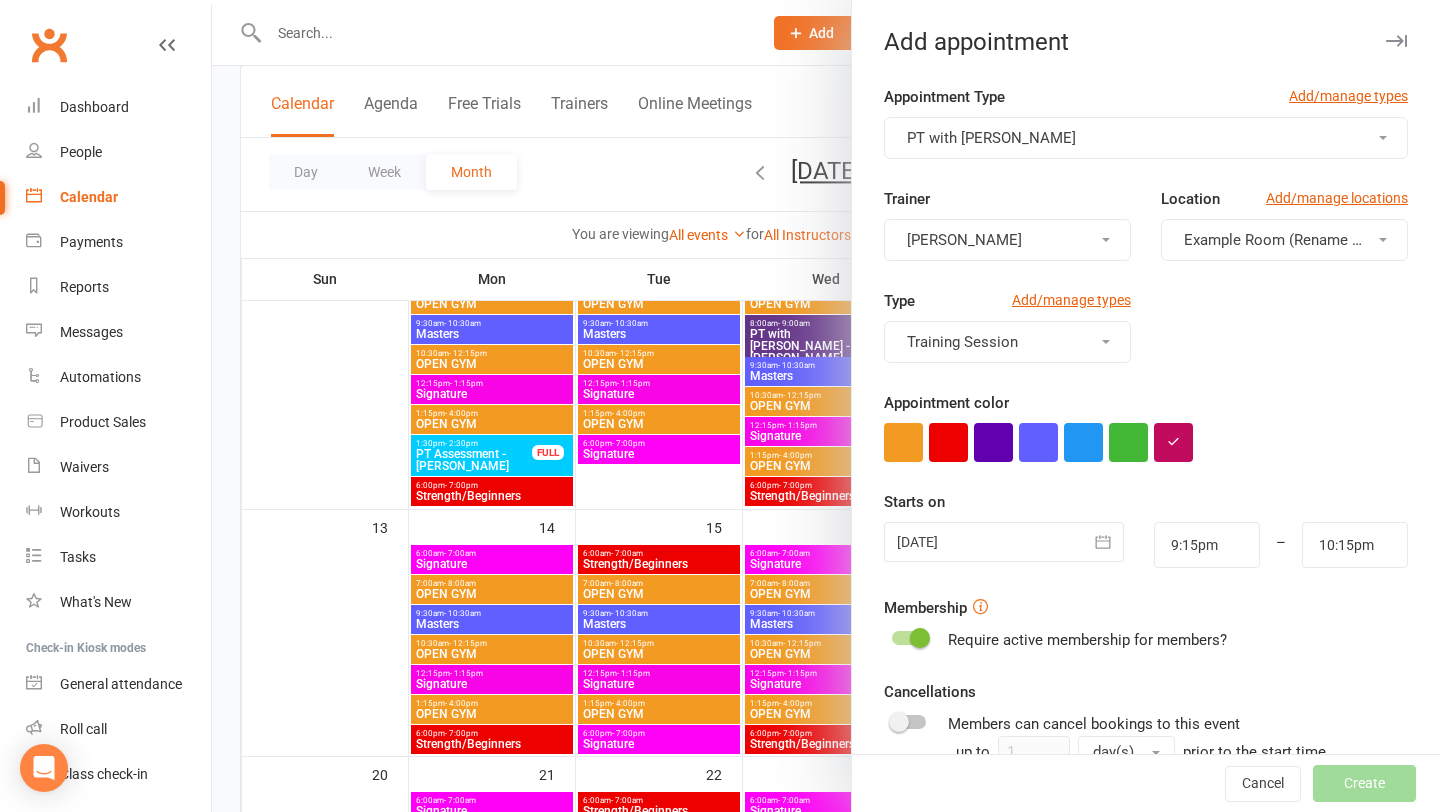 click on "Example Room (Rename me!)" at bounding box center [1283, 240] 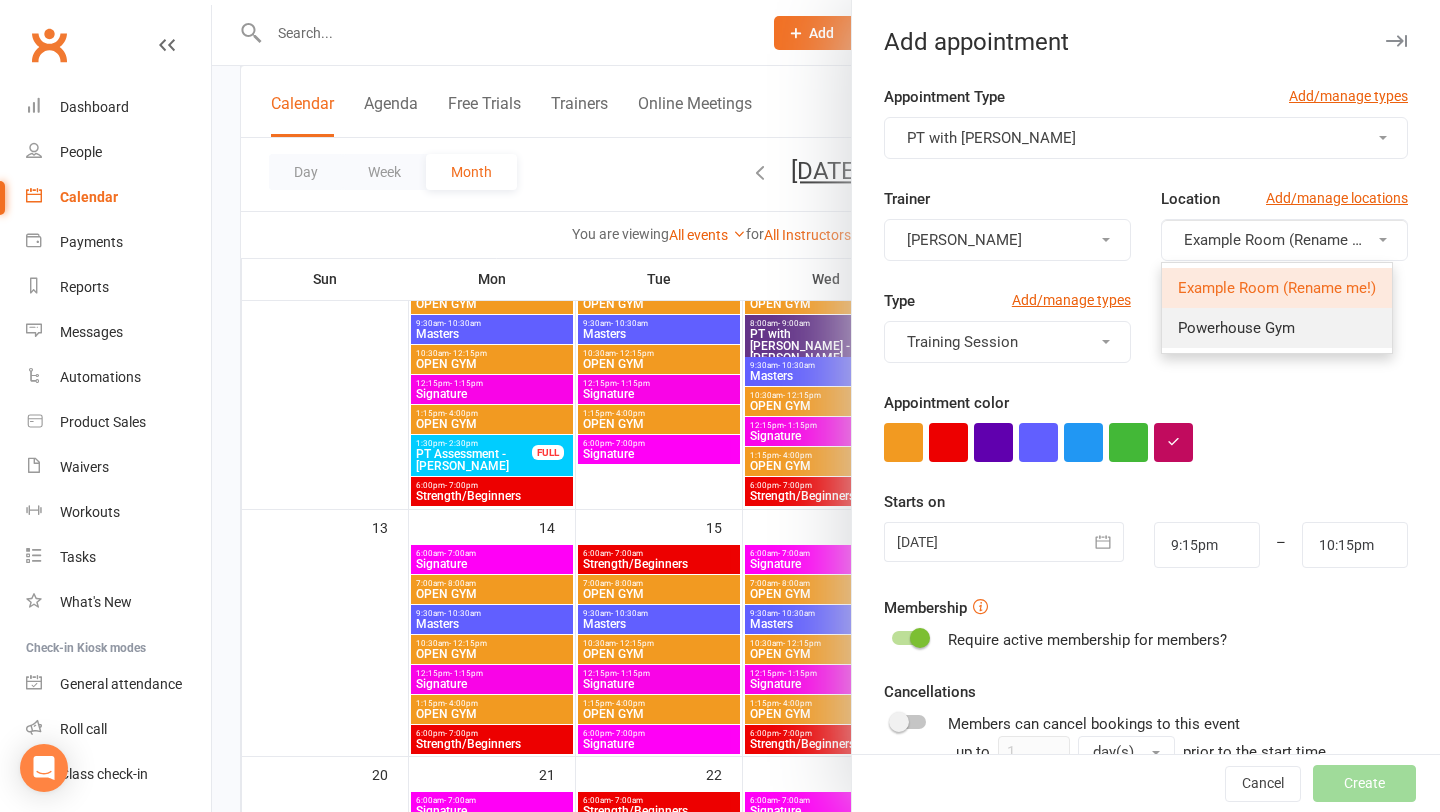 click on "Powerhouse Gym" at bounding box center [1236, 328] 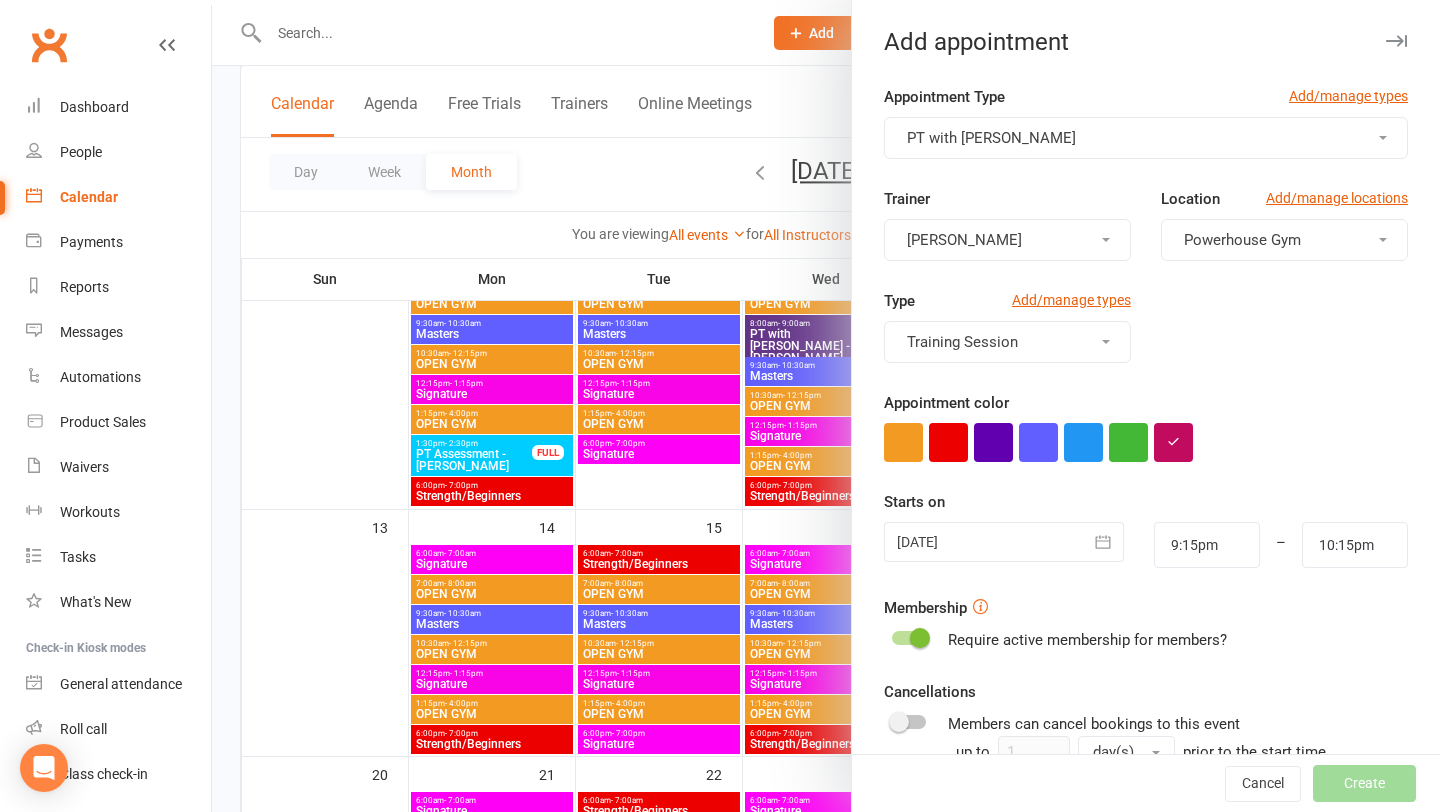 click at bounding box center [1004, 542] 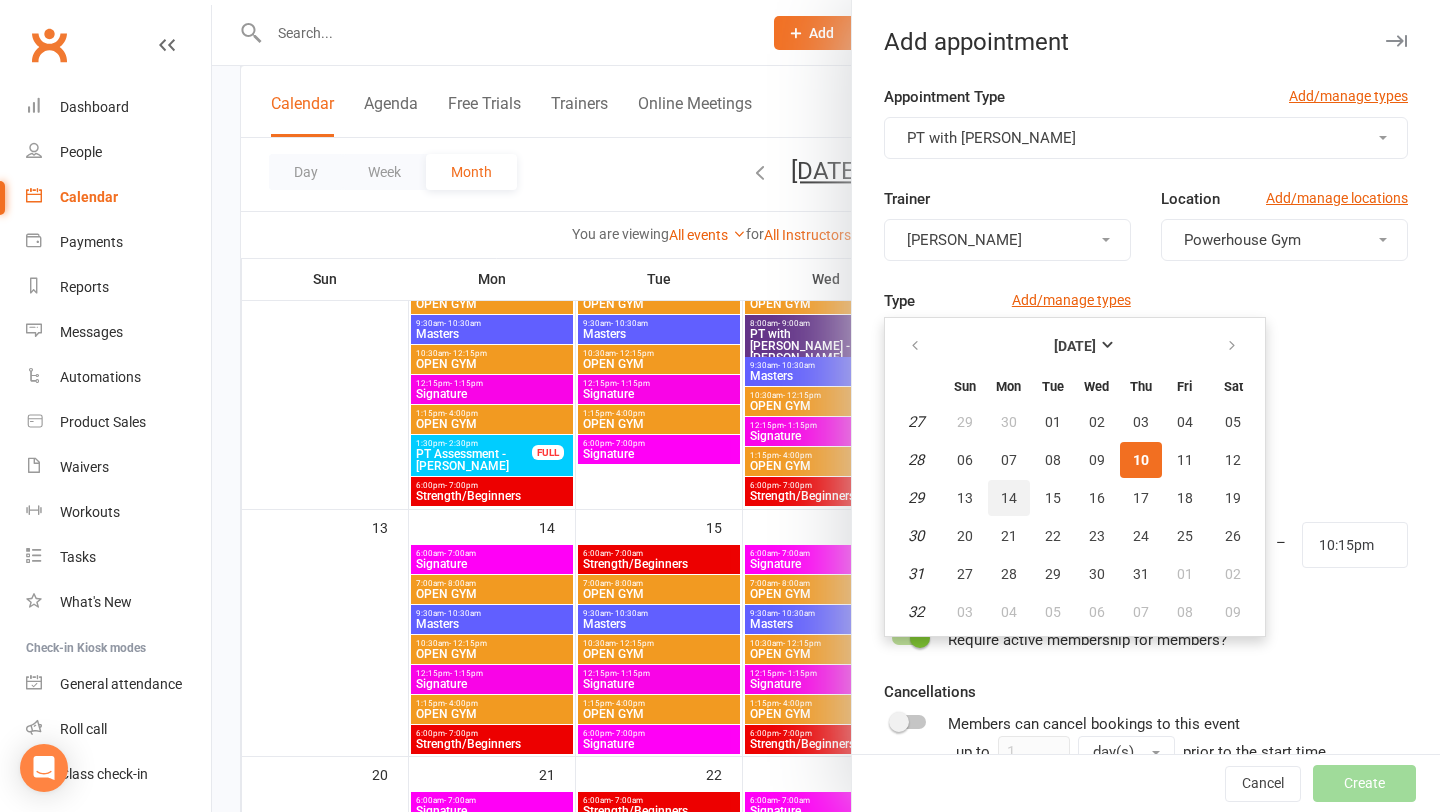 click on "14" at bounding box center [1009, 498] 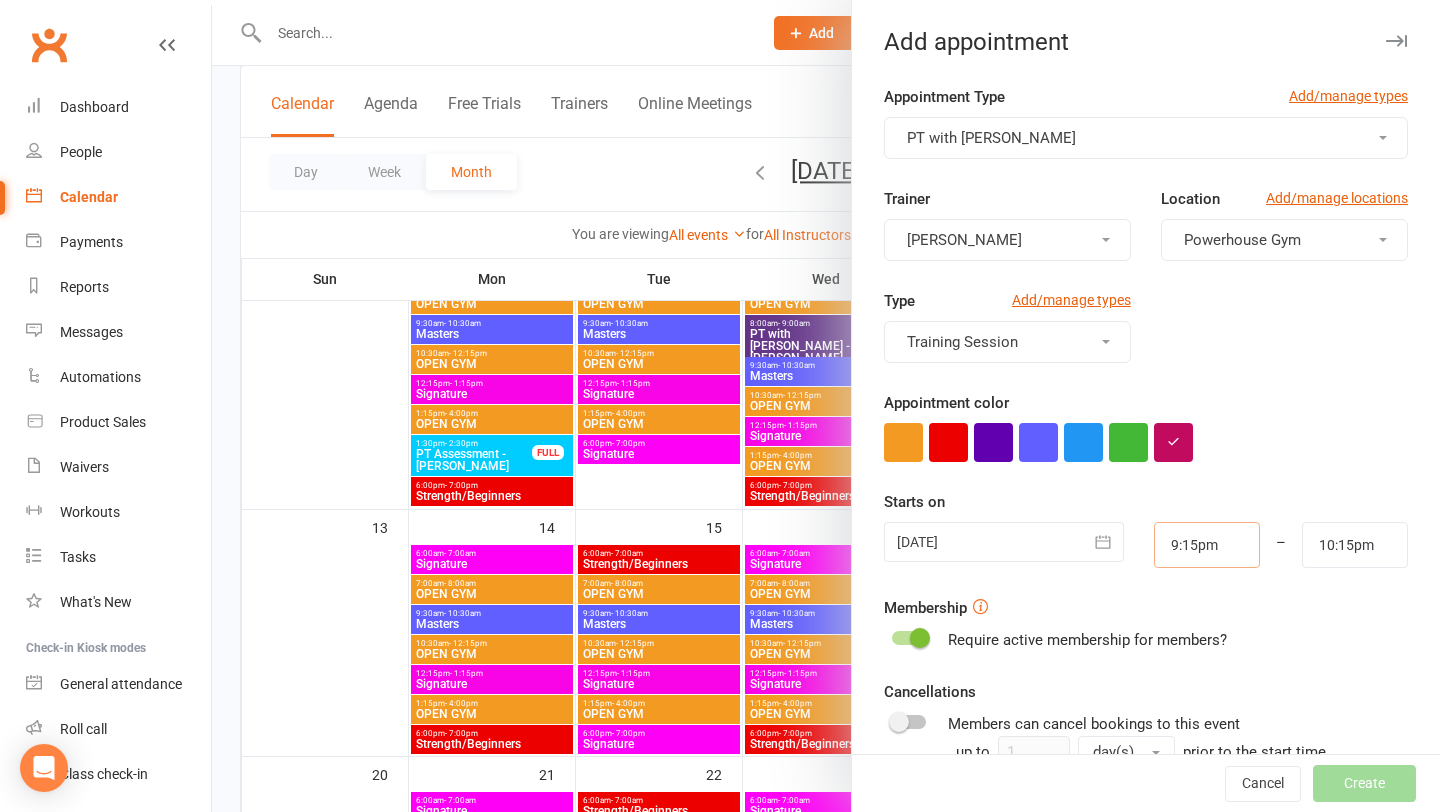click on "9:15pm" at bounding box center [1207, 545] 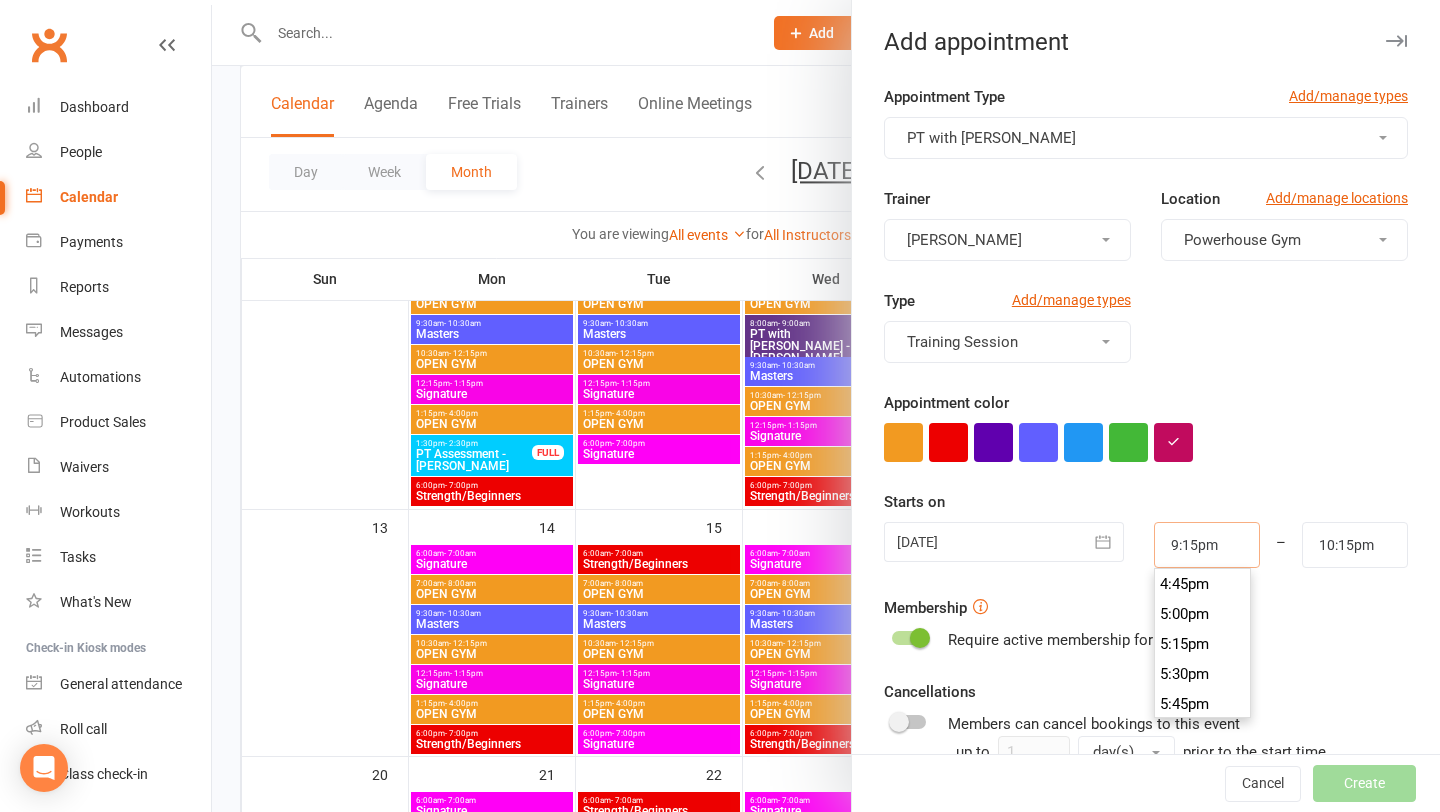 scroll, scrollTop: 2004, scrollLeft: 0, axis: vertical 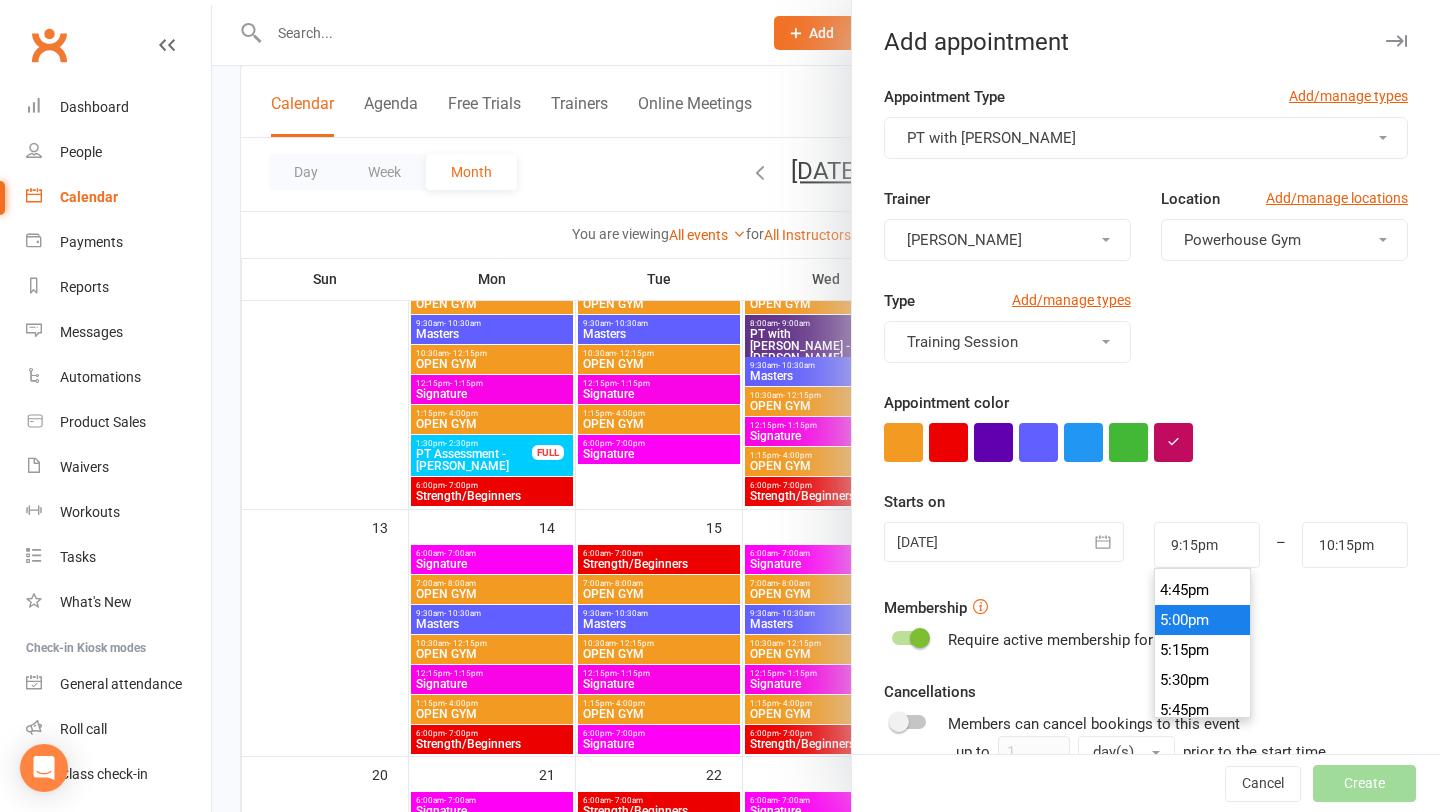 type on "5:00pm" 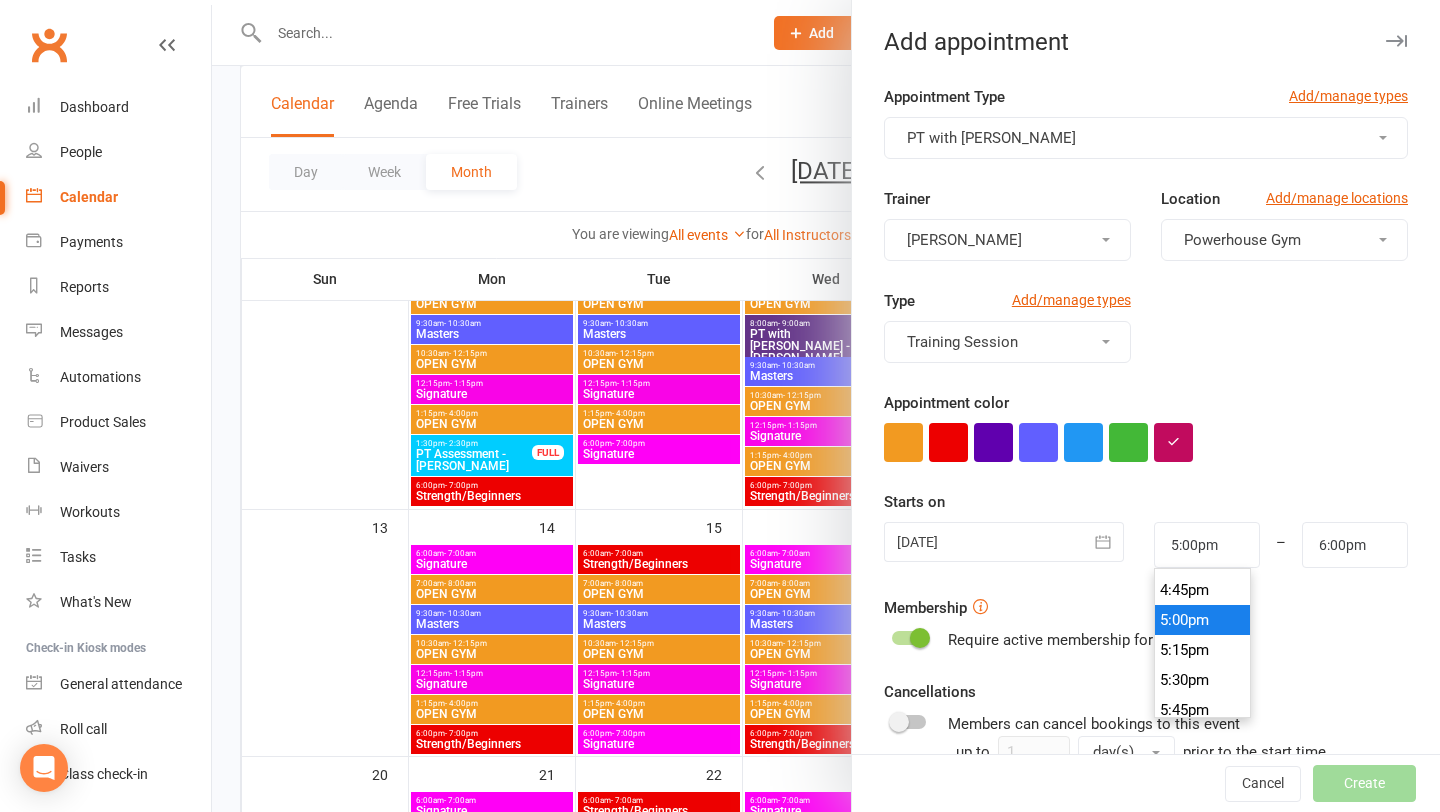 click on "5:00pm" at bounding box center (1203, 620) 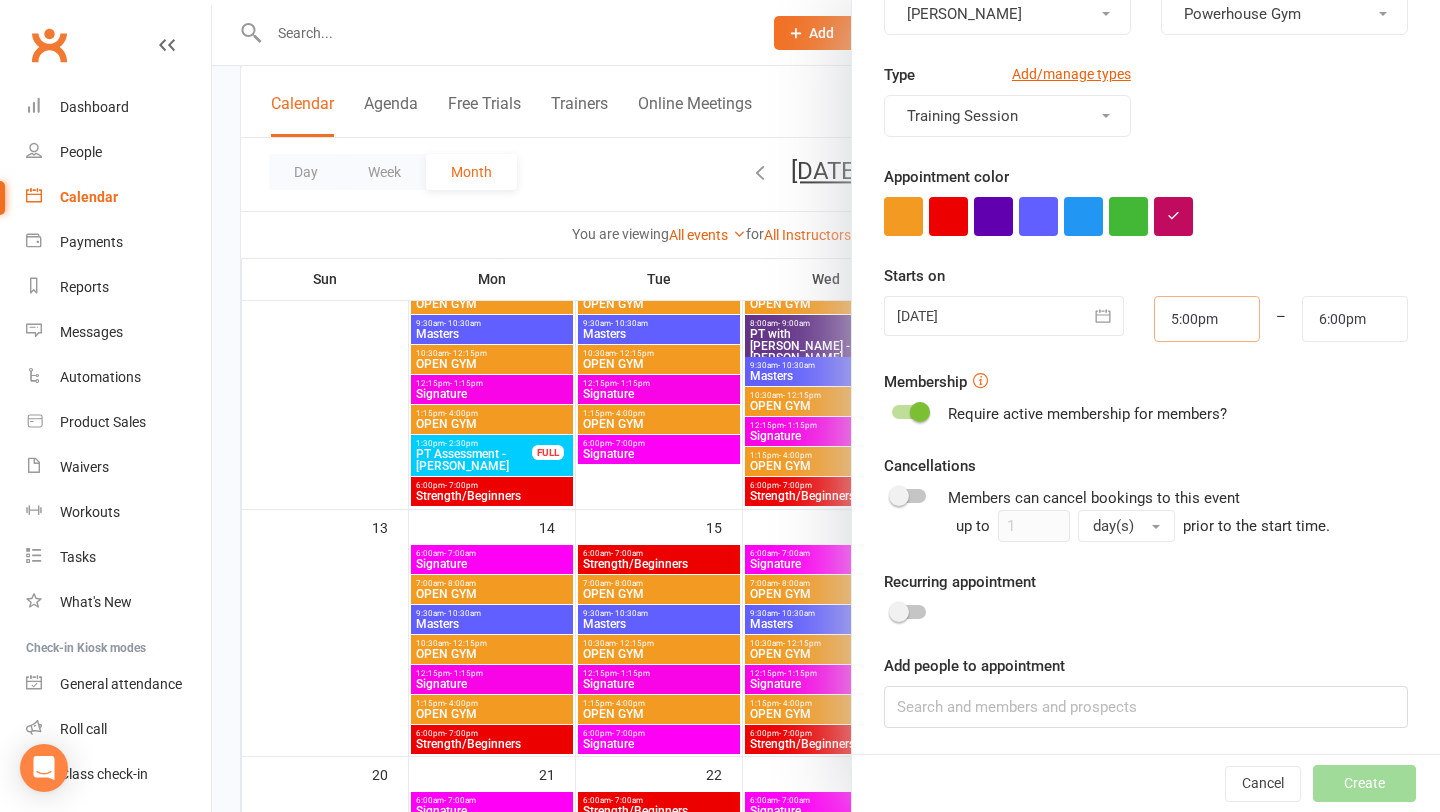 scroll, scrollTop: 228, scrollLeft: 0, axis: vertical 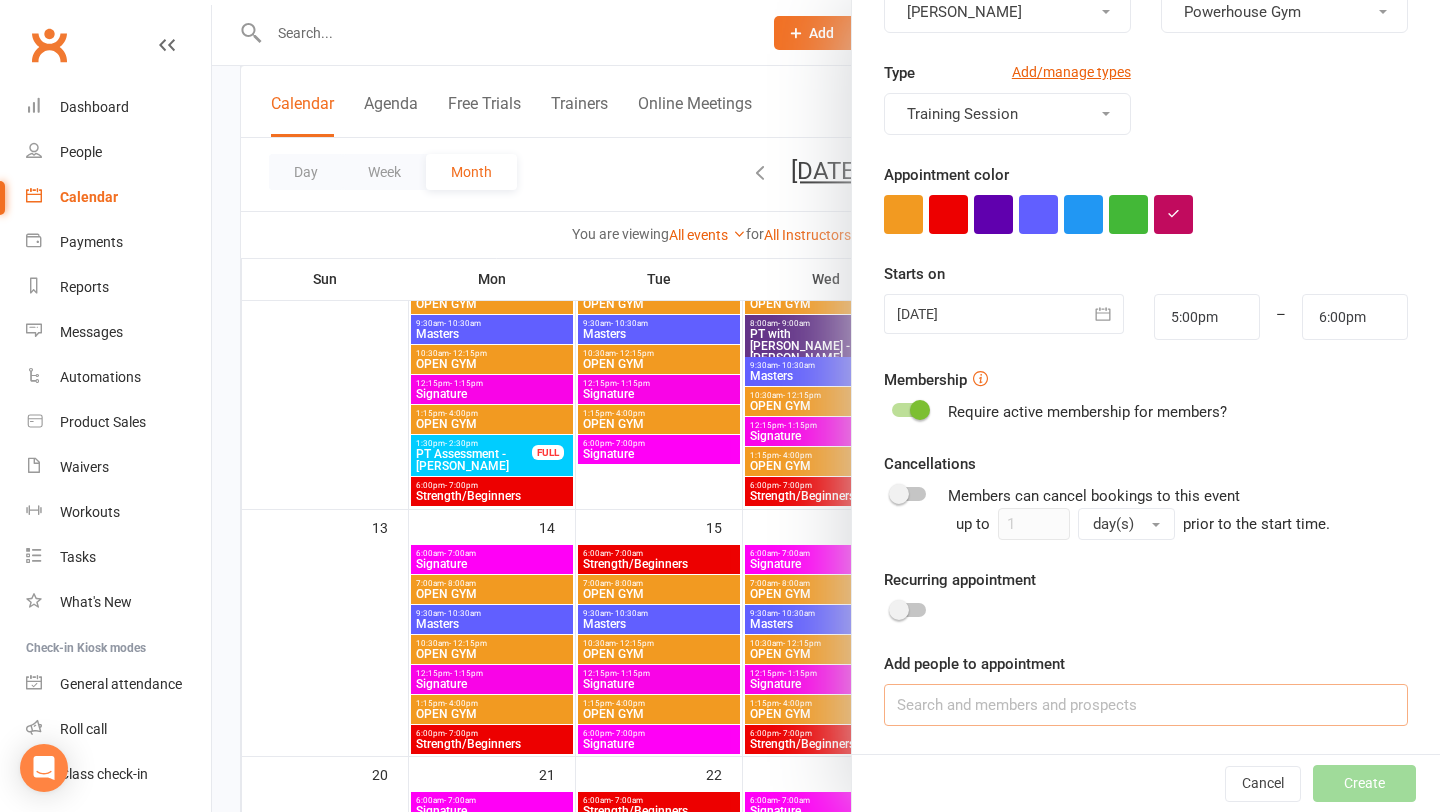 click at bounding box center (1146, 705) 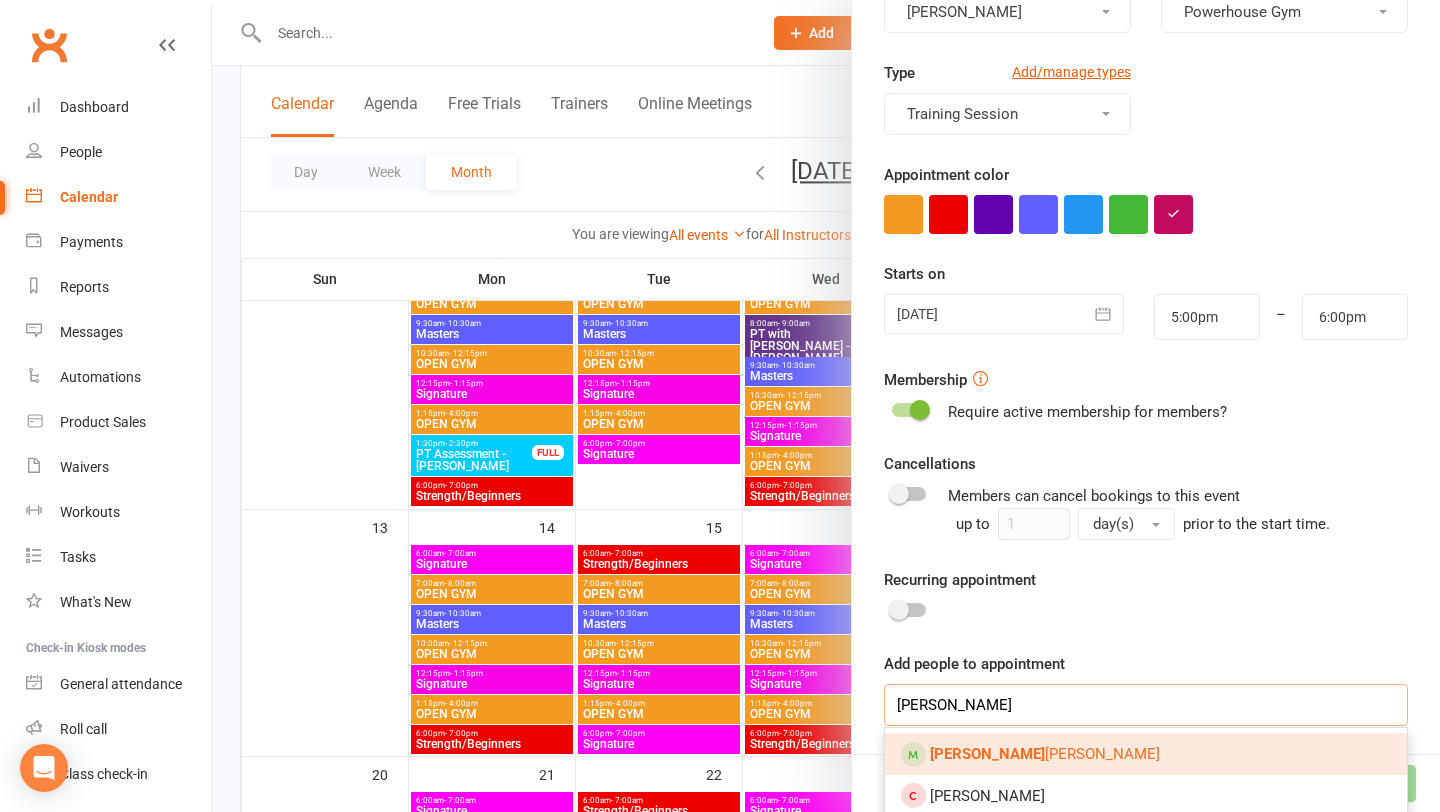 type on "[PERSON_NAME]" 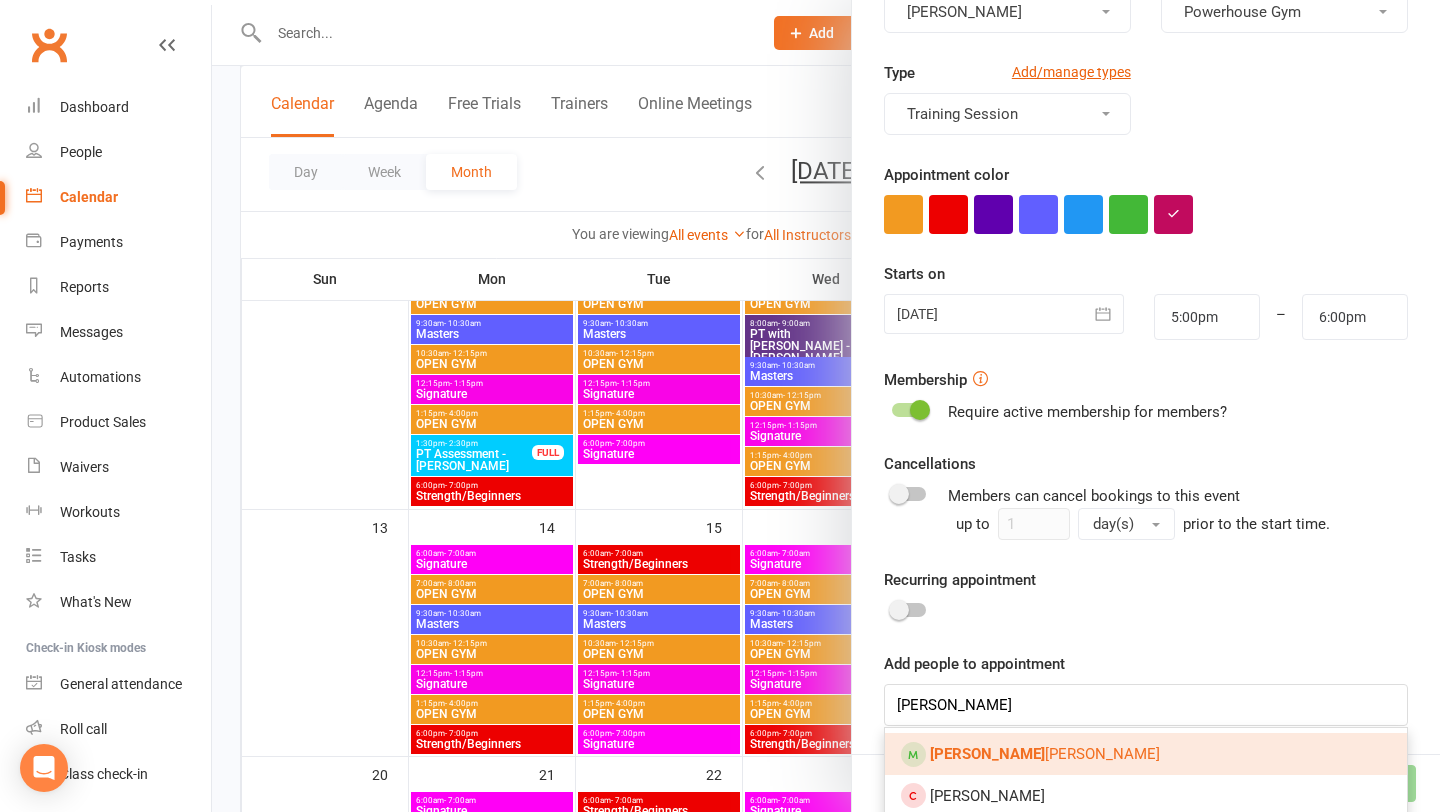 click on "[PERSON_NAME]" at bounding box center [1146, 754] 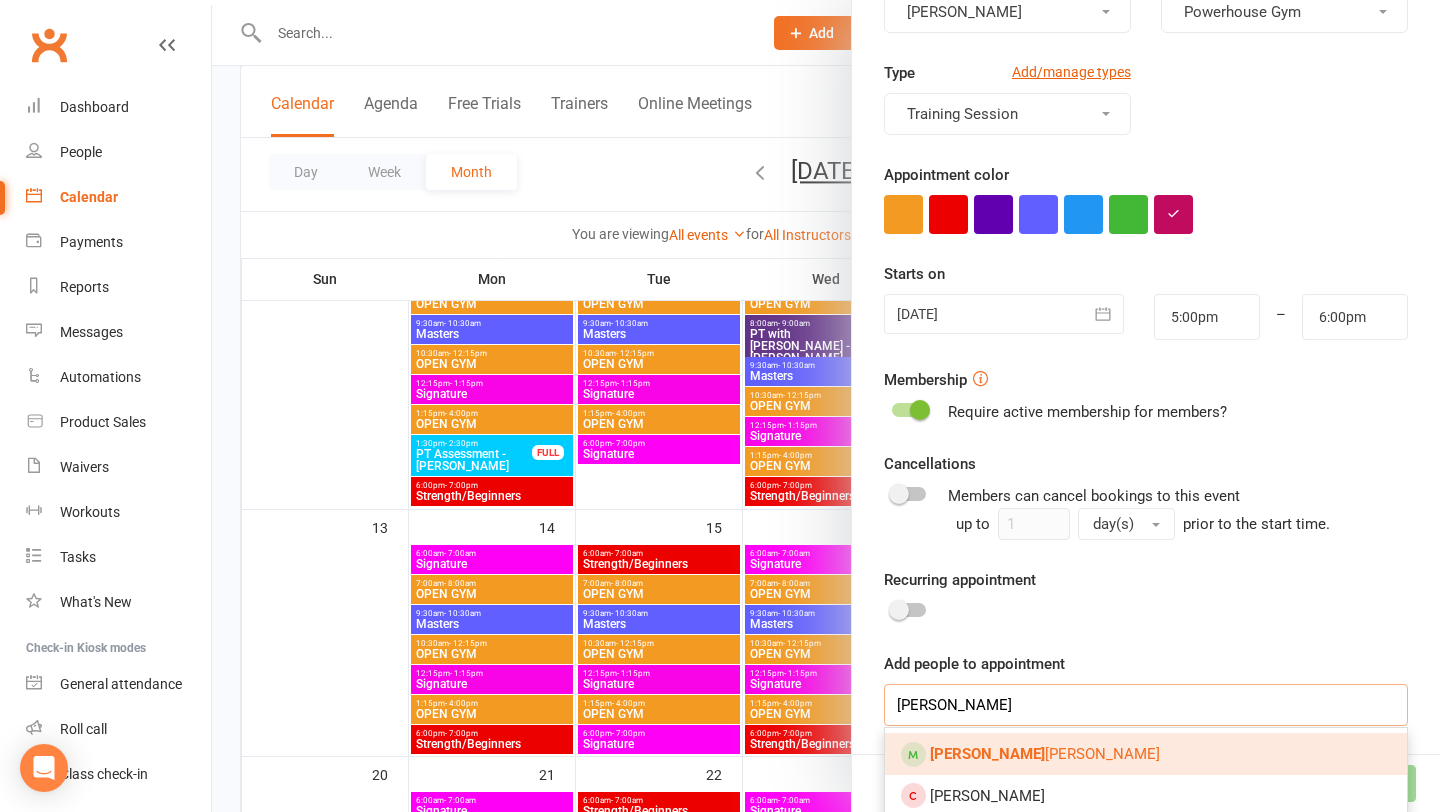type 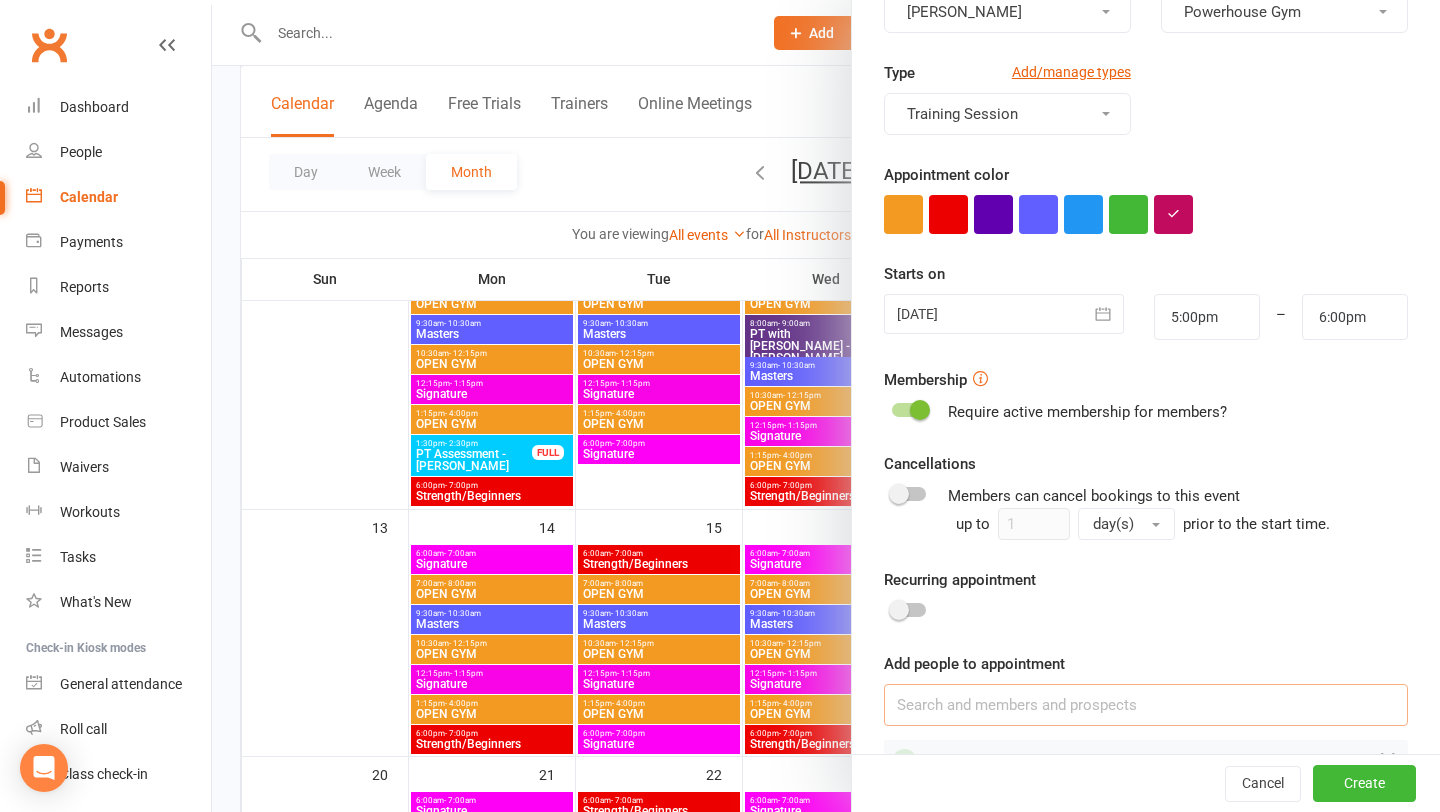 scroll, scrollTop: 284, scrollLeft: 0, axis: vertical 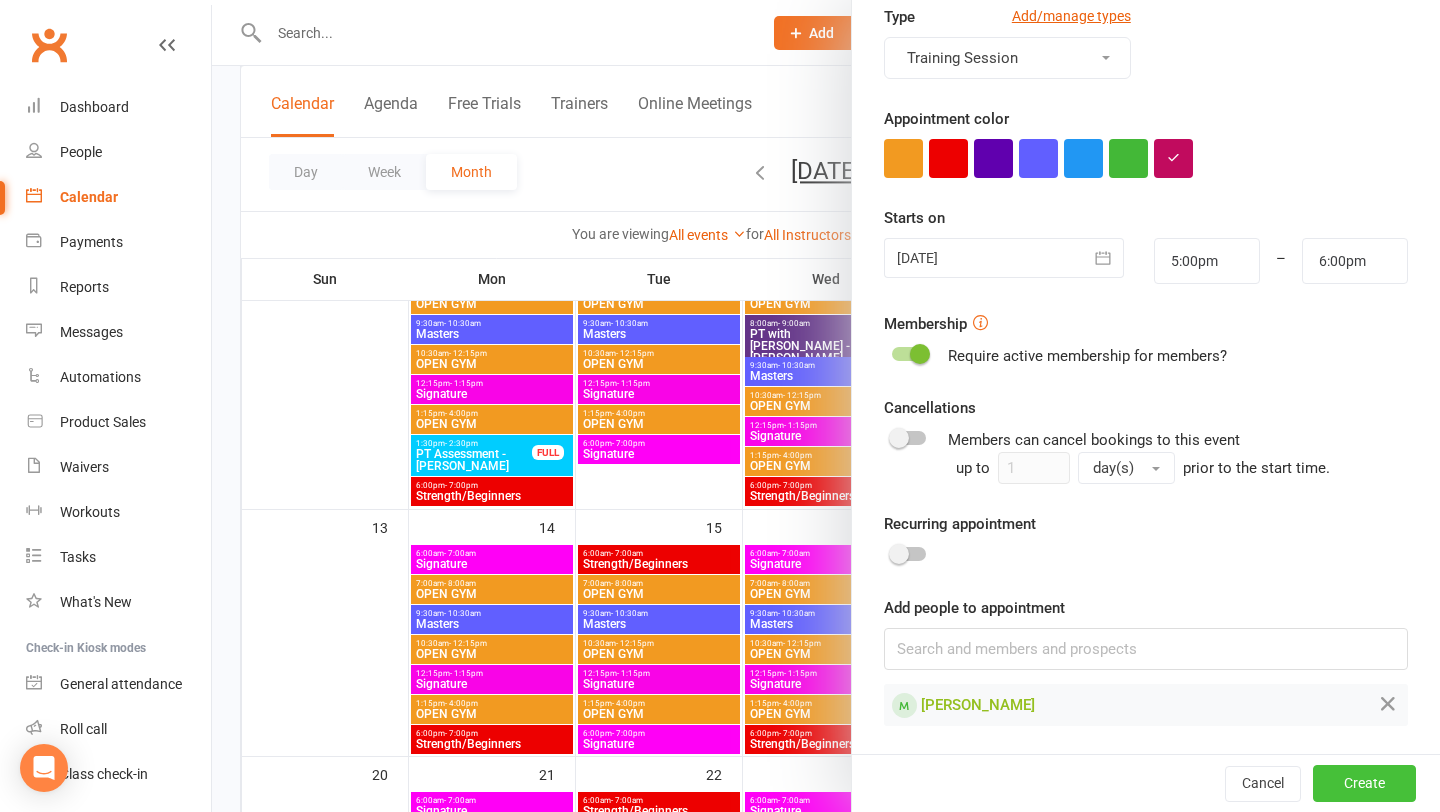 click on "Create" at bounding box center [1364, 783] 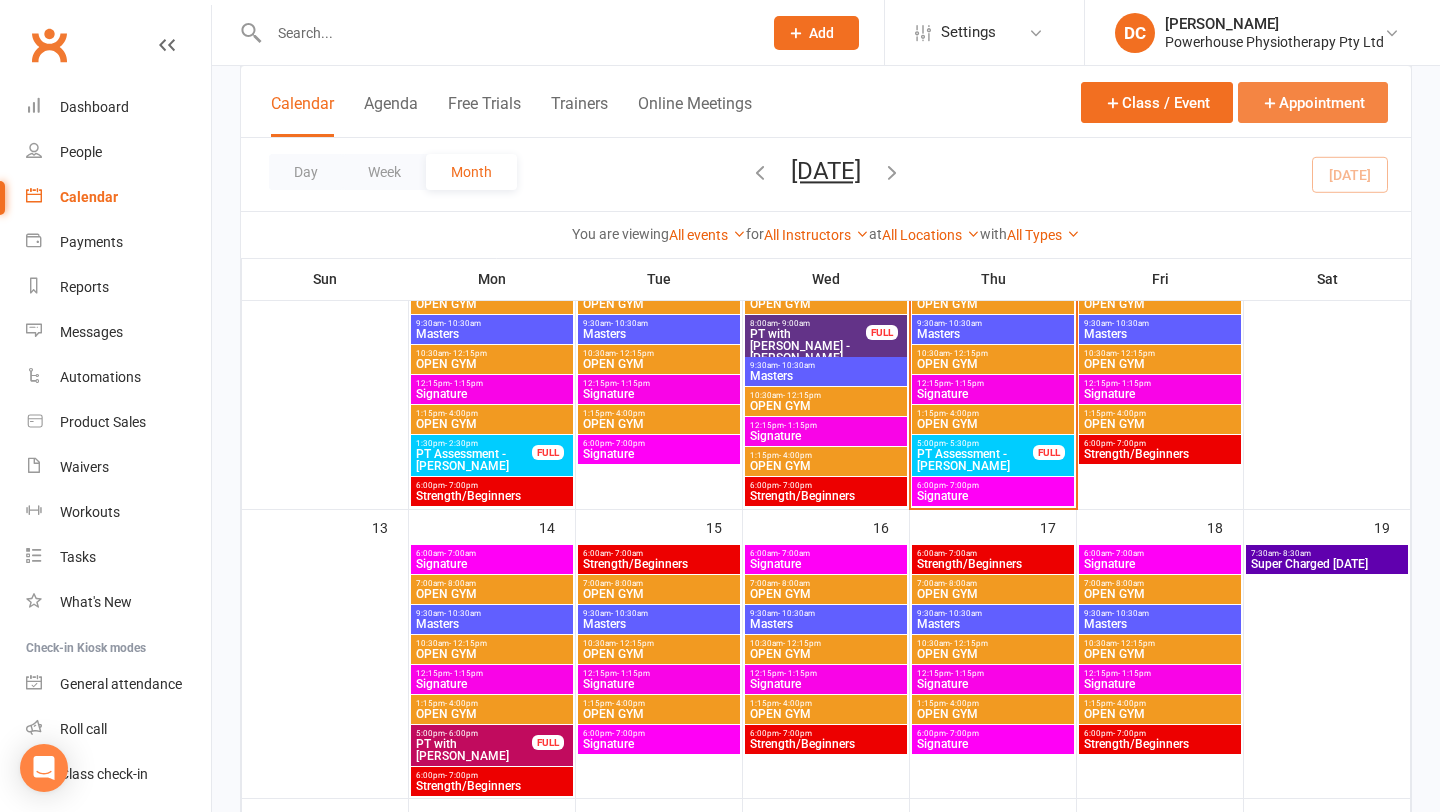 click on "Appointment" at bounding box center (1313, 102) 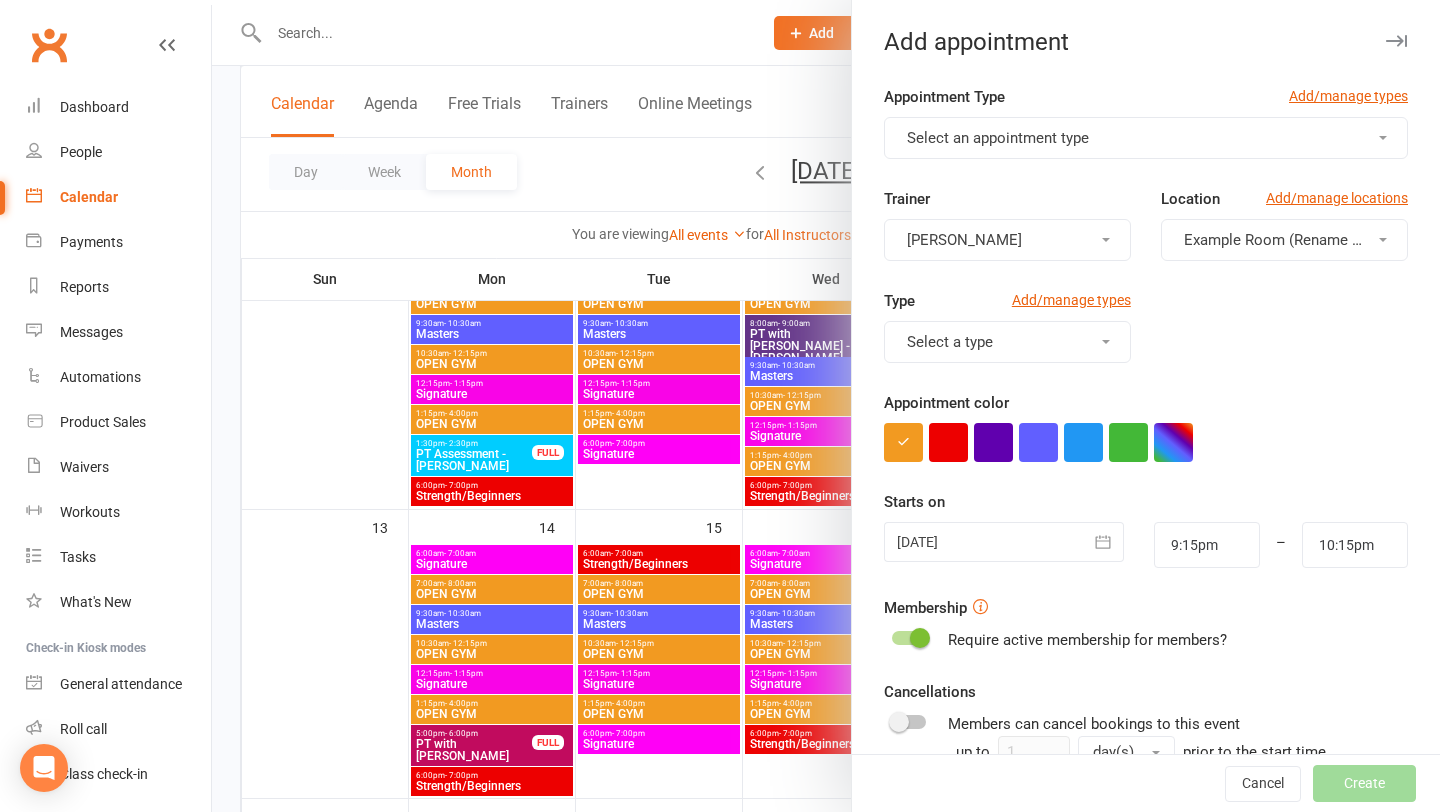 click on "Select an appointment type" at bounding box center [1146, 138] 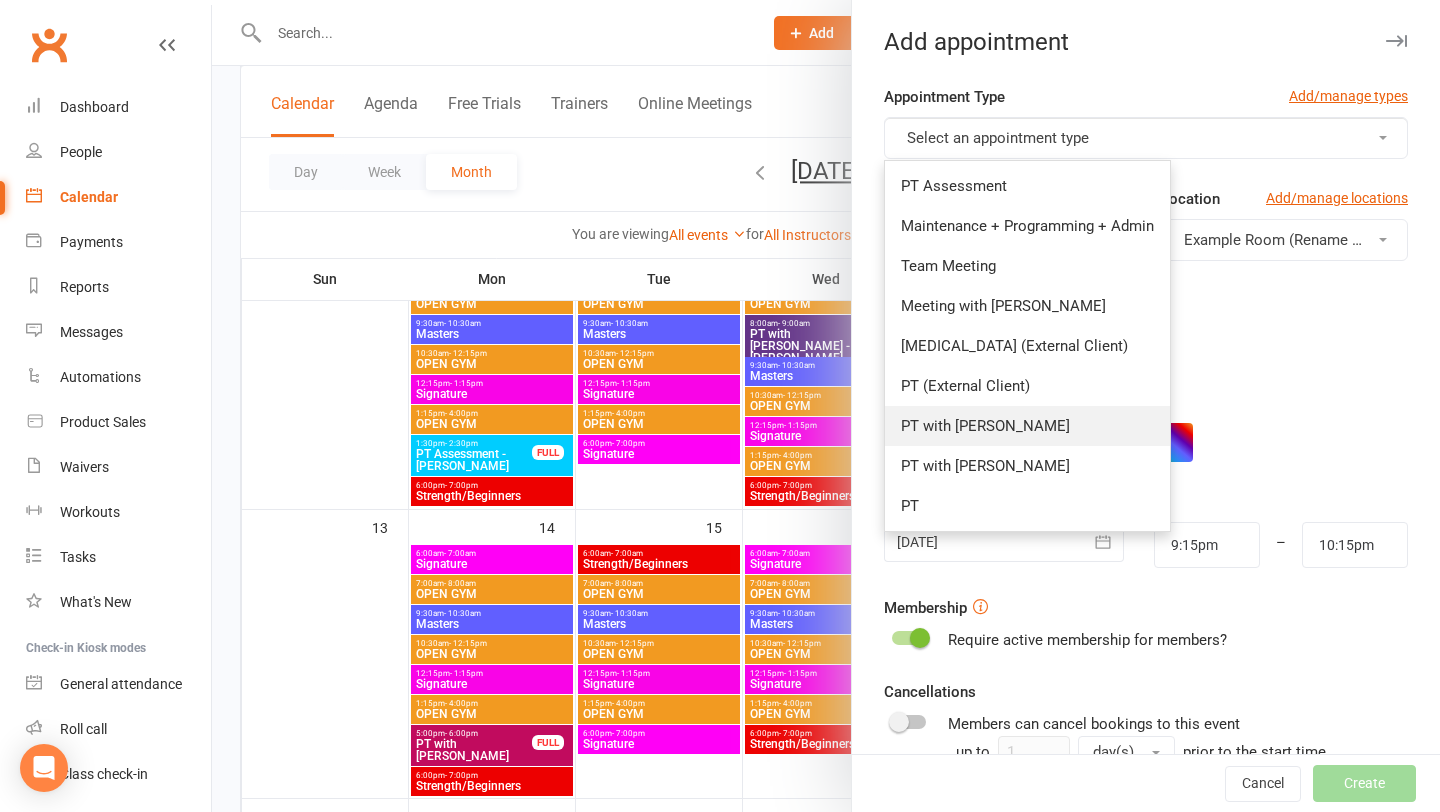 click on "PT with [PERSON_NAME]" at bounding box center [1027, 426] 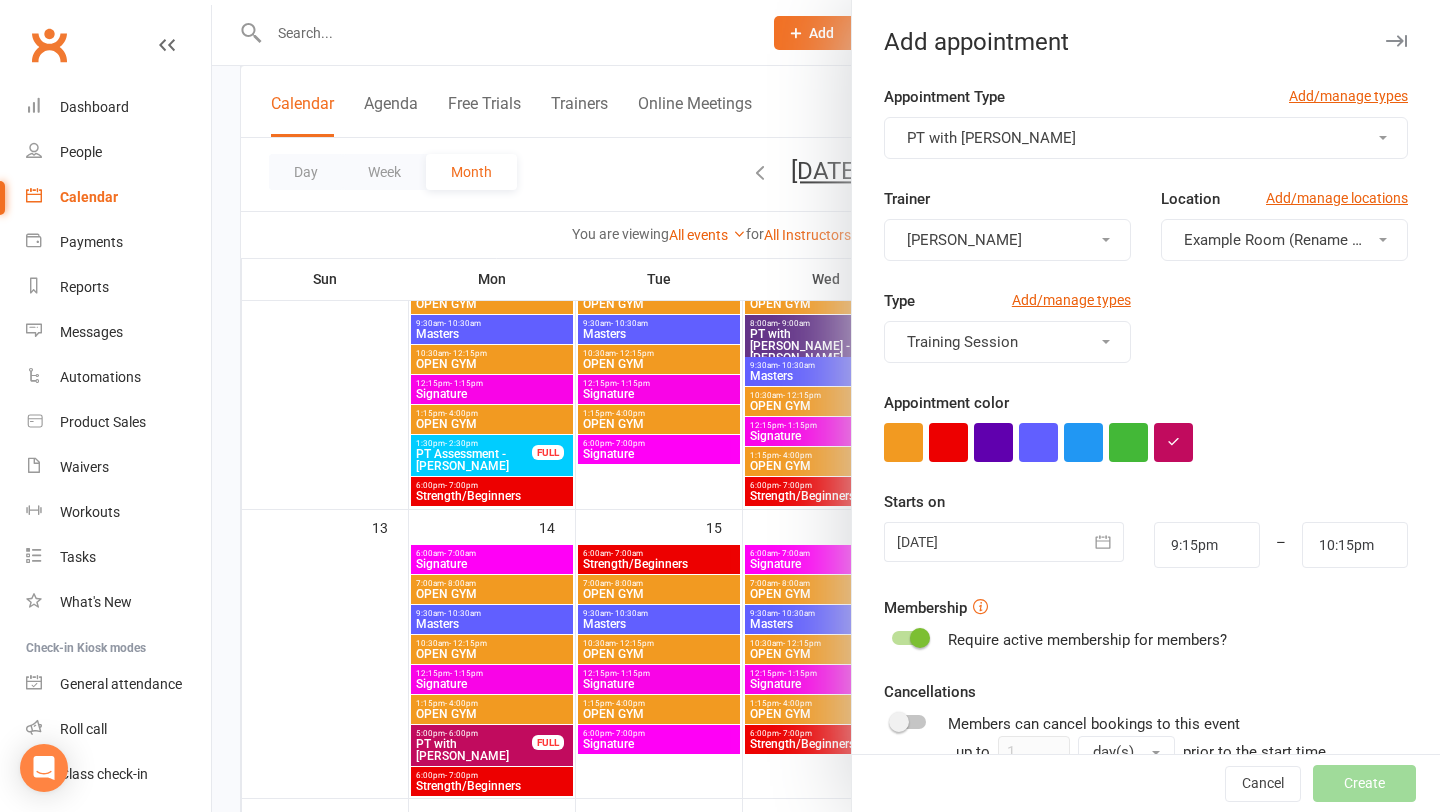 click on "Example Room (Rename me!)" at bounding box center (1283, 240) 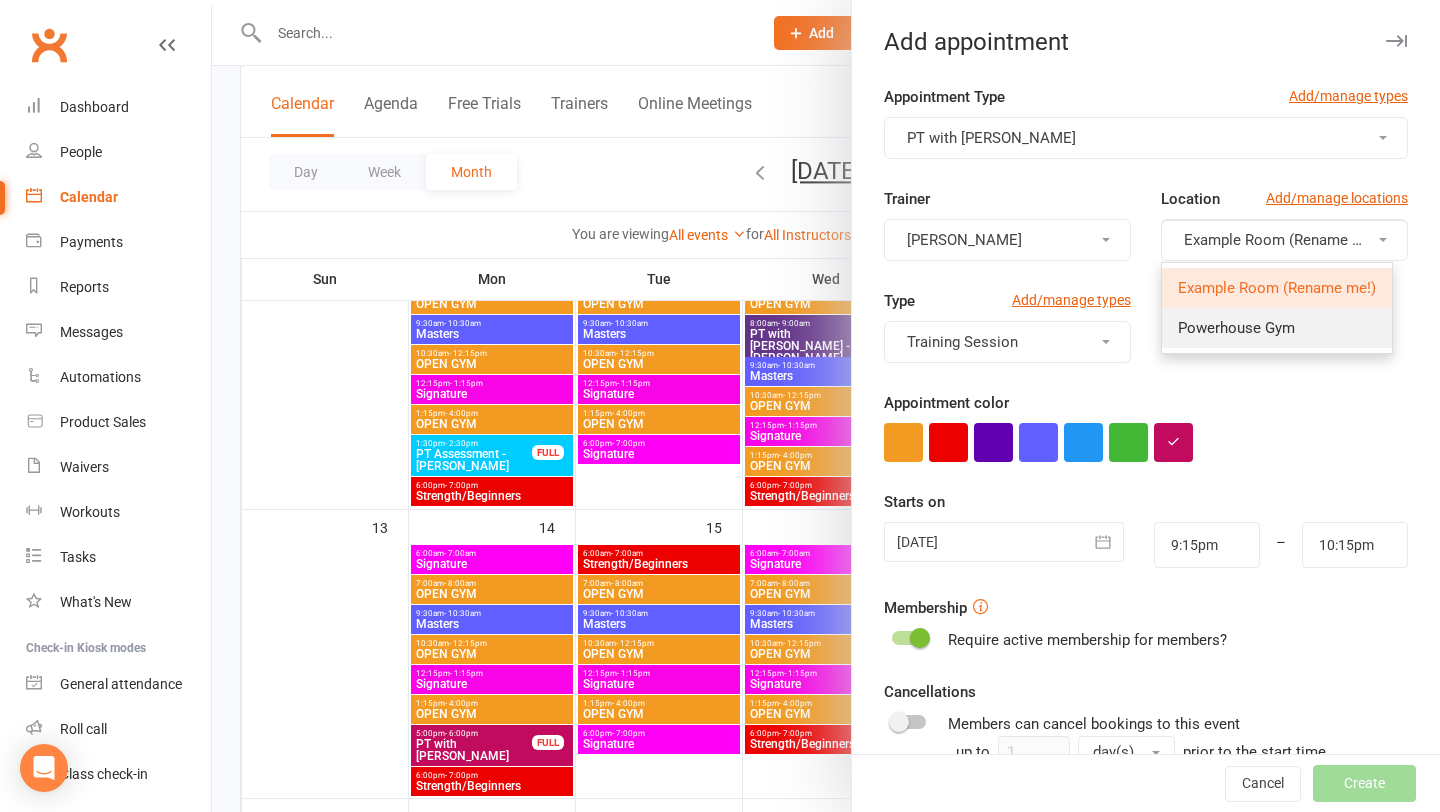 click on "Powerhouse Gym" at bounding box center [1236, 328] 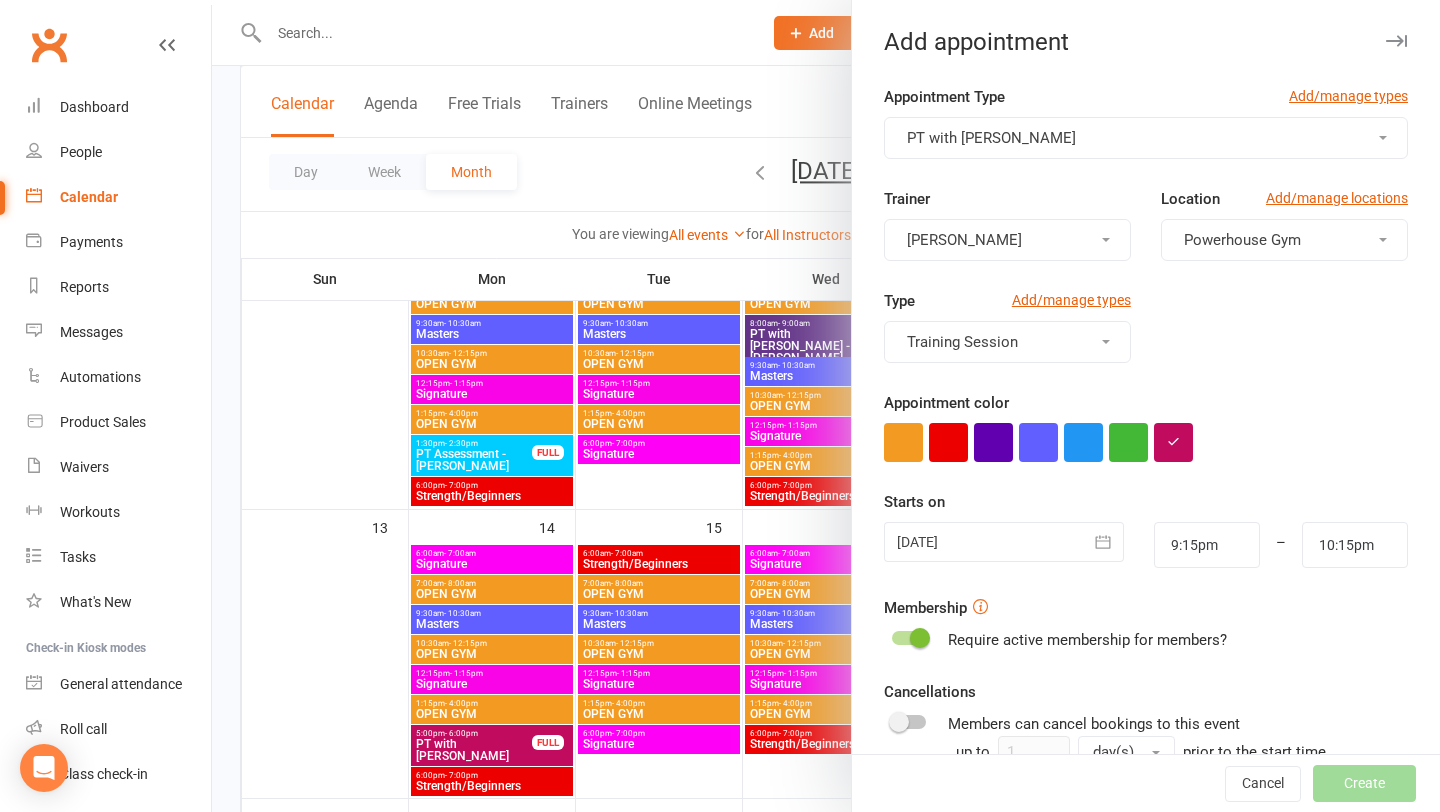 click at bounding box center [1004, 542] 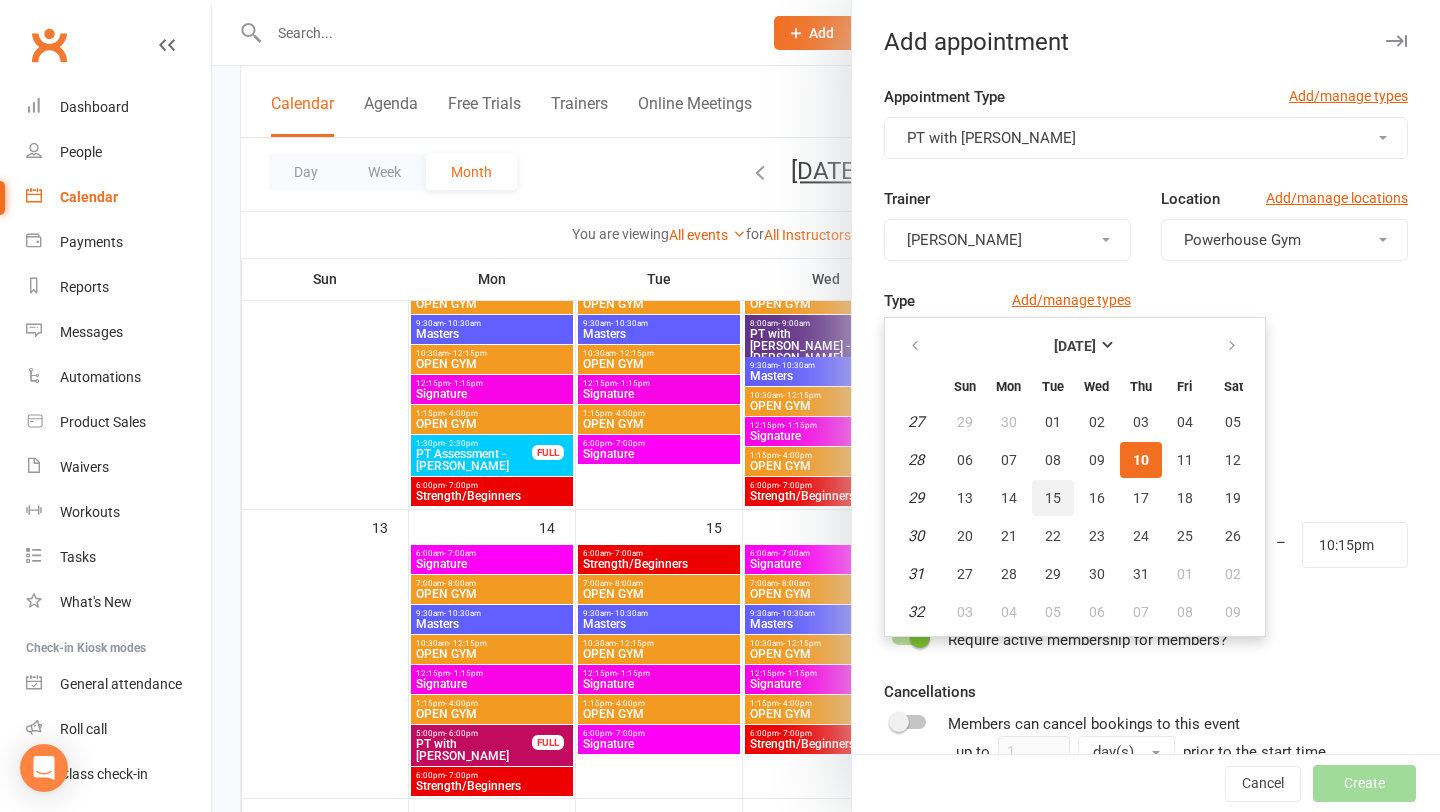 click on "15" at bounding box center (1053, 498) 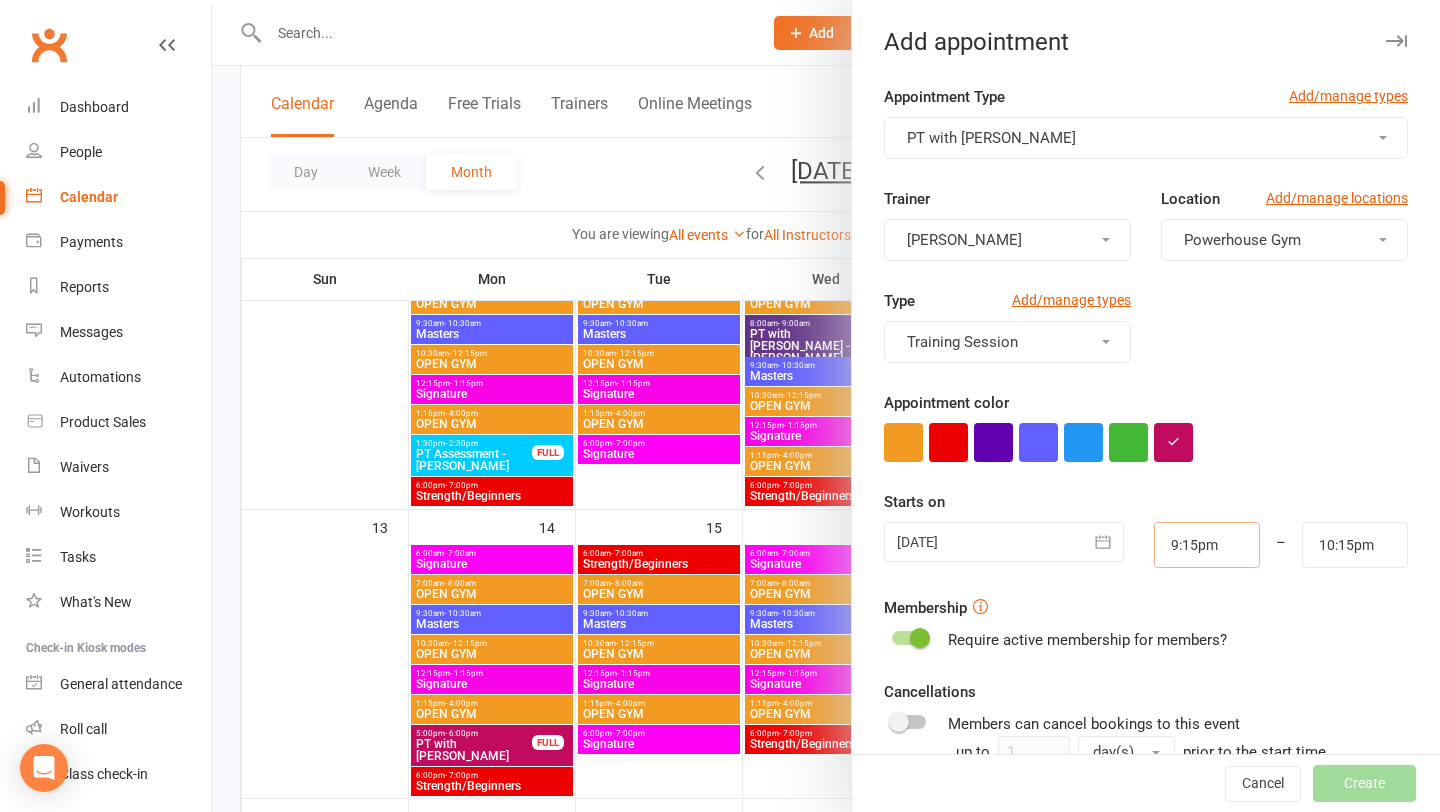 click on "9:15pm" at bounding box center [1207, 545] 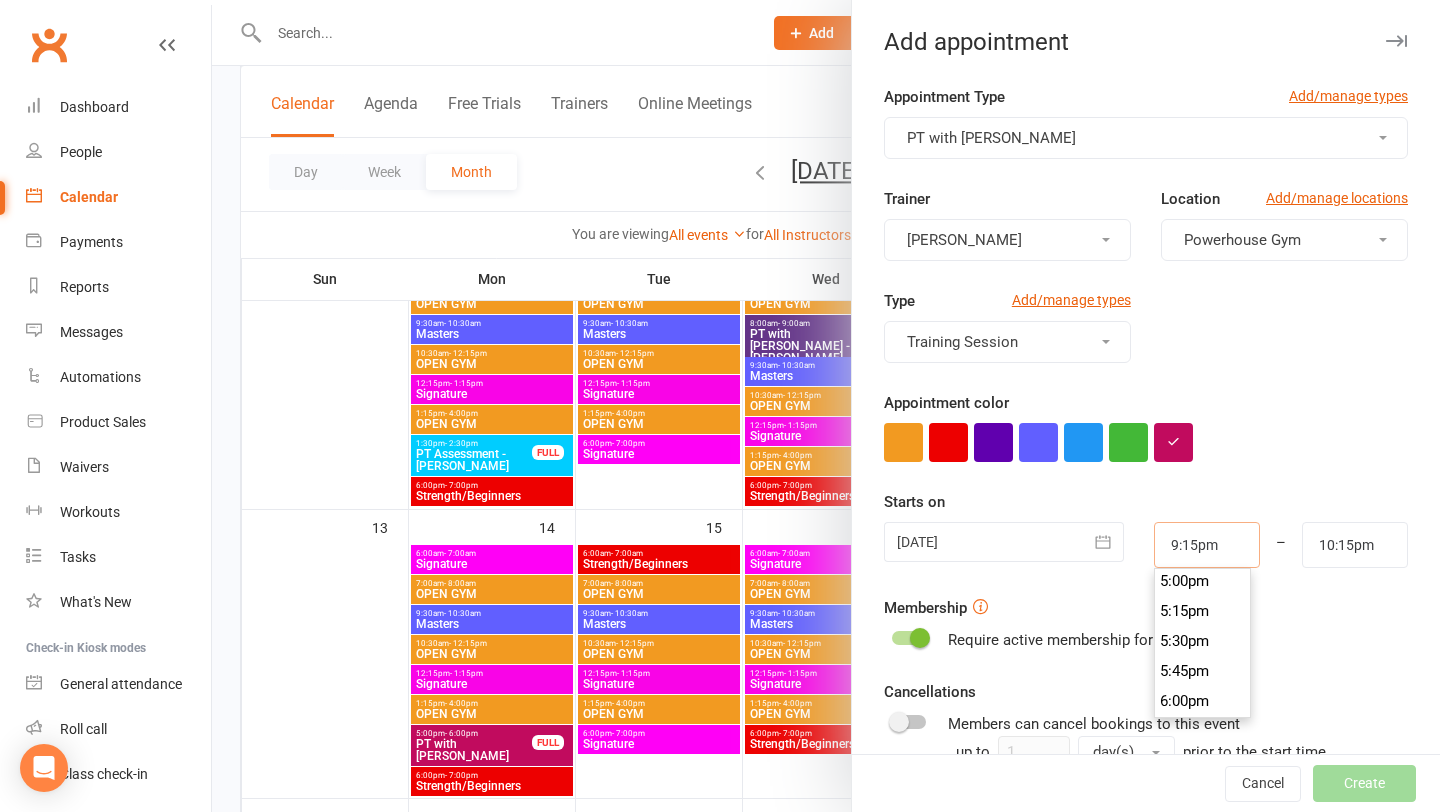 scroll, scrollTop: 2041, scrollLeft: 0, axis: vertical 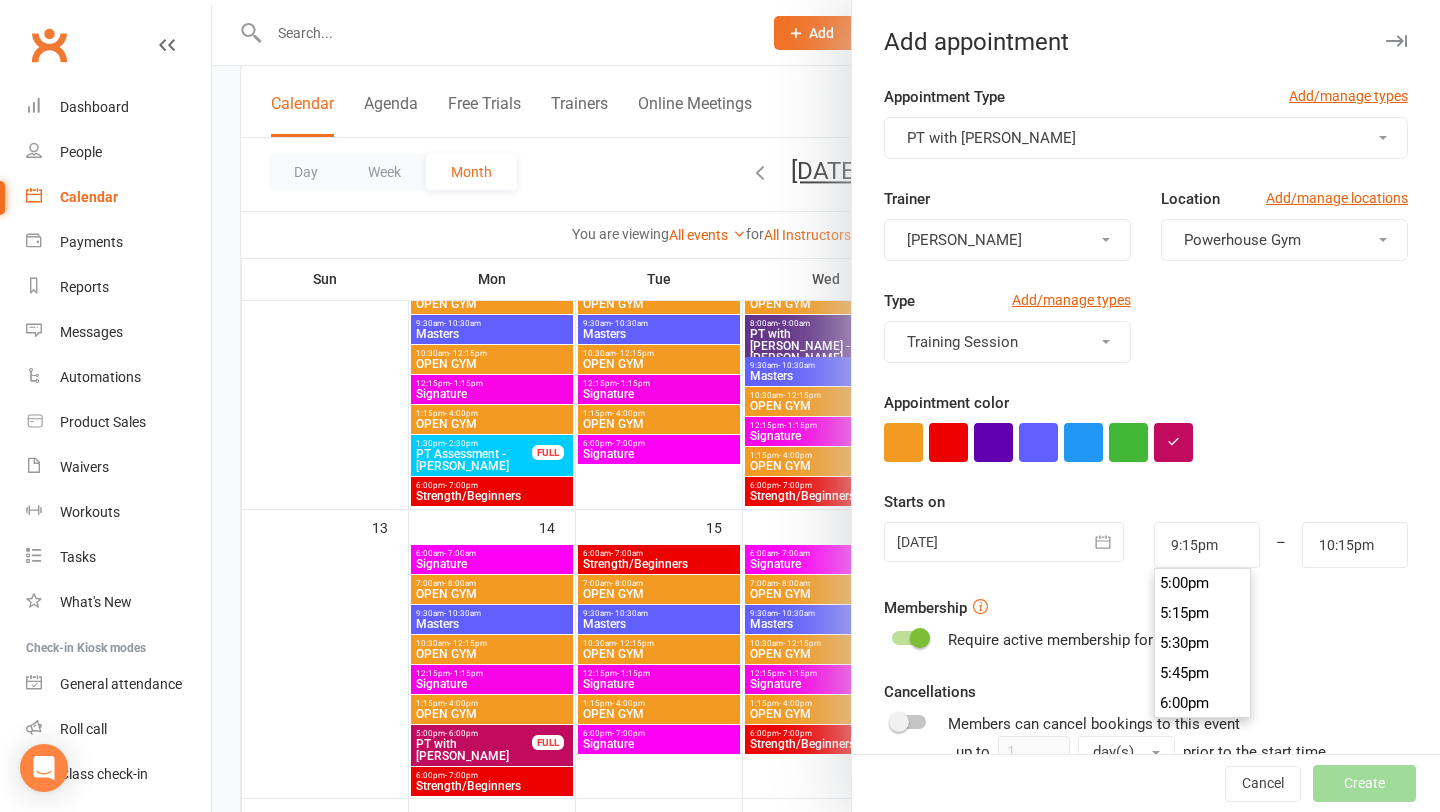 type on "5:00pm" 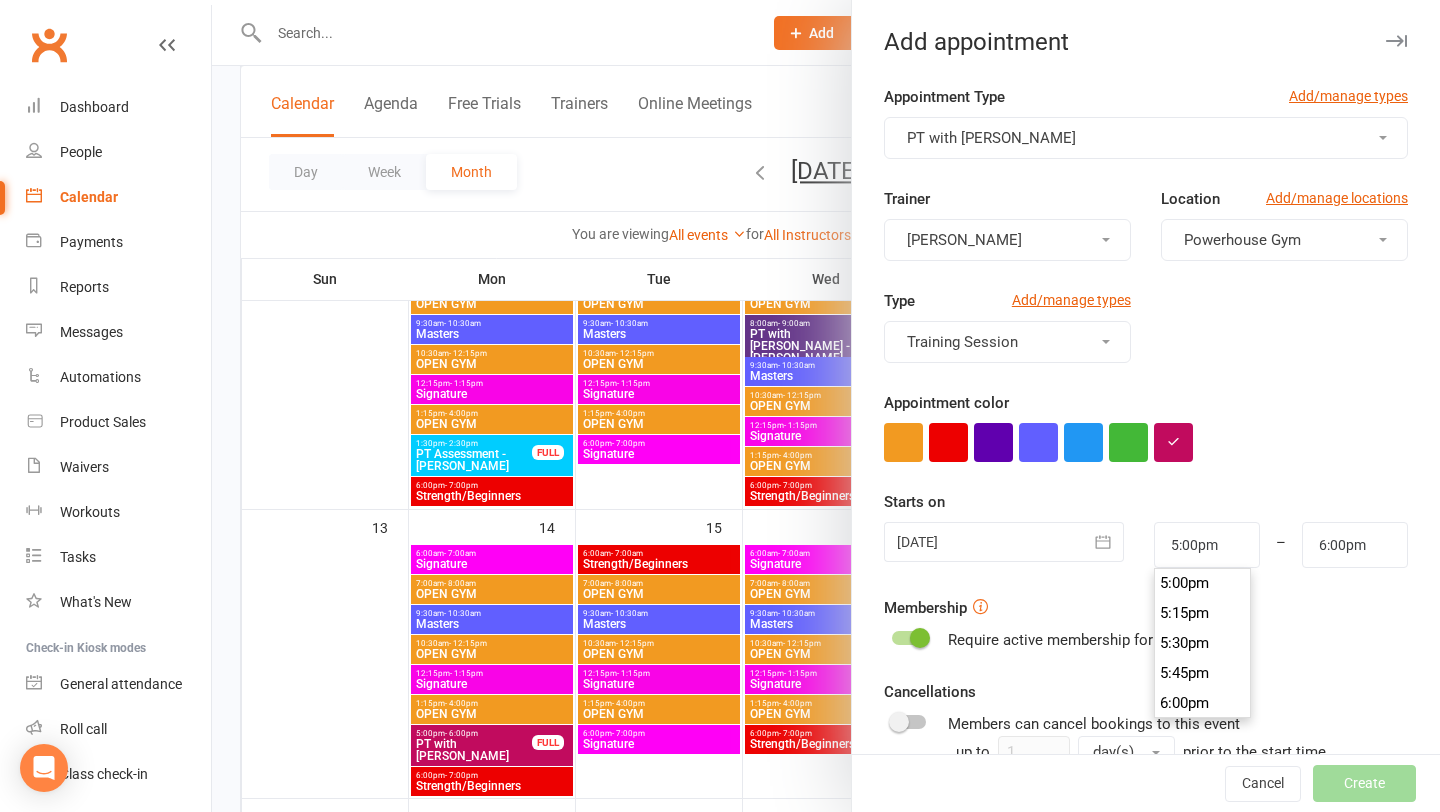 click on "5:00pm" at bounding box center (1203, 583) 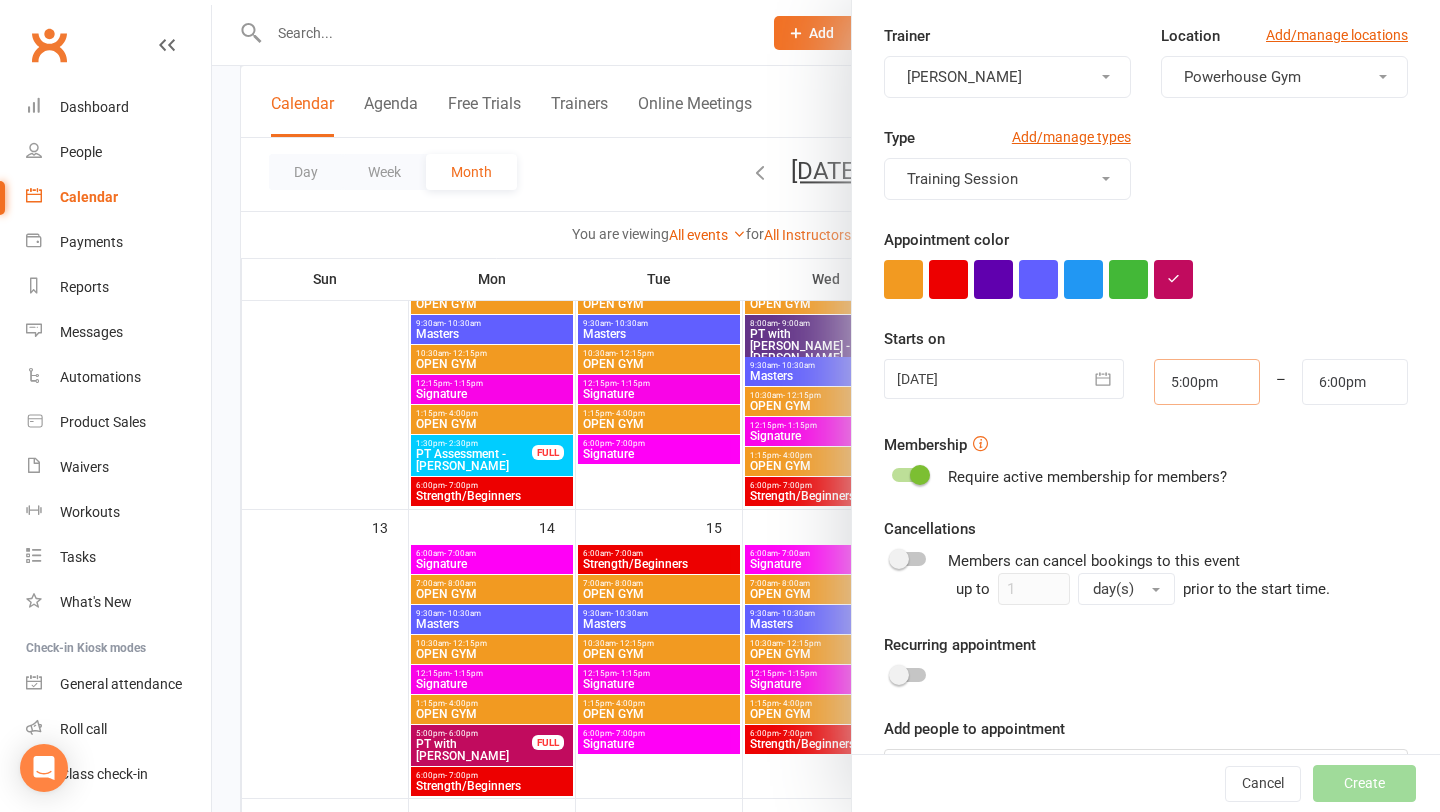scroll, scrollTop: 228, scrollLeft: 0, axis: vertical 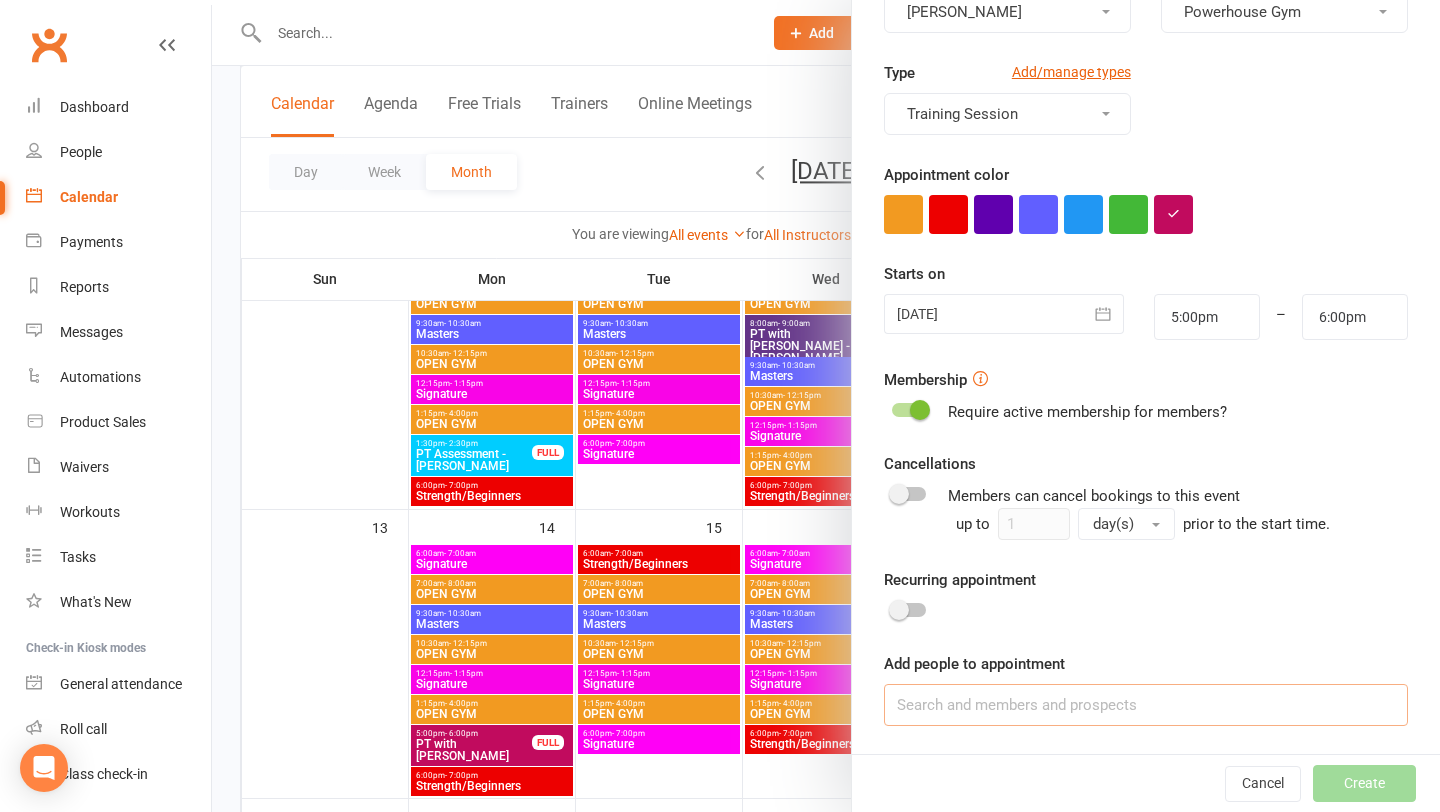click at bounding box center (1146, 705) 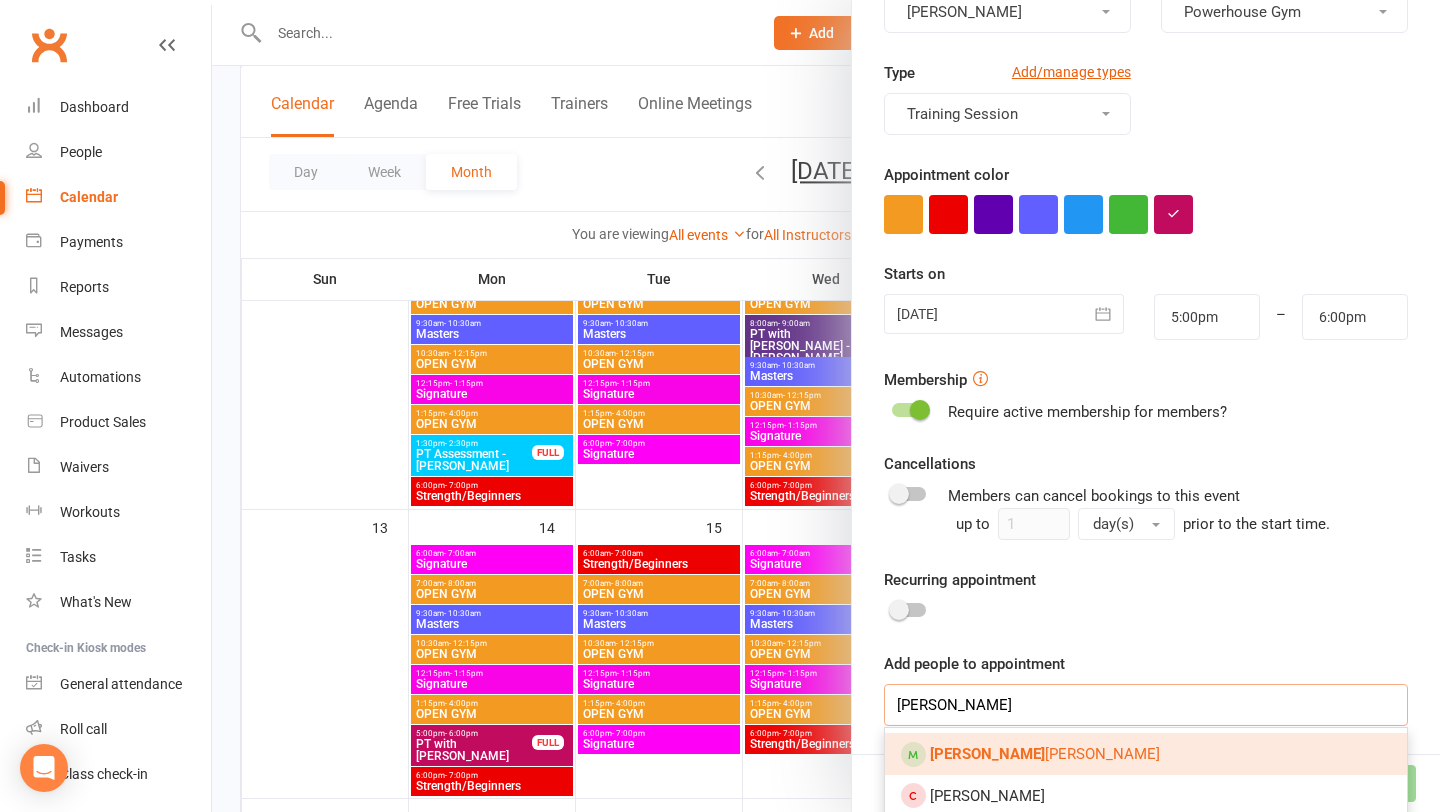 type on "[PERSON_NAME]" 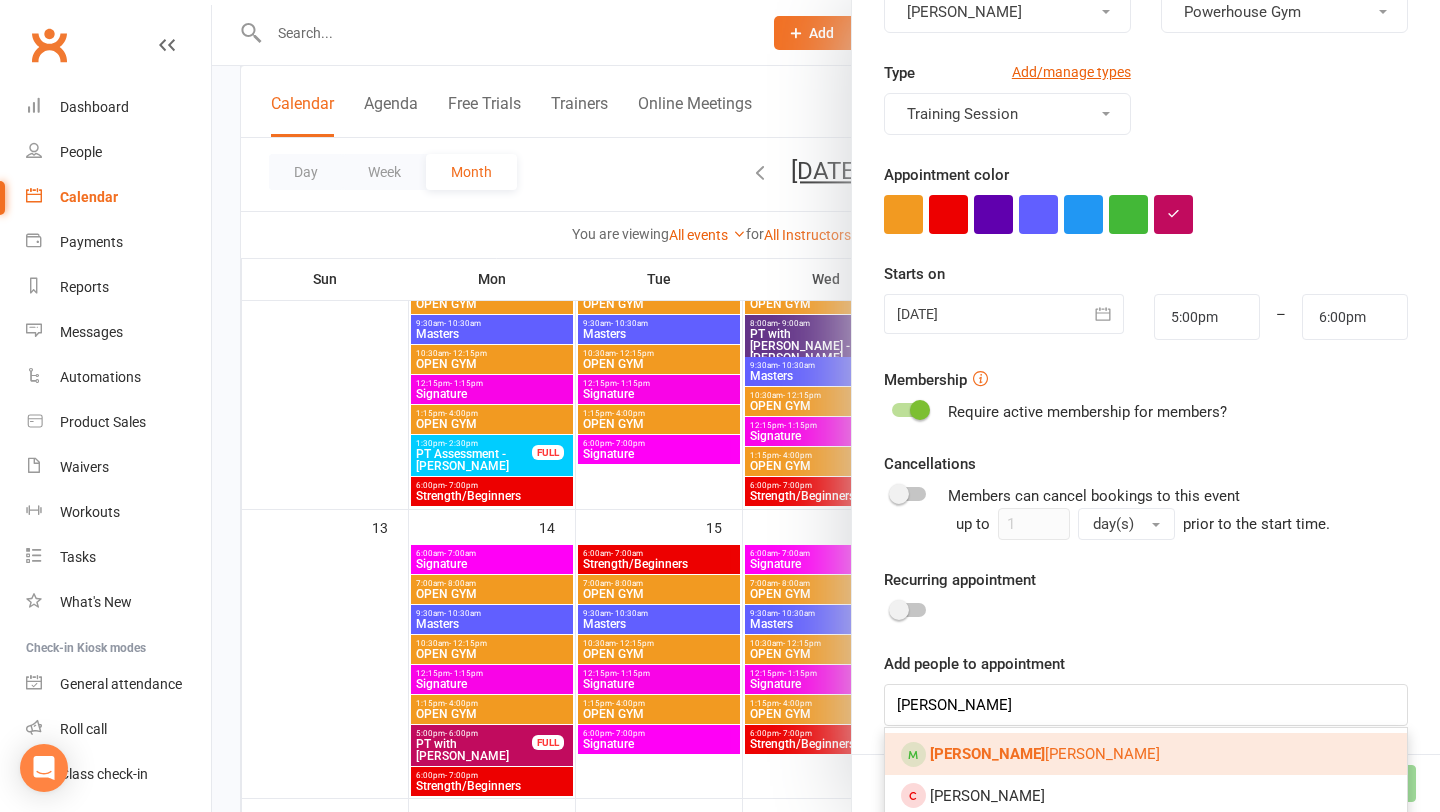 click on "[PERSON_NAME]" at bounding box center [1146, 754] 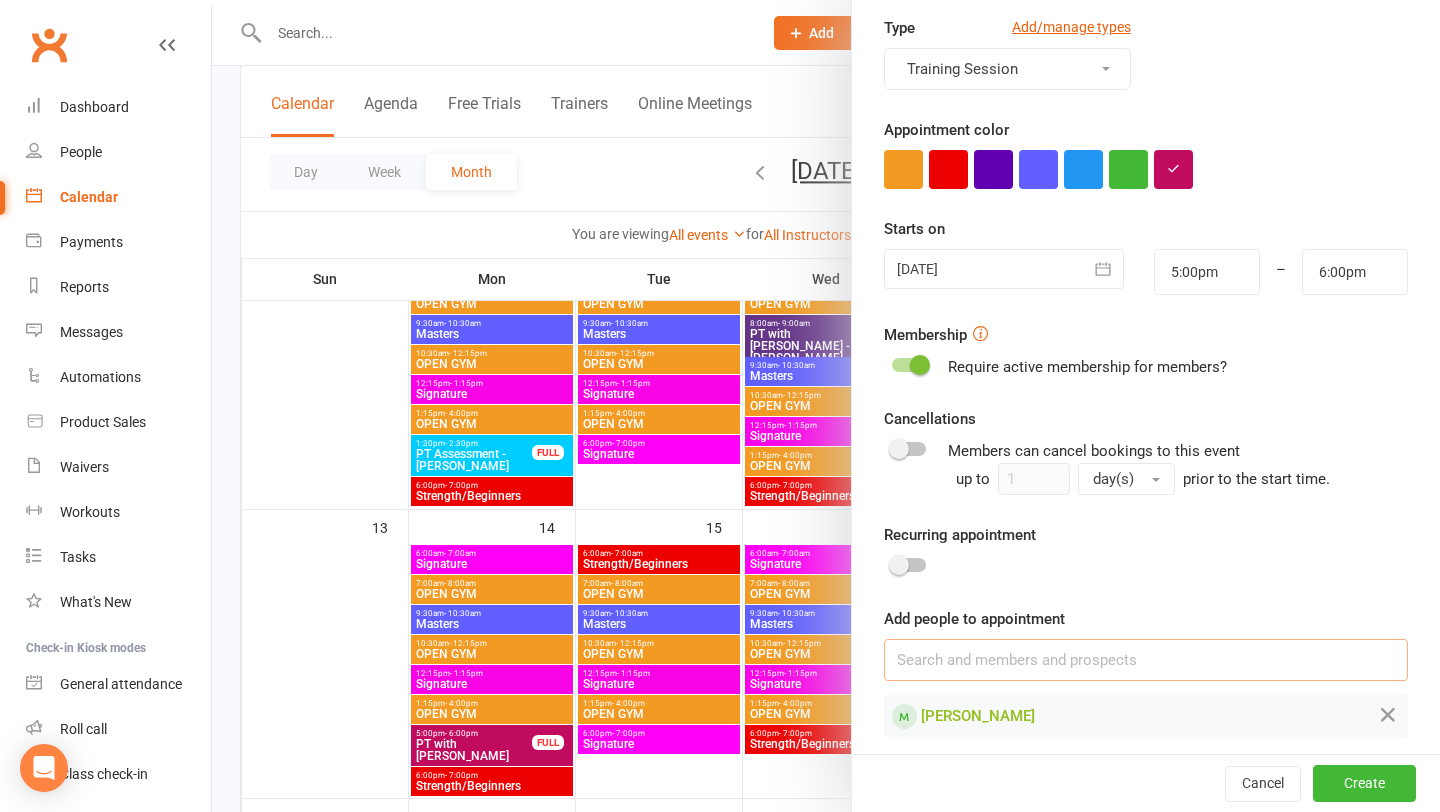 scroll, scrollTop: 284, scrollLeft: 0, axis: vertical 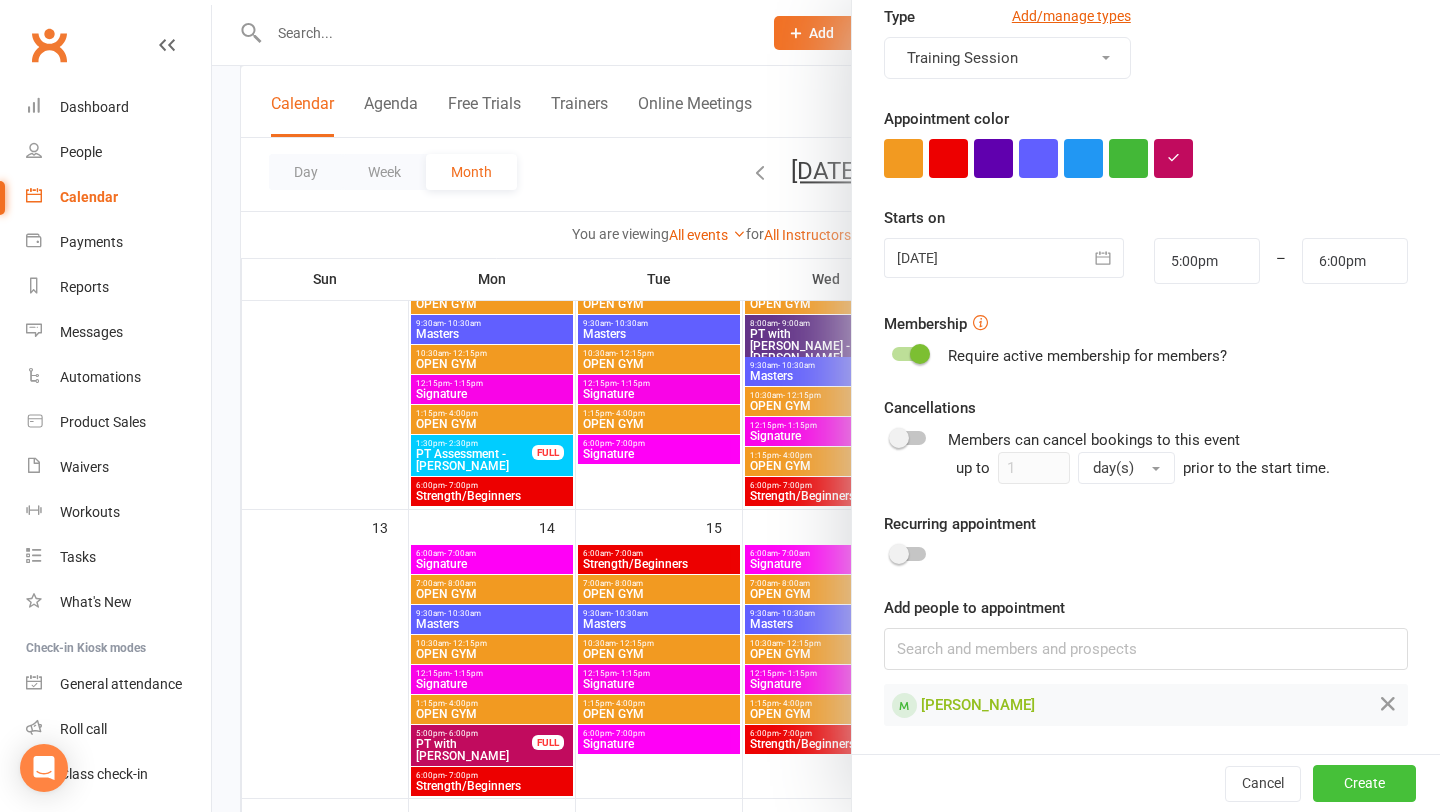 click on "Create" at bounding box center (1364, 783) 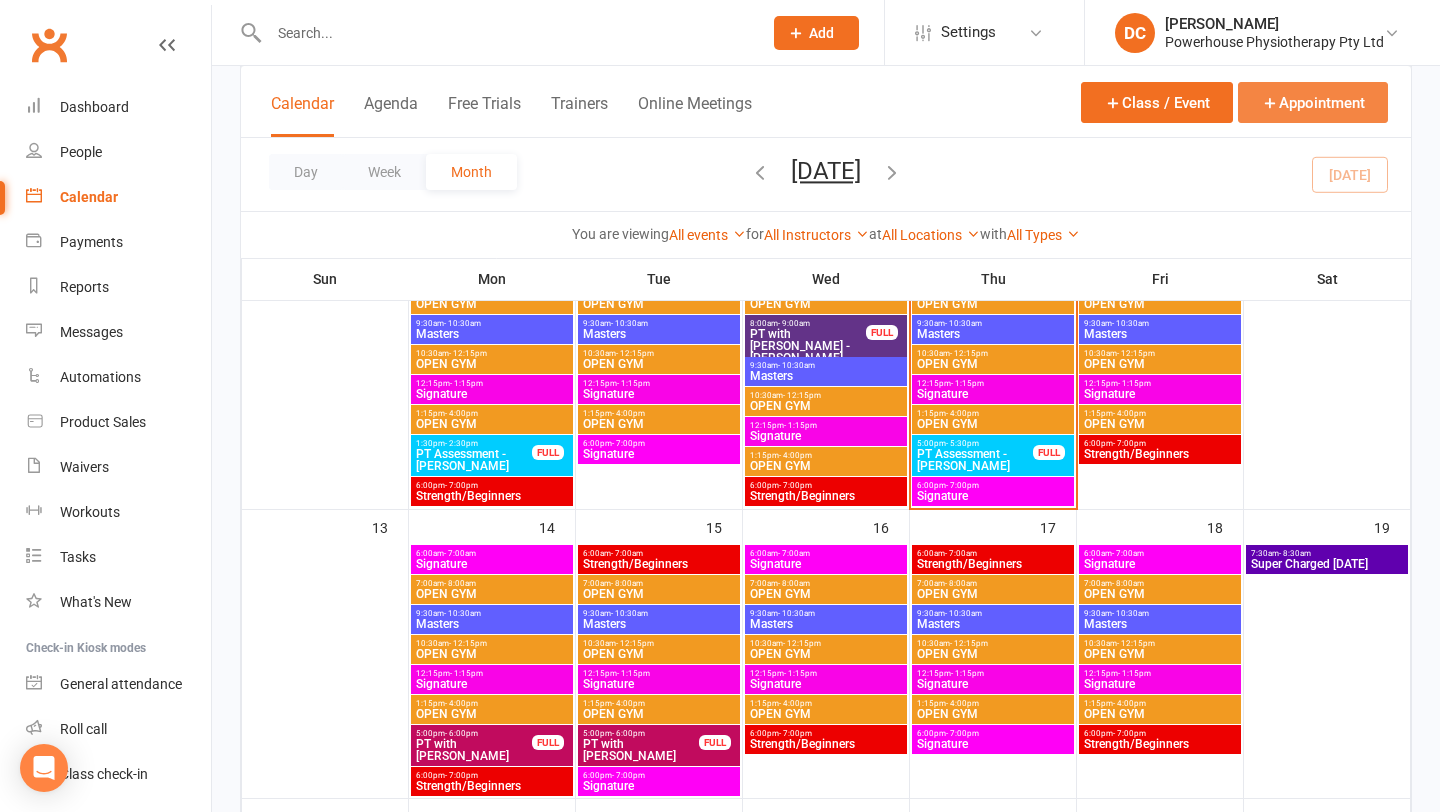 click on "Appointment" at bounding box center (1313, 102) 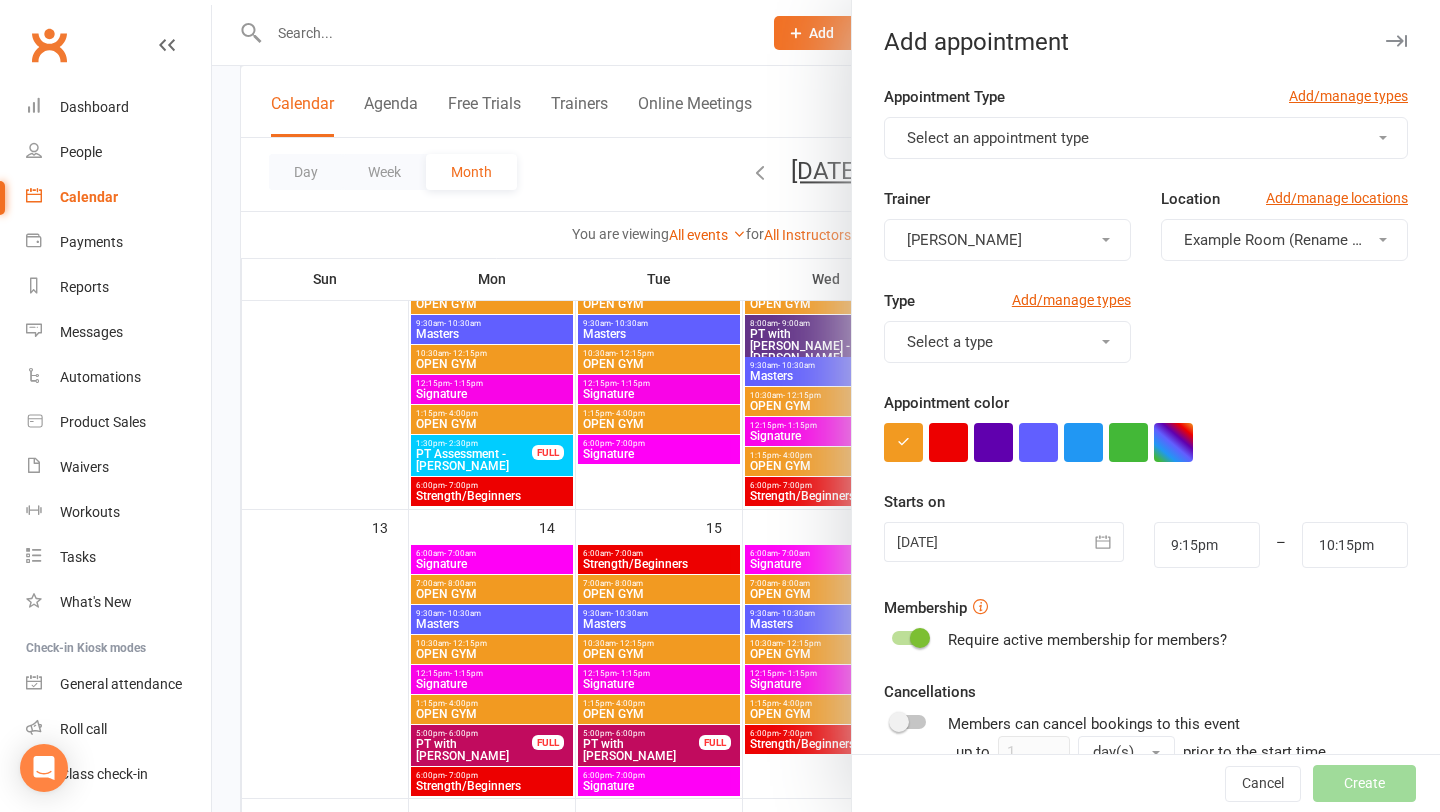 click on "Select an appointment type" at bounding box center [1146, 138] 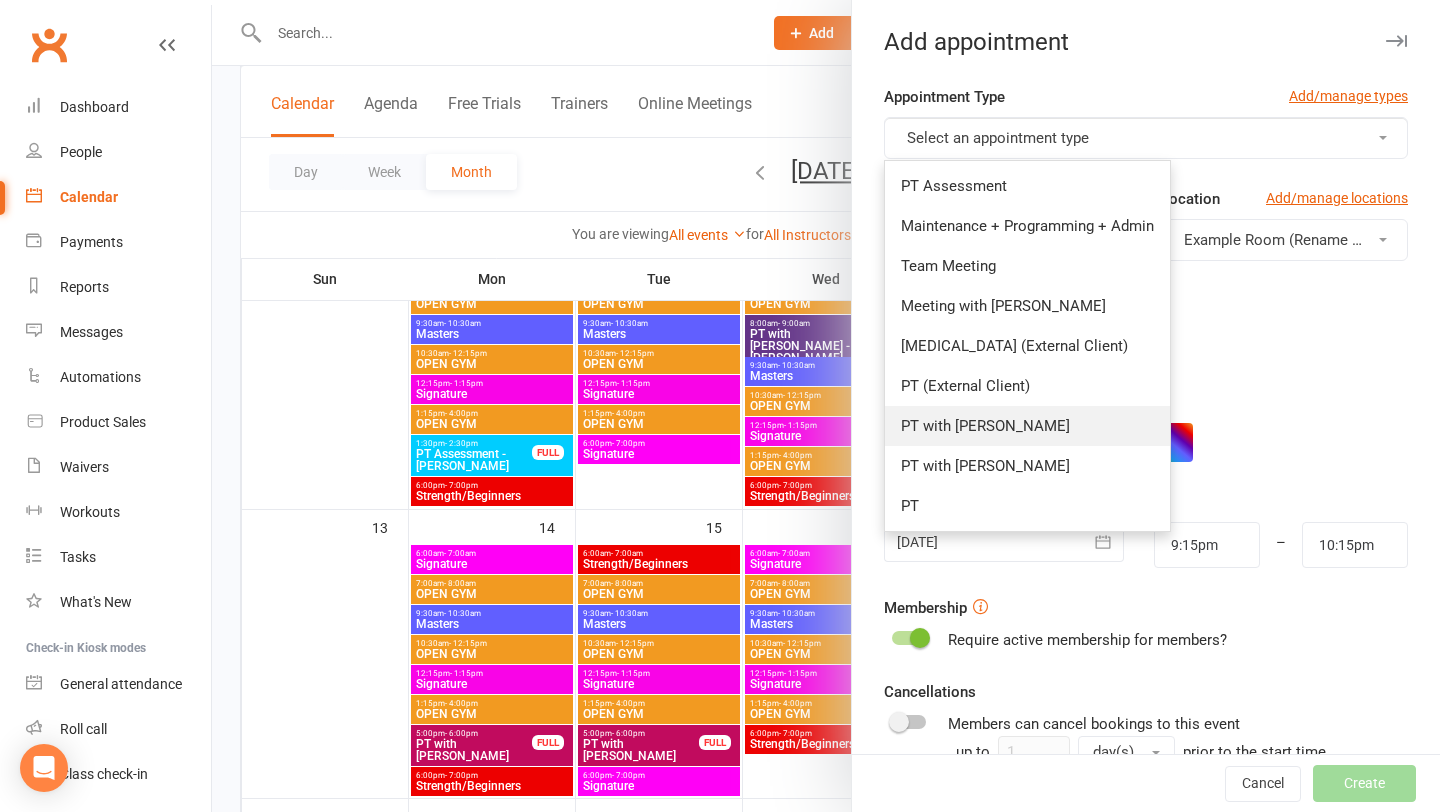 click on "PT with [PERSON_NAME]" at bounding box center [1027, 426] 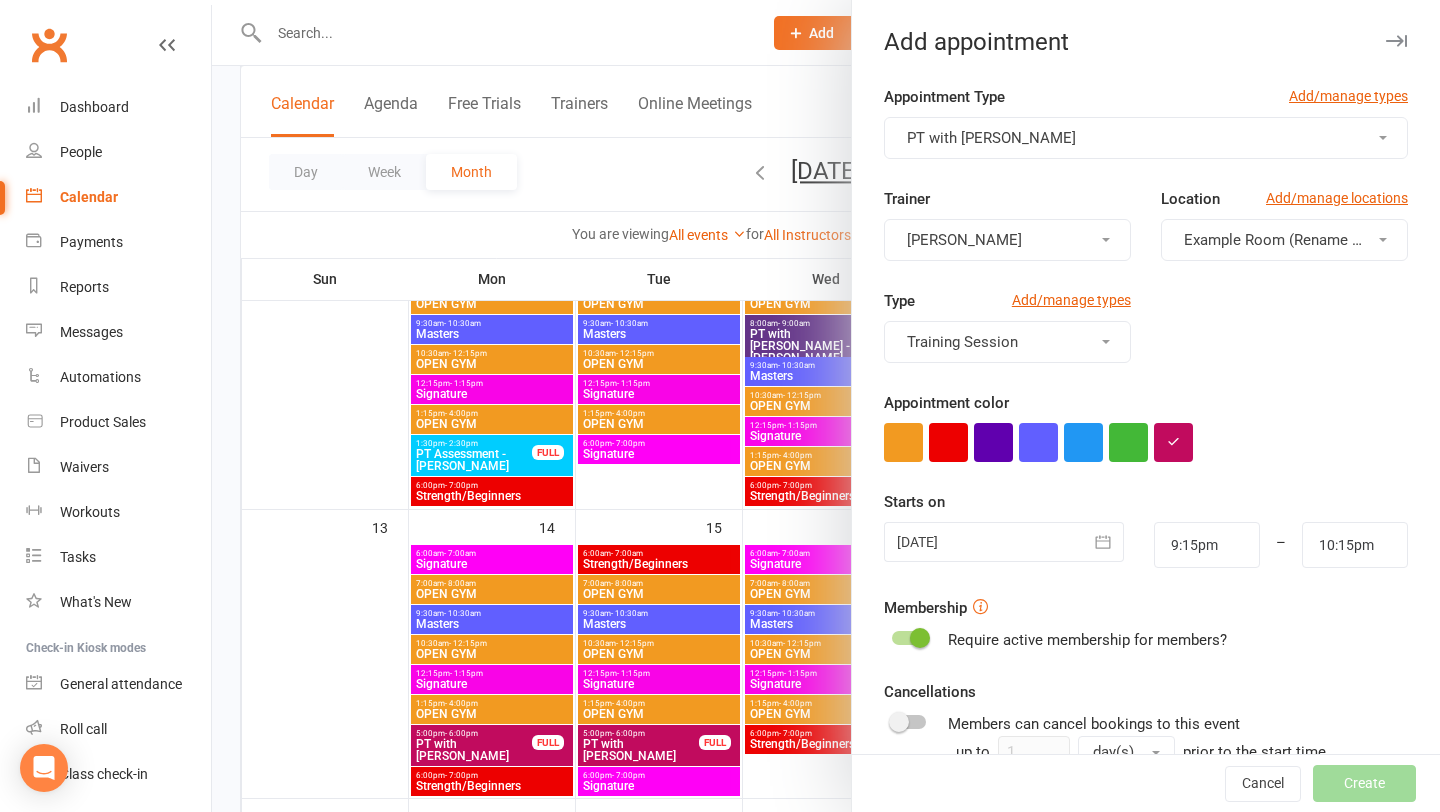 click on "Example Room (Rename me!)" at bounding box center (1283, 240) 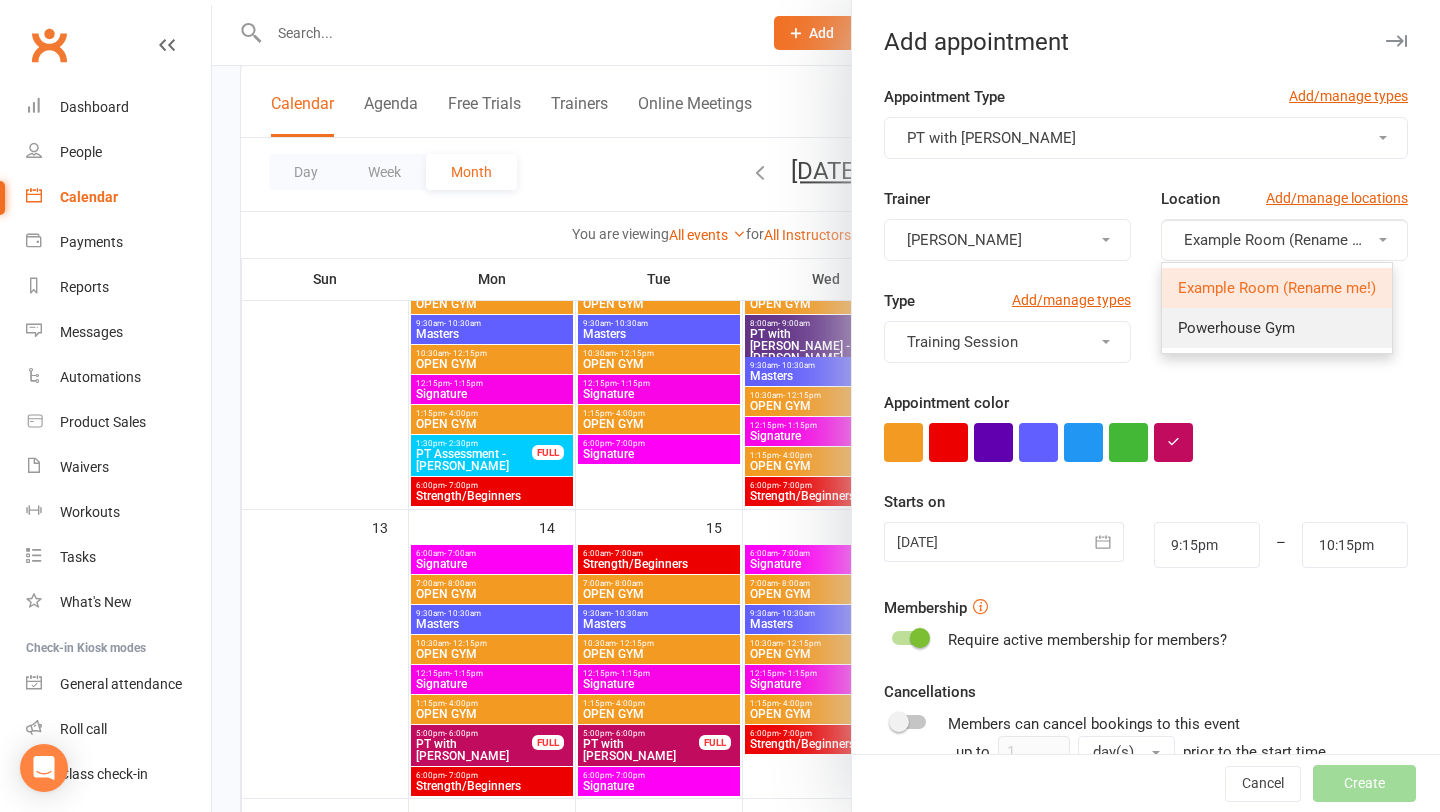 click on "Powerhouse Gym" at bounding box center [1236, 328] 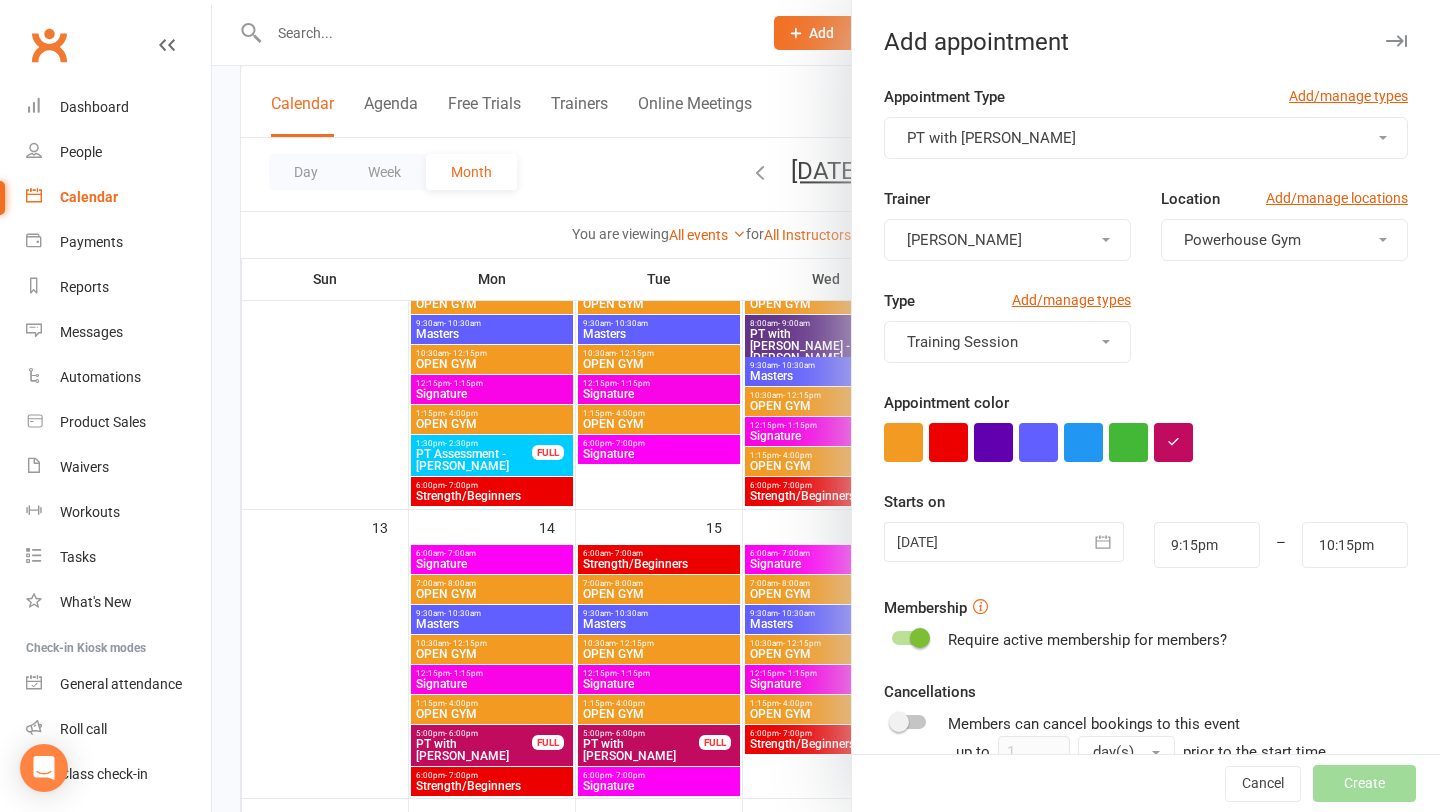 click at bounding box center [1004, 542] 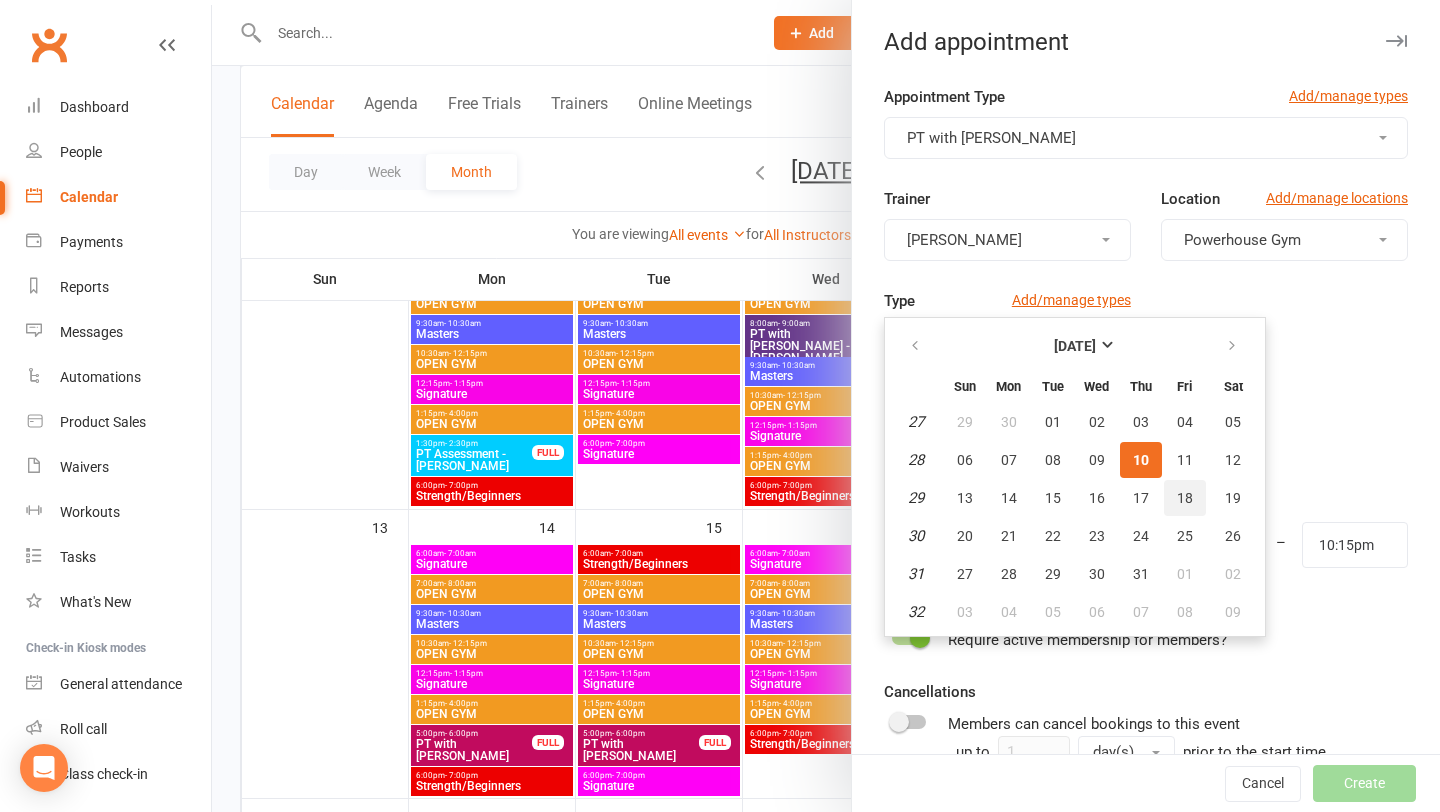 click on "18" at bounding box center (1185, 498) 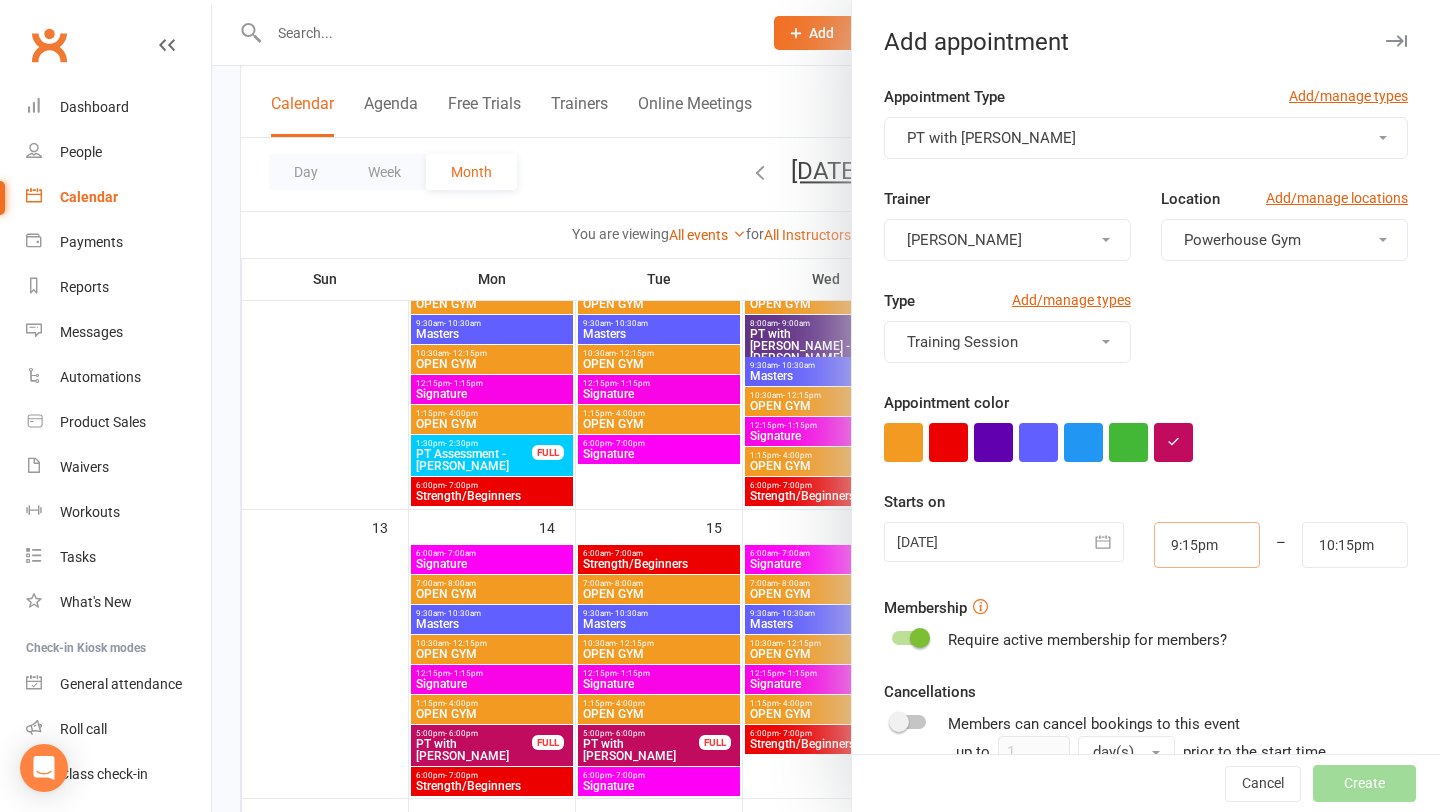 click on "9:15pm" at bounding box center (1207, 545) 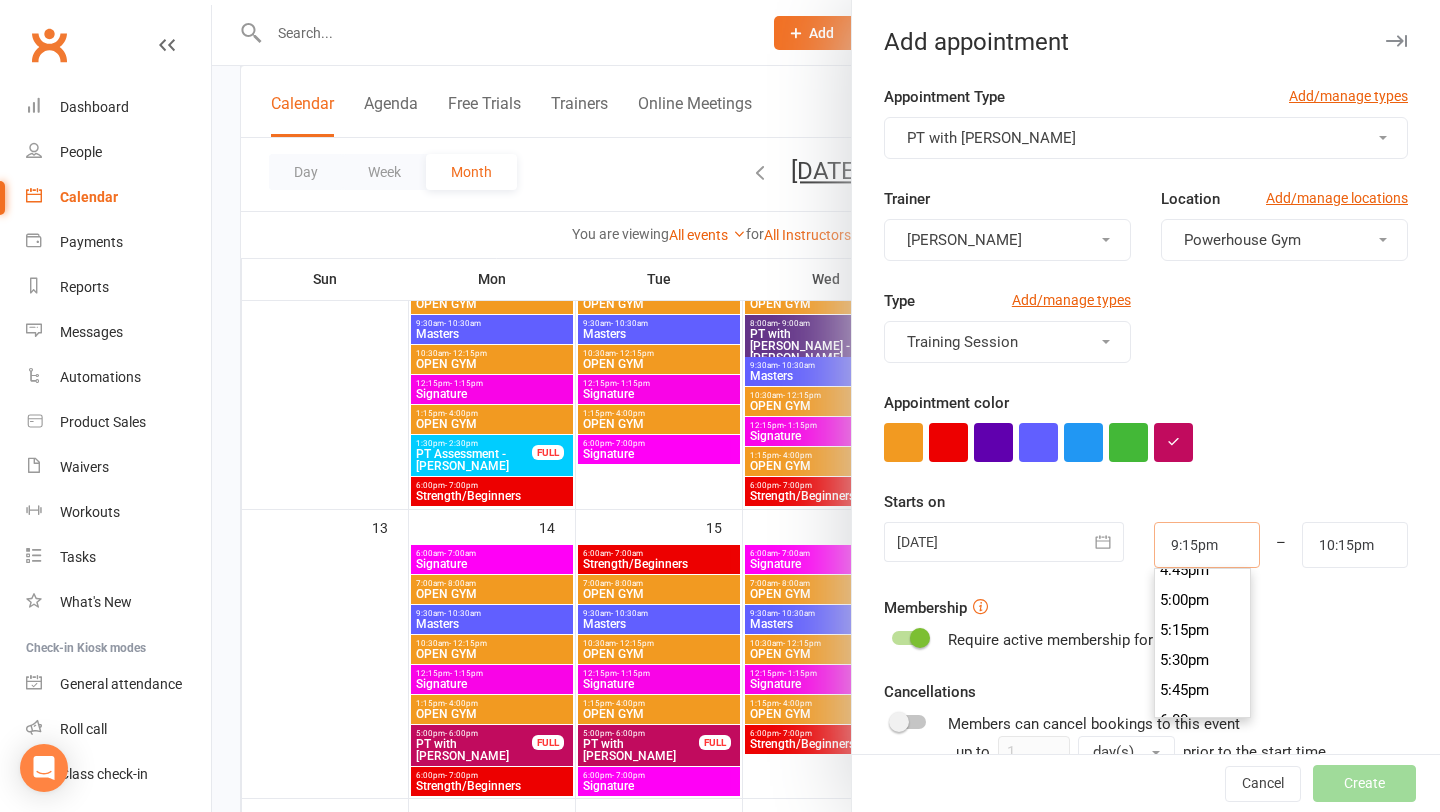 scroll, scrollTop: 2017, scrollLeft: 0, axis: vertical 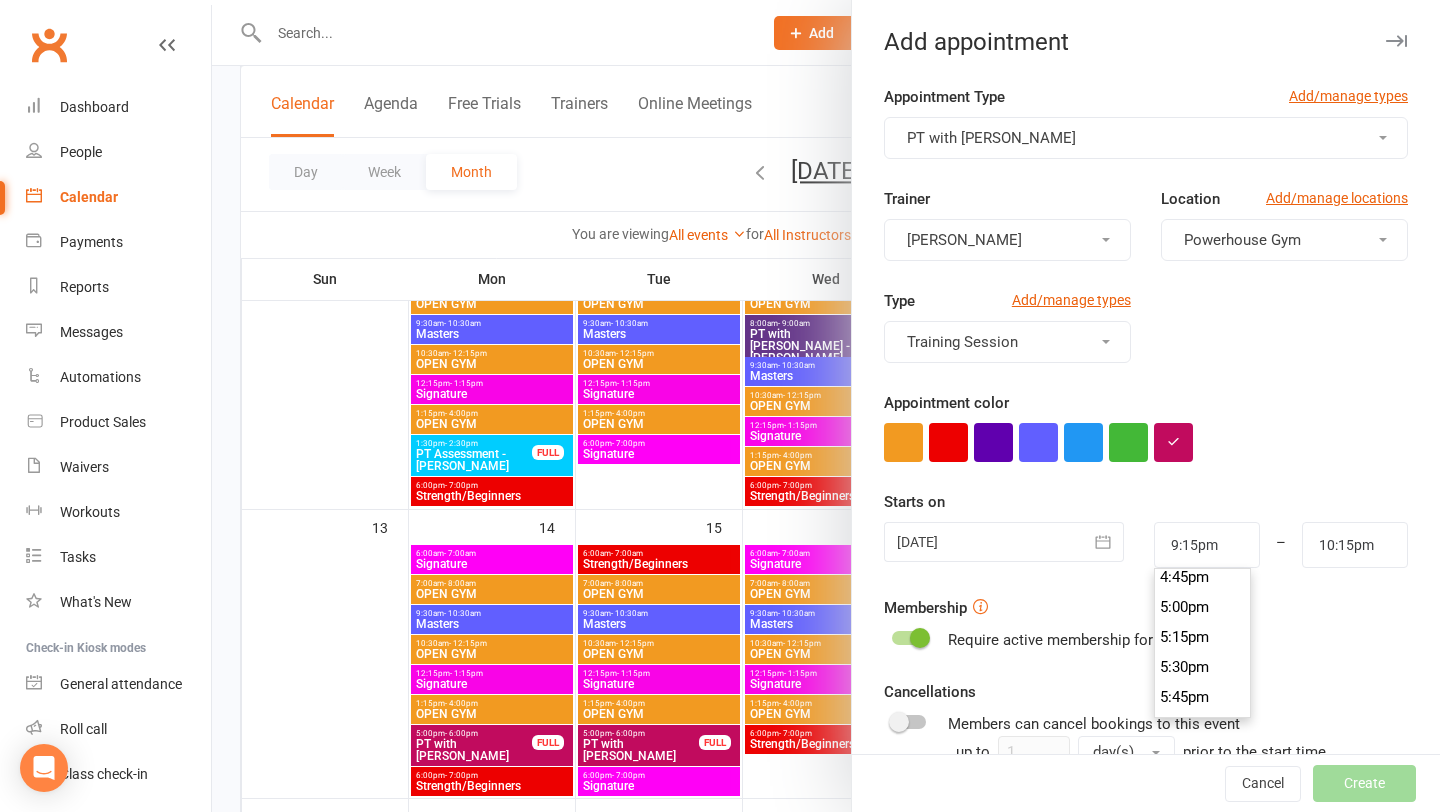 type on "5:00pm" 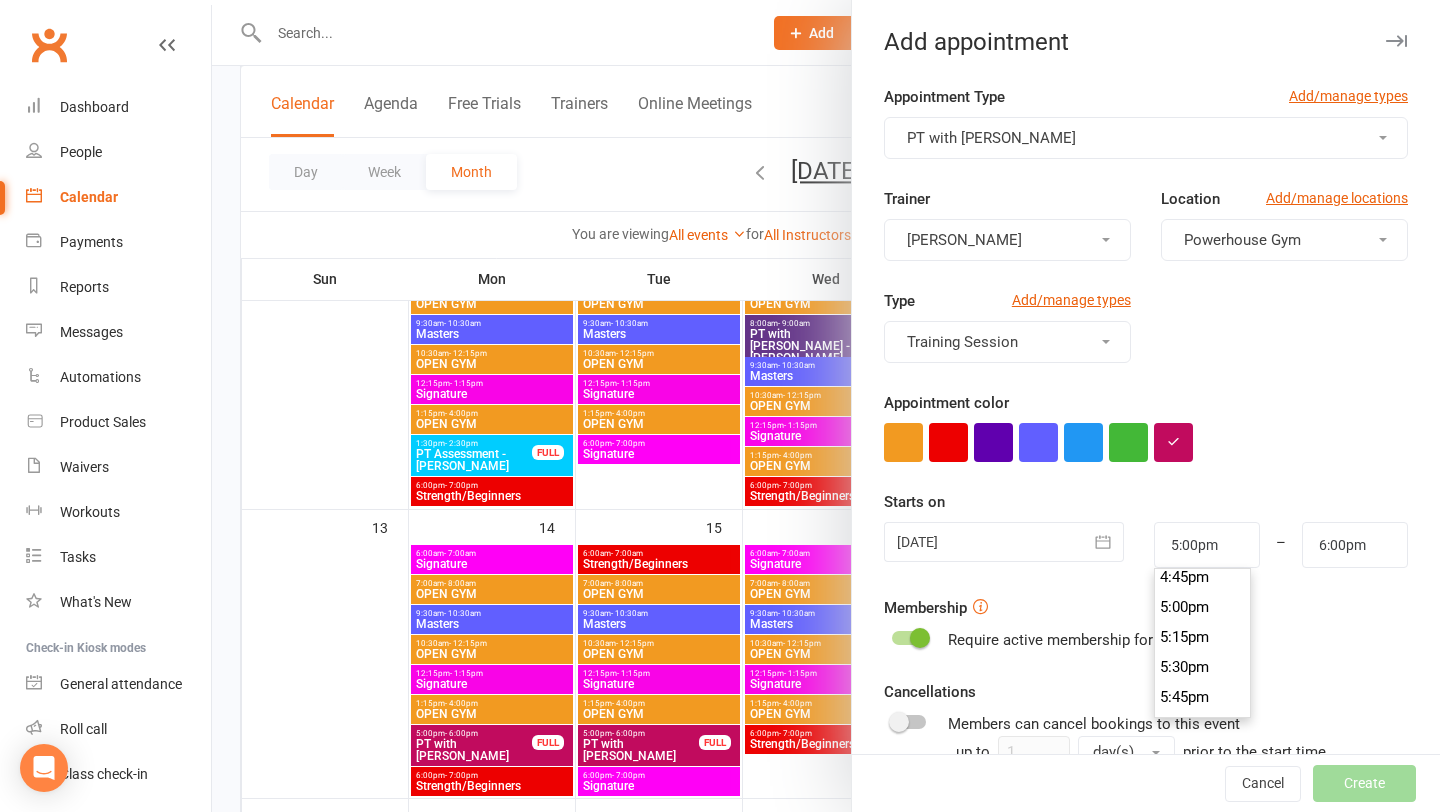 click on "5:00pm" at bounding box center (1203, 607) 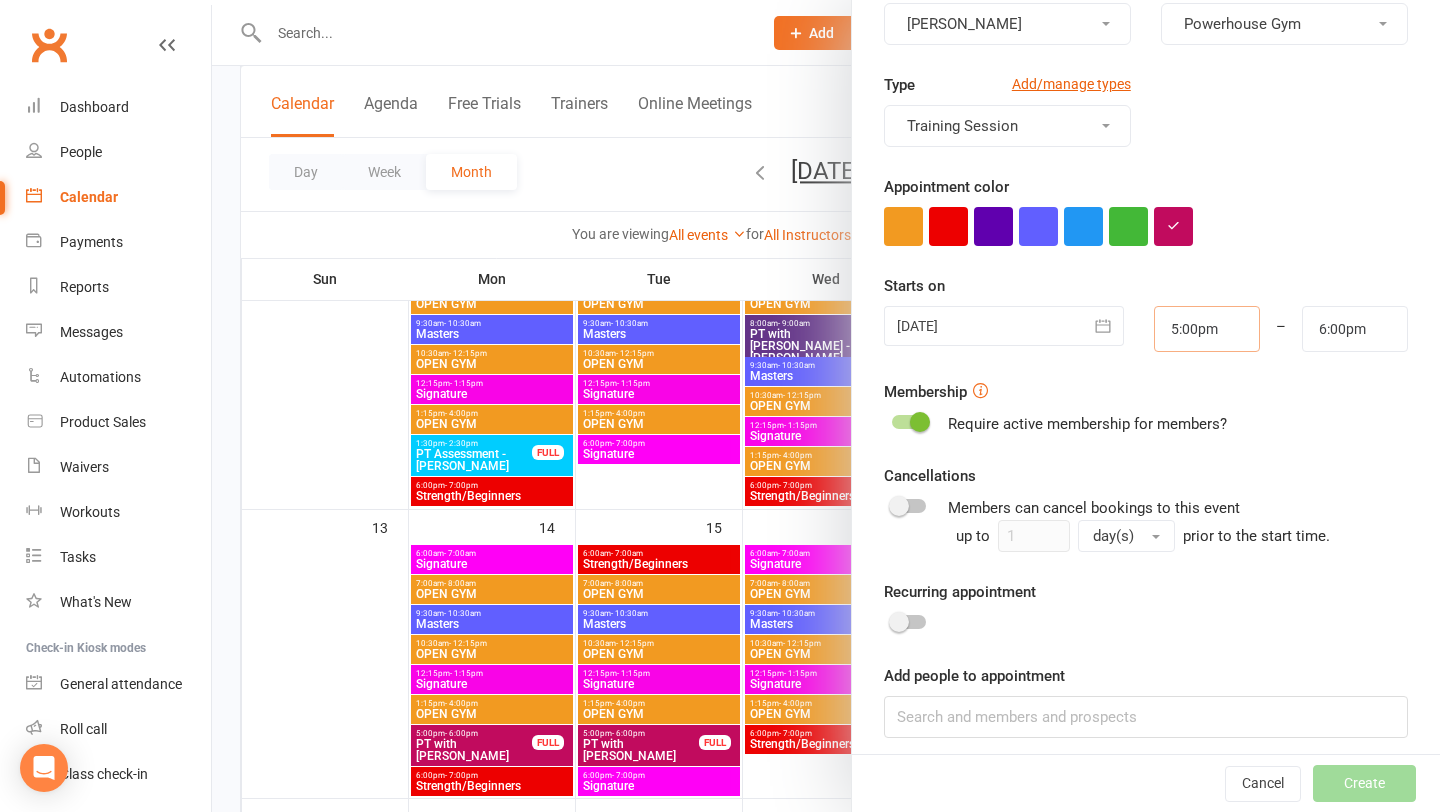 scroll, scrollTop: 228, scrollLeft: 0, axis: vertical 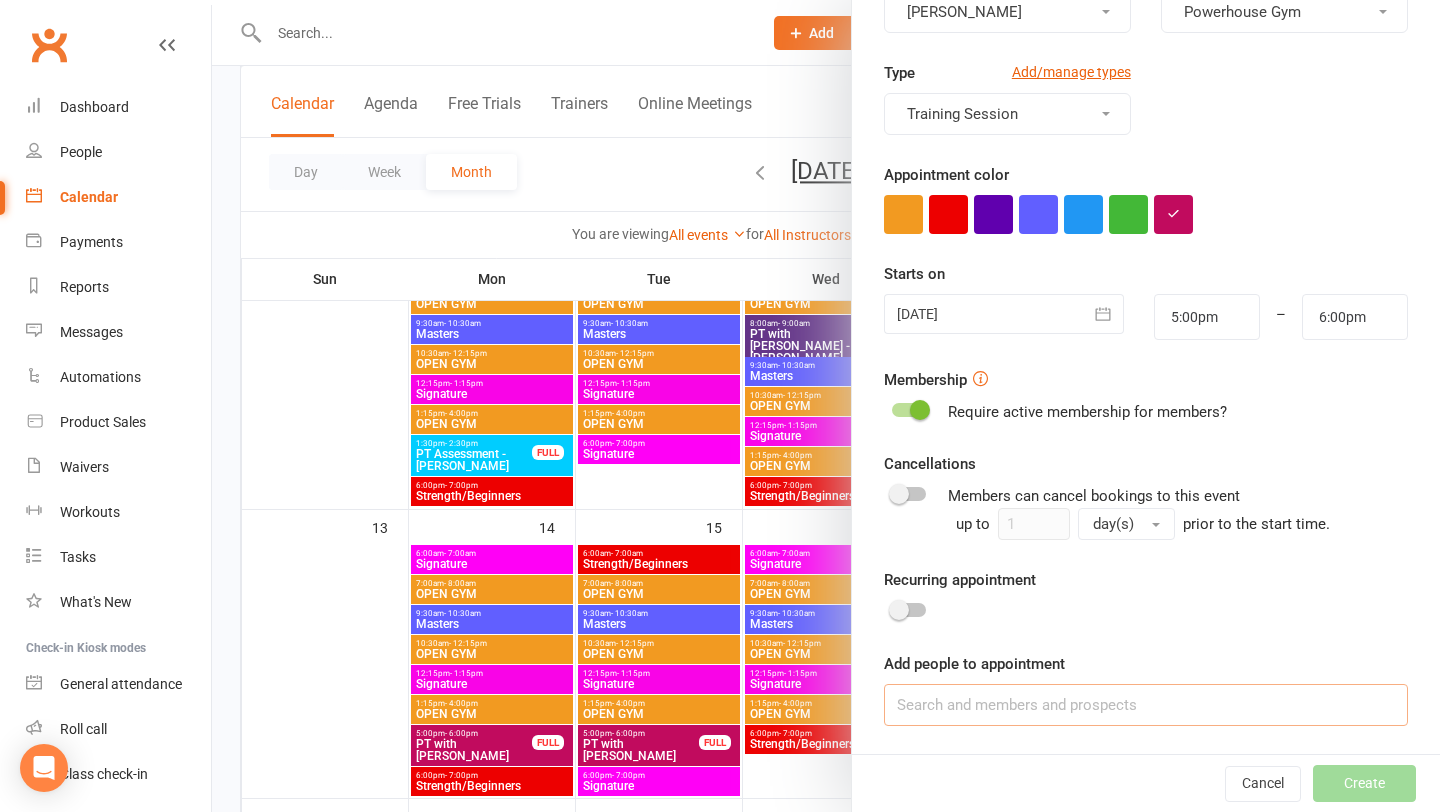 click at bounding box center (1146, 705) 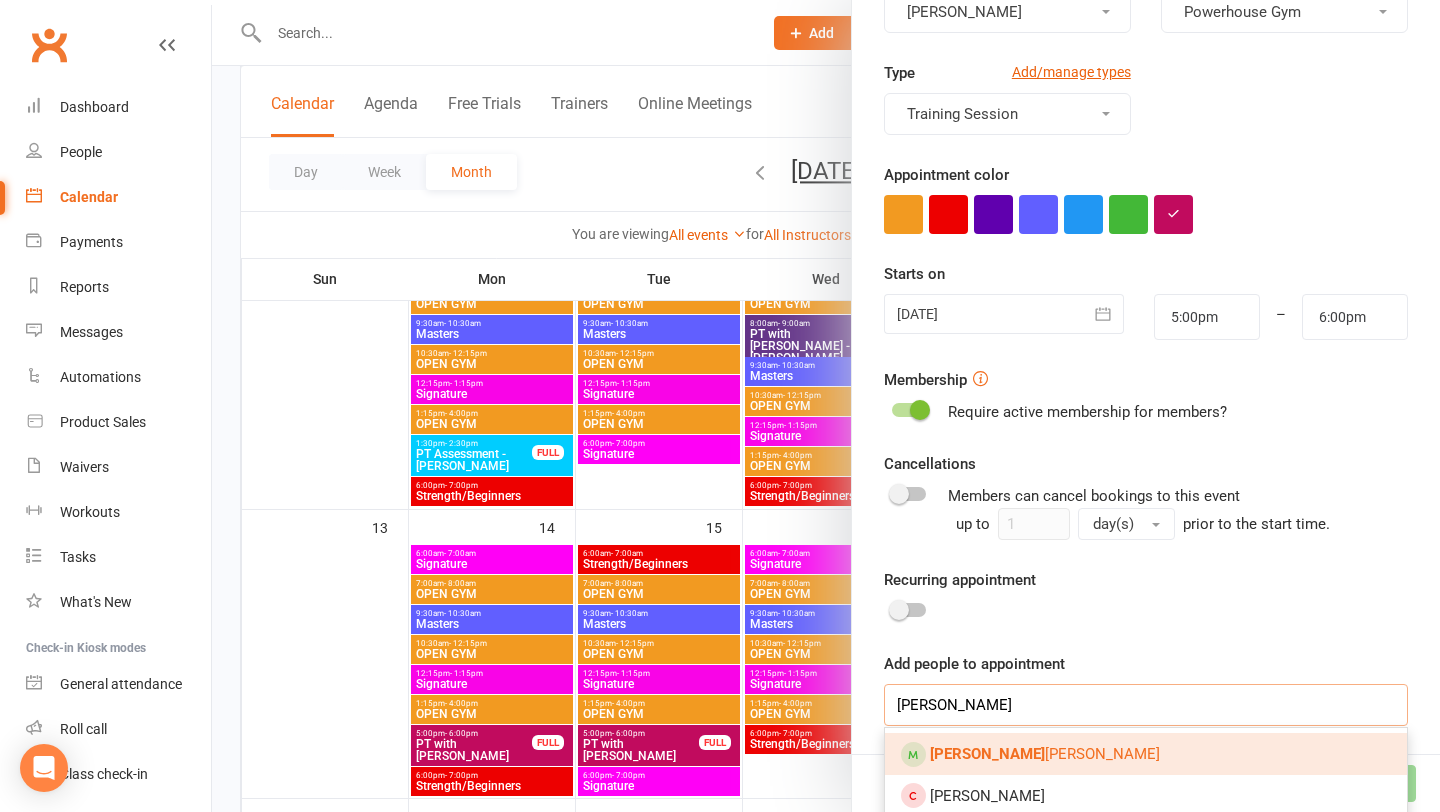 type on "[PERSON_NAME]" 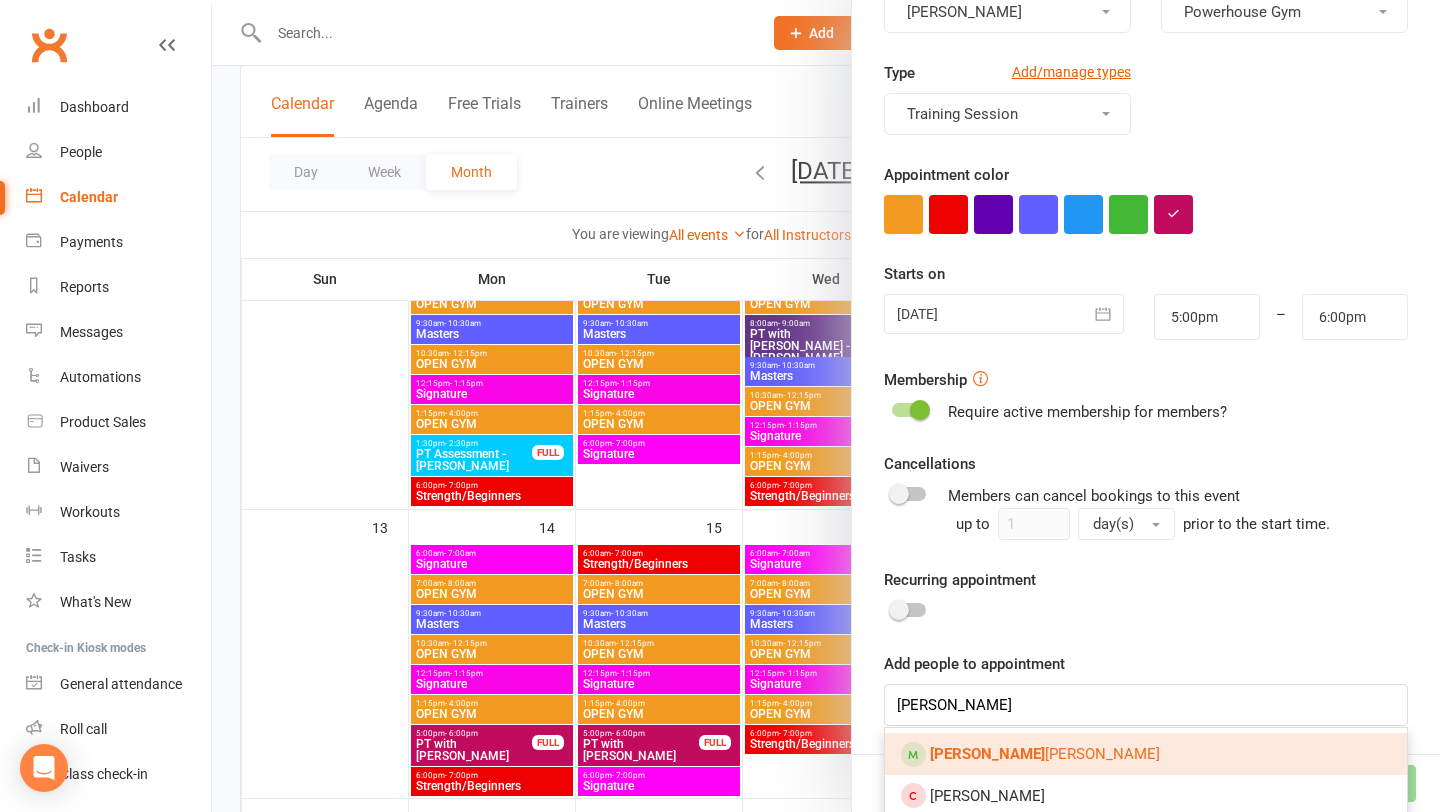 click on "[PERSON_NAME]" at bounding box center [1146, 754] 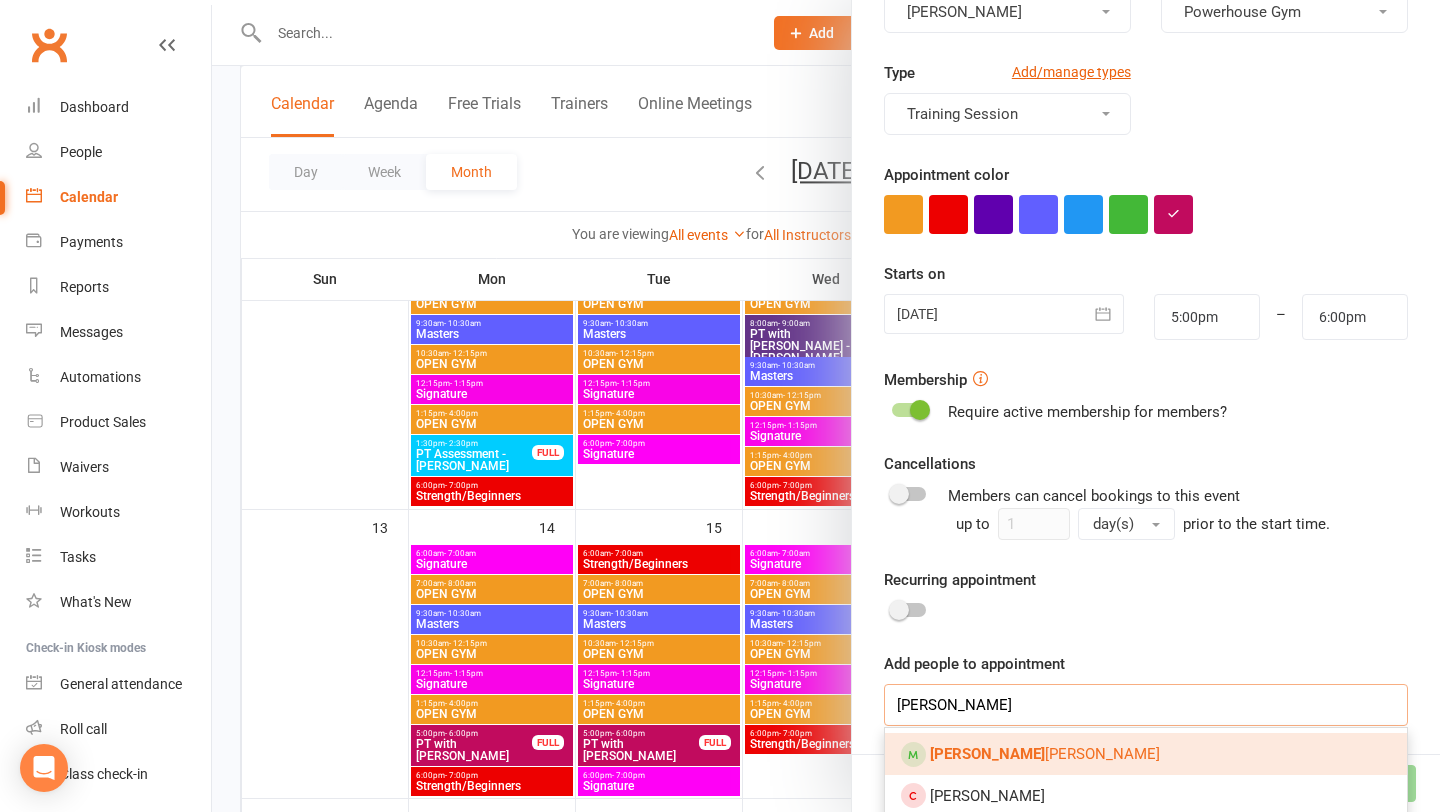 type 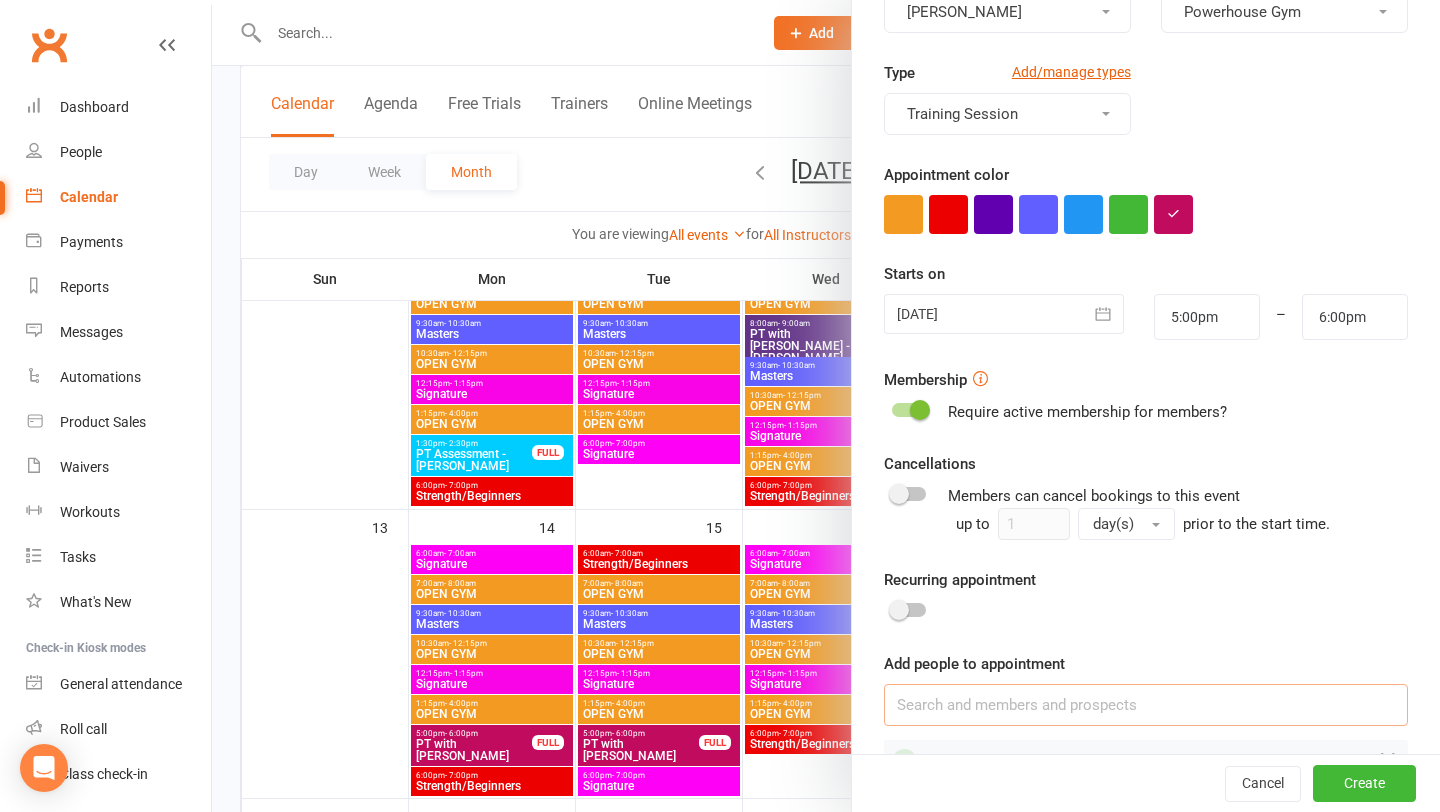 scroll, scrollTop: 284, scrollLeft: 0, axis: vertical 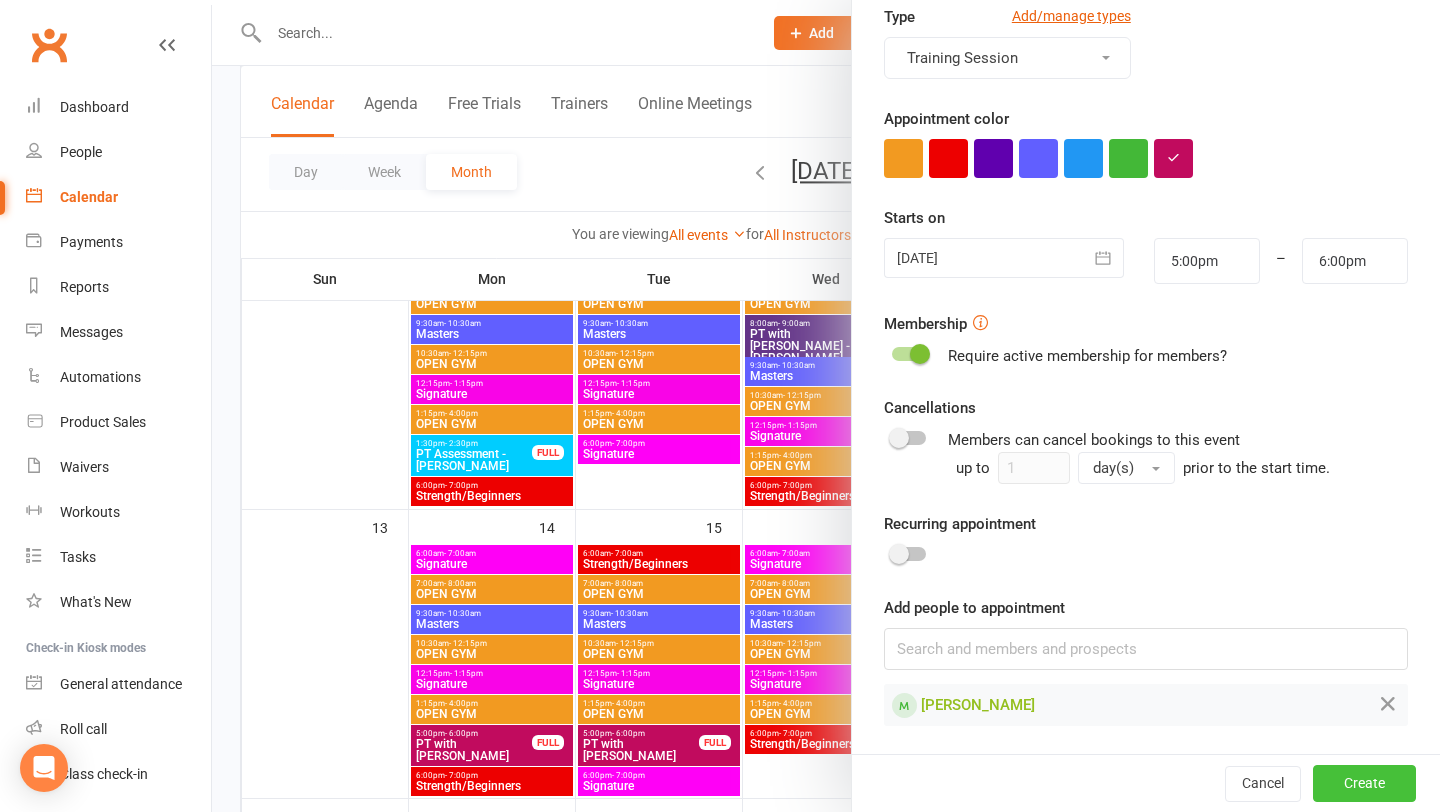 click on "Create" at bounding box center [1364, 783] 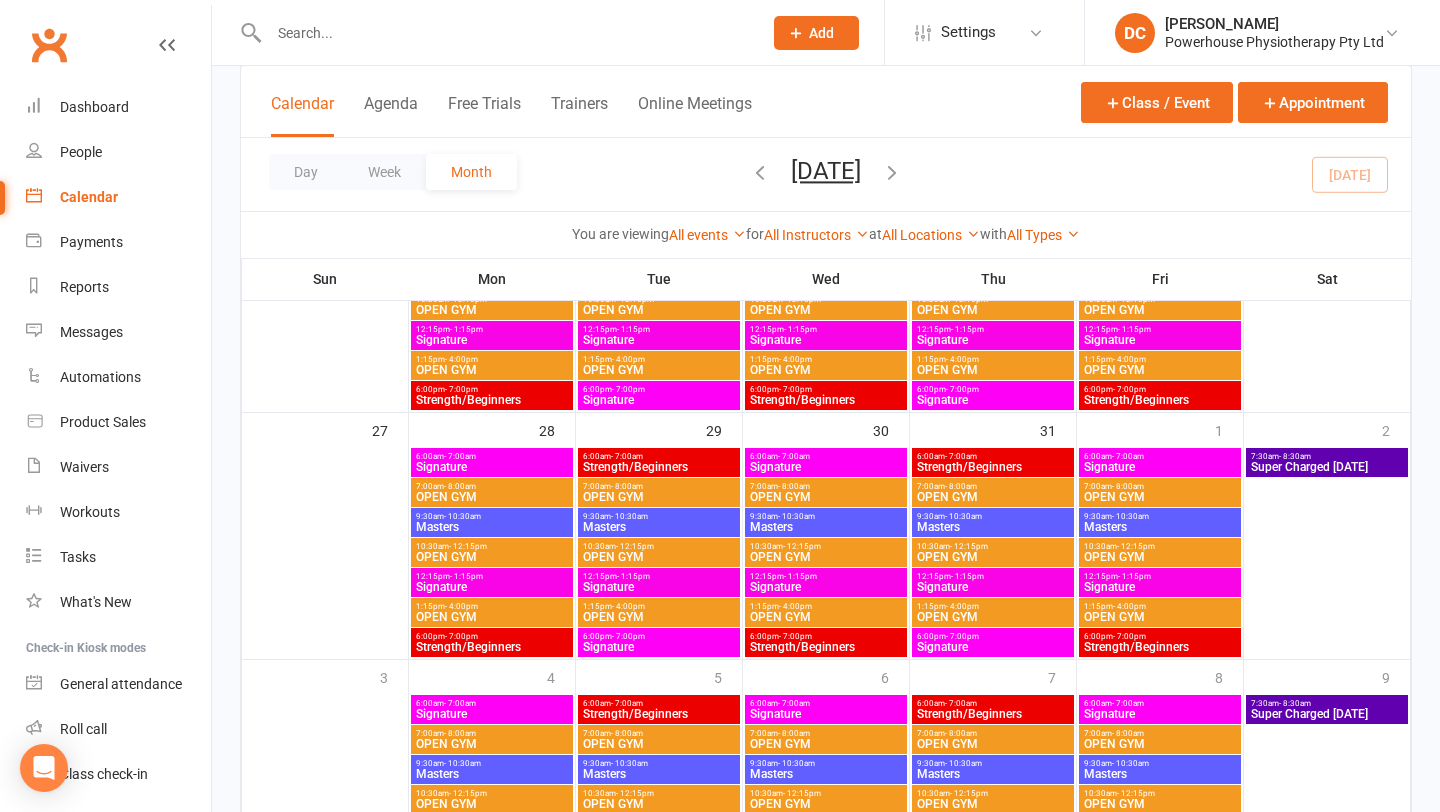 scroll, scrollTop: 1130, scrollLeft: 0, axis: vertical 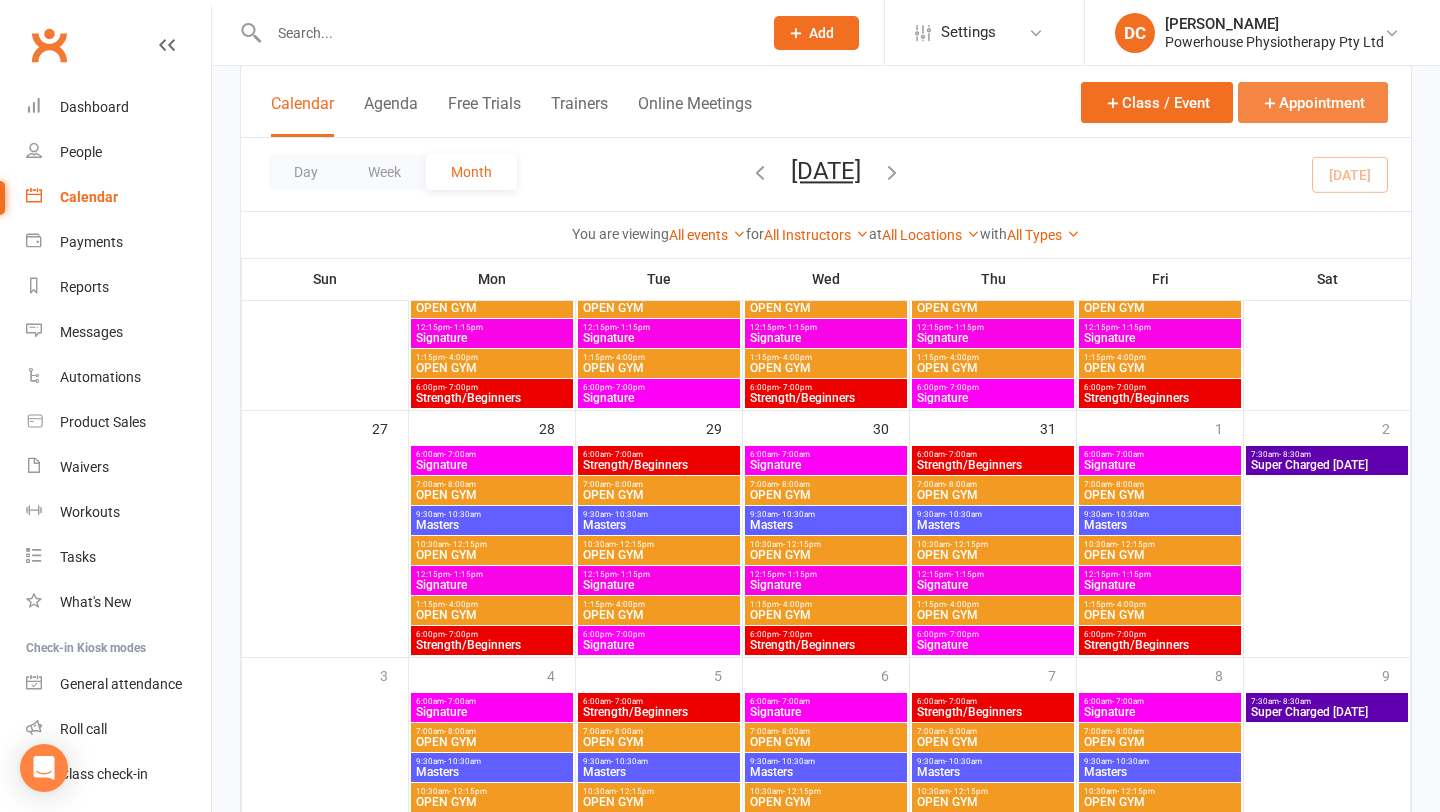 click on "Appointment" at bounding box center [1313, 102] 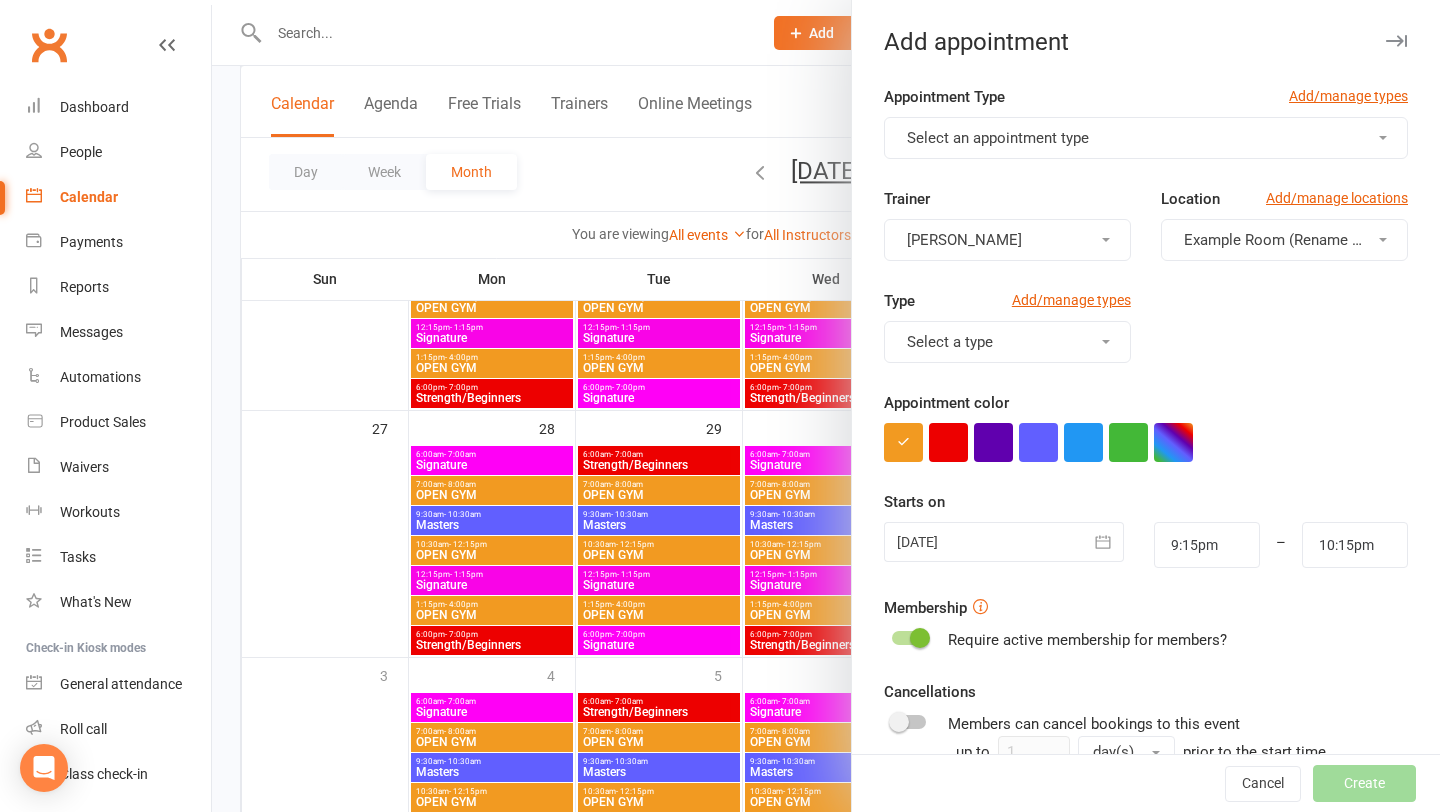 click on "Select an appointment type" at bounding box center (998, 138) 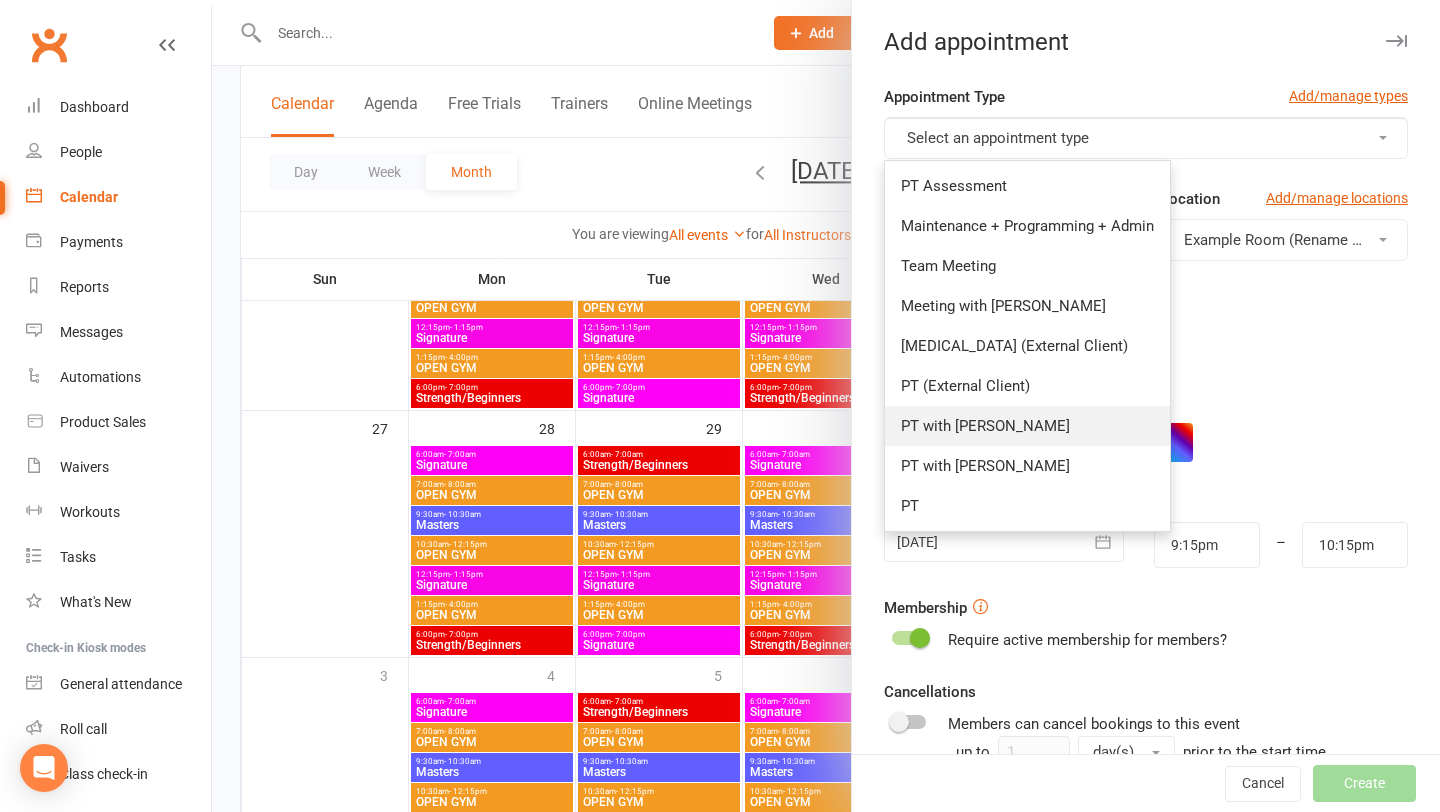click on "PT with [PERSON_NAME]" at bounding box center [985, 426] 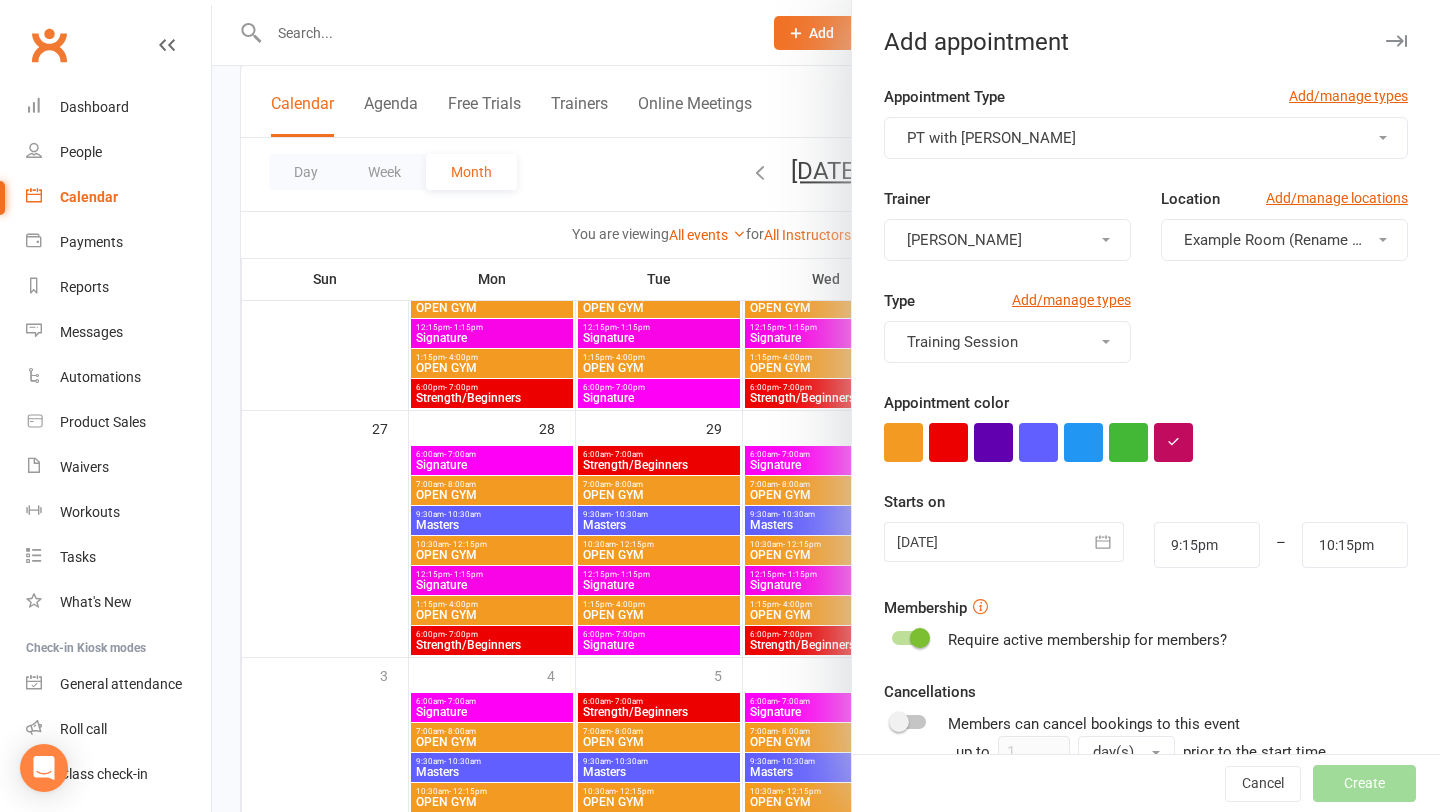 click on "Example Room (Rename me!)" at bounding box center [1284, 240] 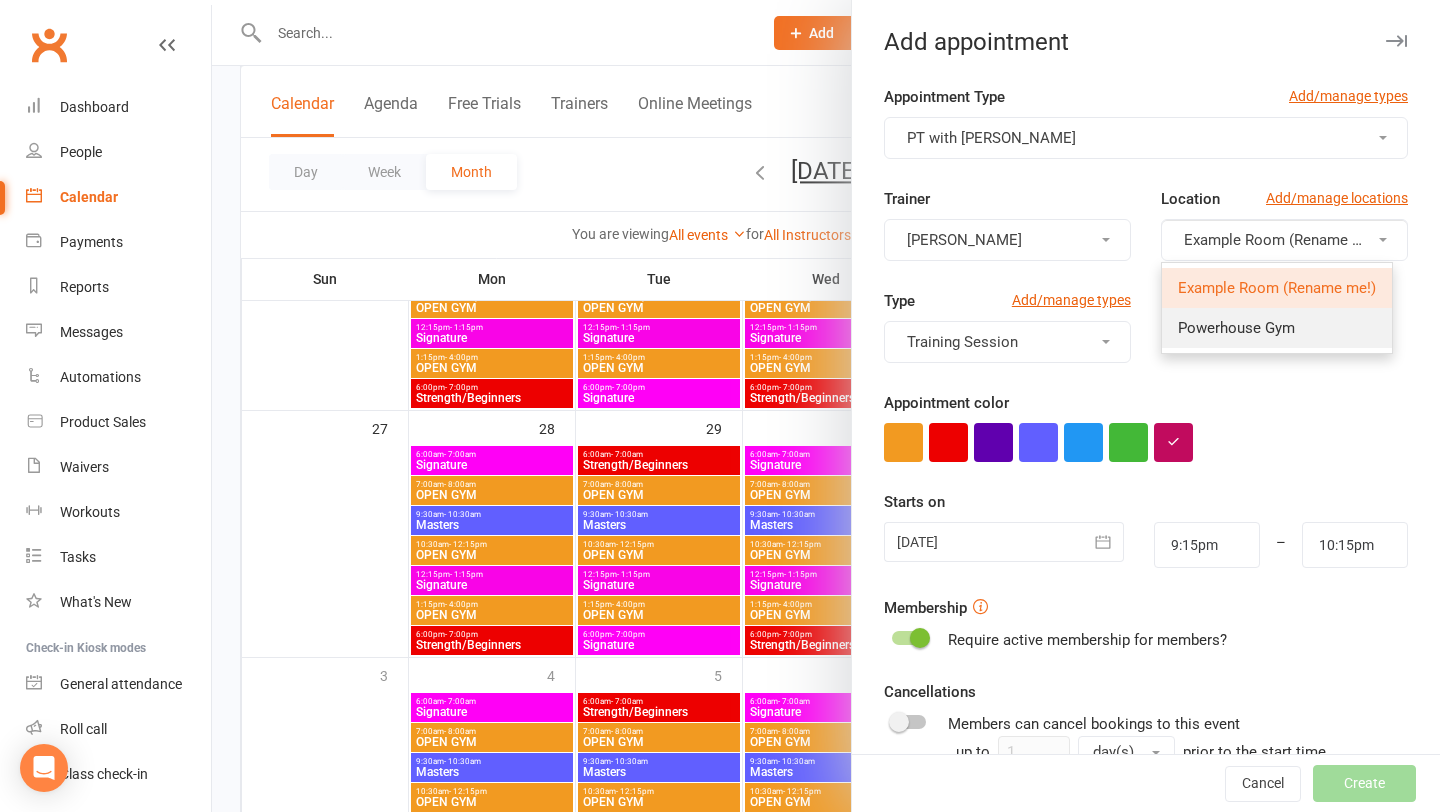 click on "Powerhouse Gym" at bounding box center (1236, 328) 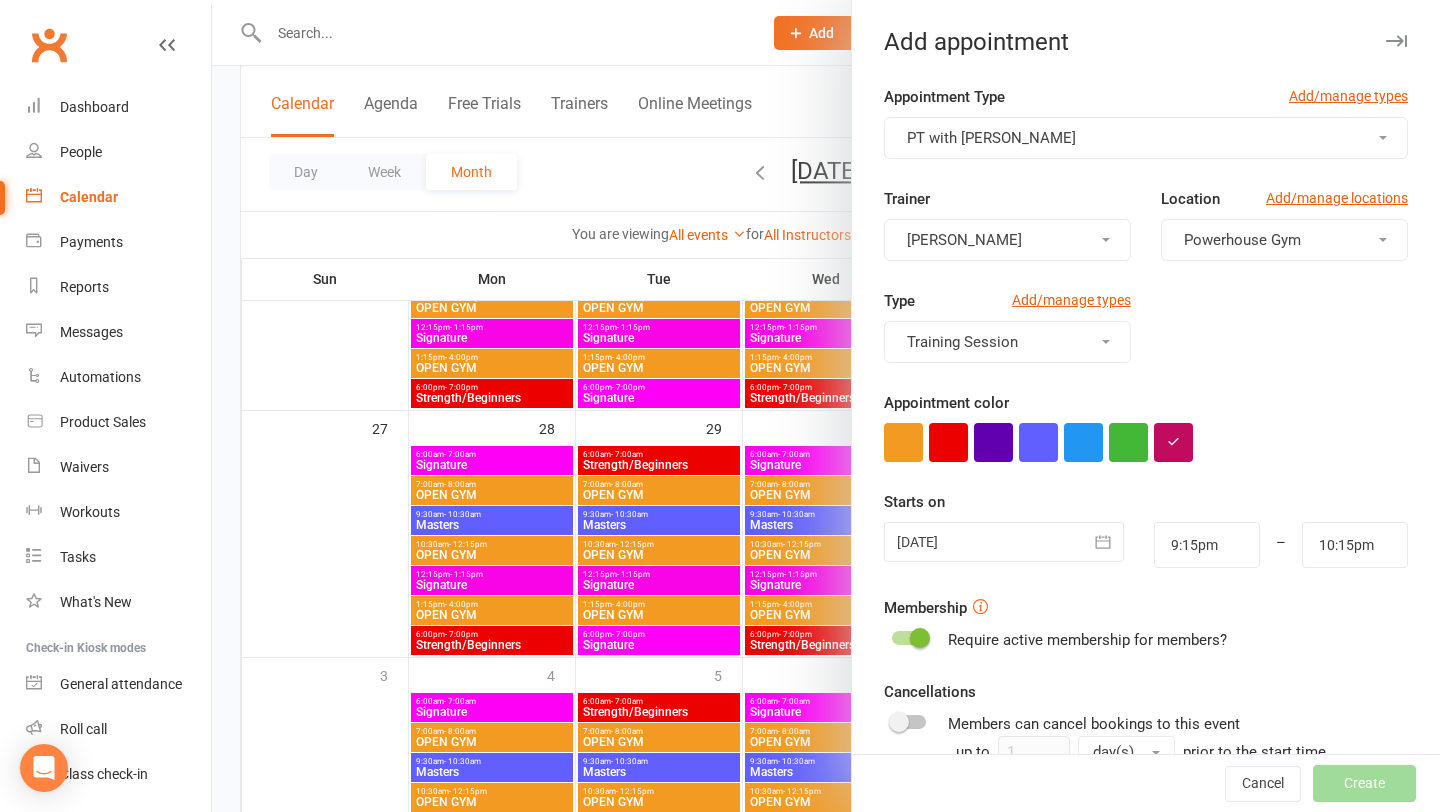click at bounding box center [1004, 542] 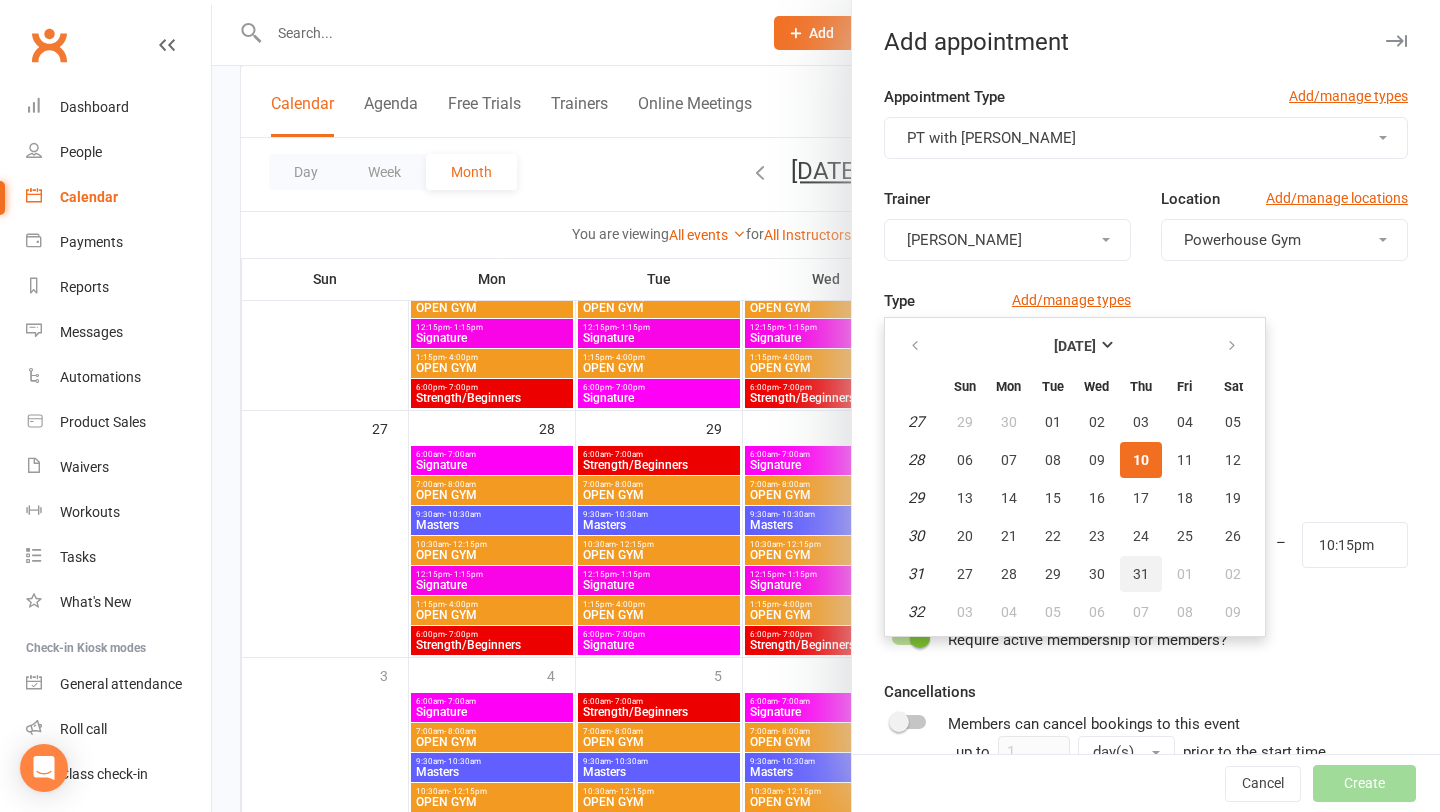 click on "31" at bounding box center (1141, 574) 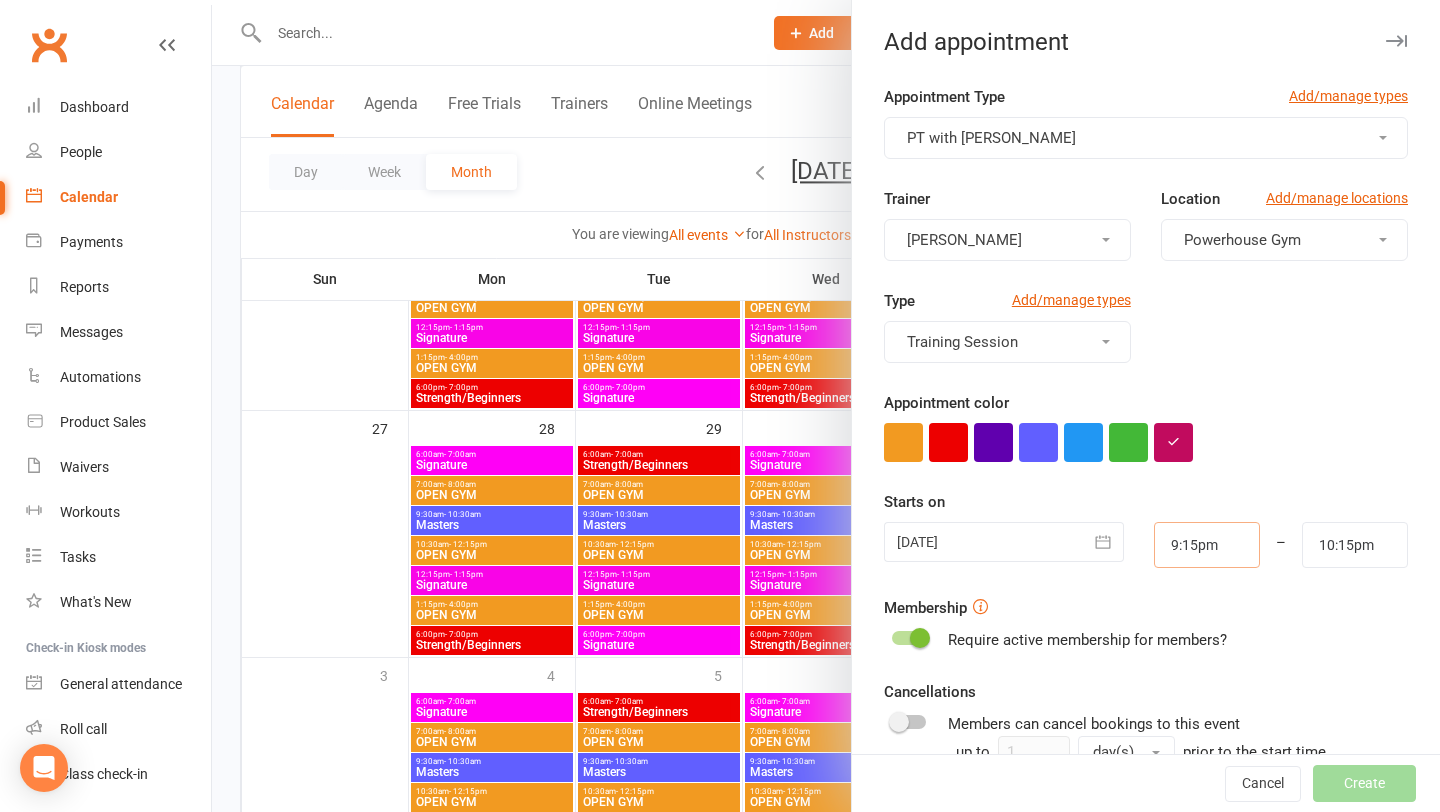 click on "9:15pm" at bounding box center [1207, 545] 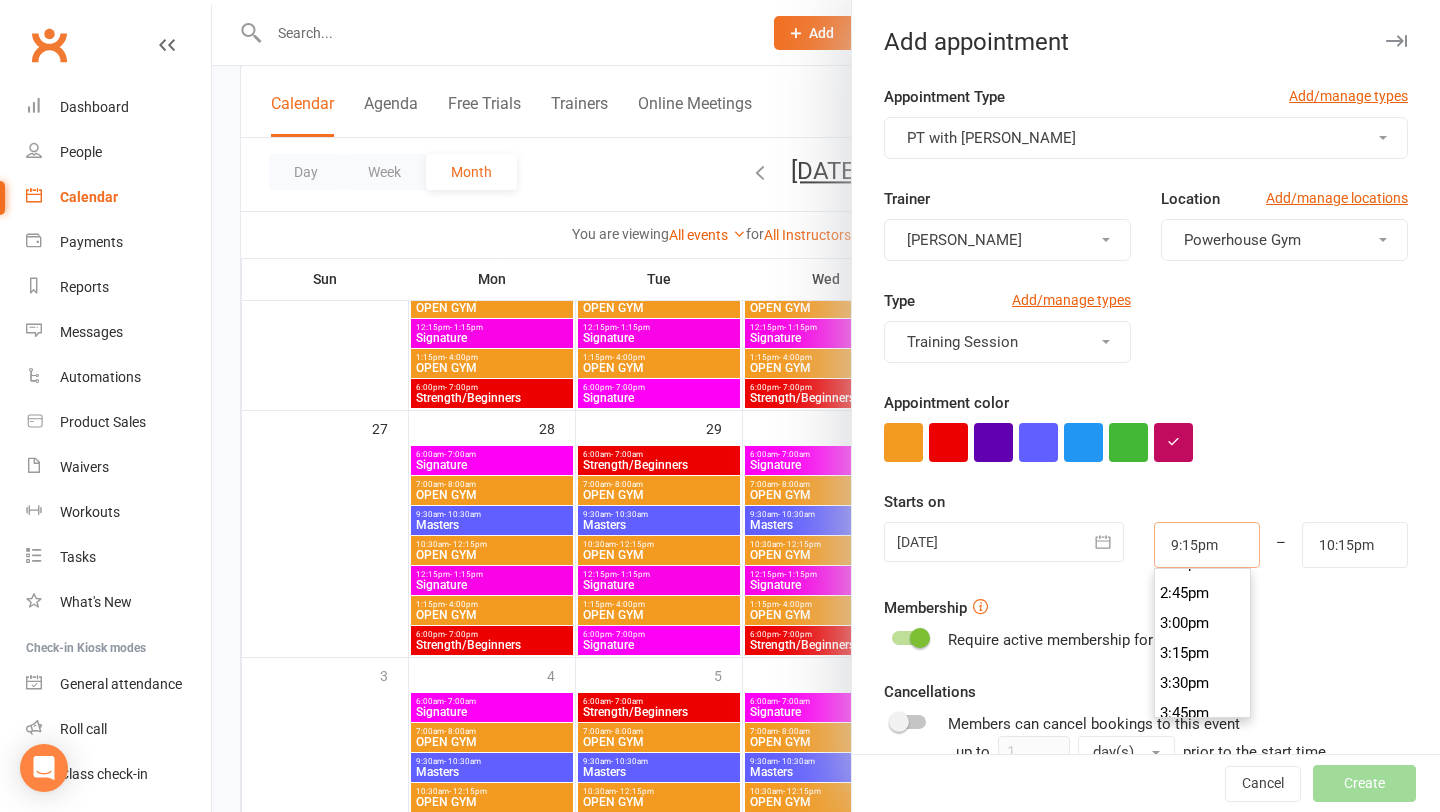 scroll, scrollTop: 1746, scrollLeft: 0, axis: vertical 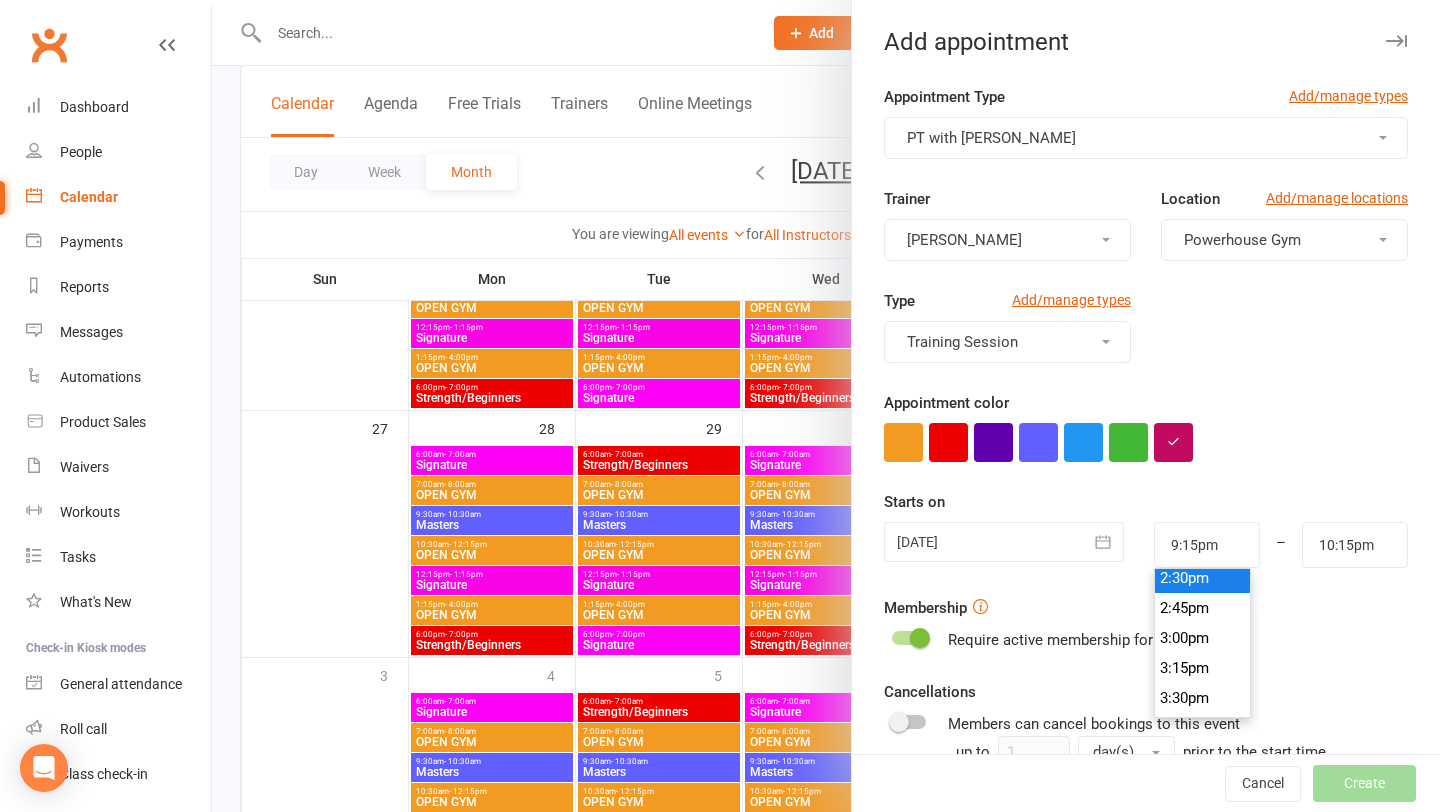 type on "2:30pm" 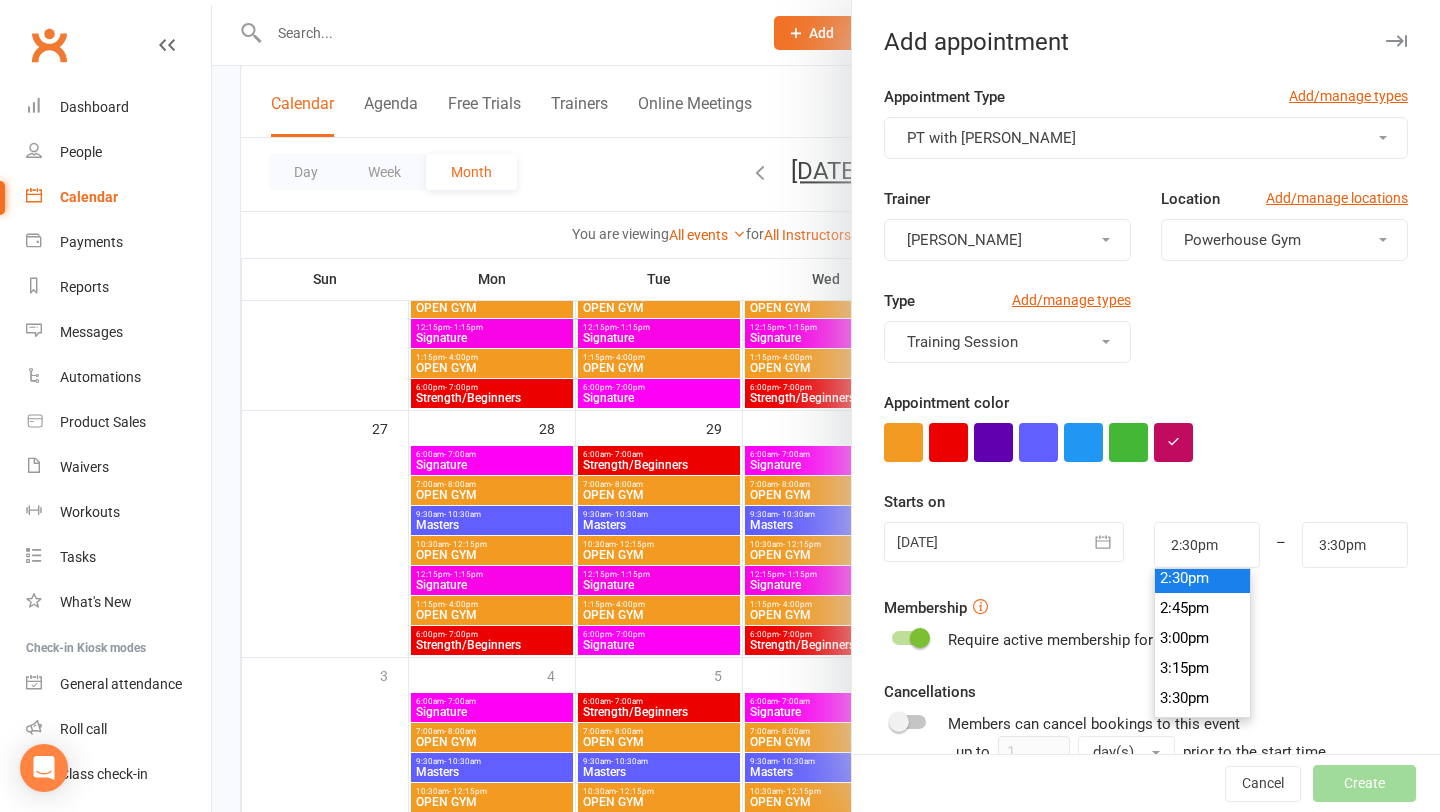 click on "2:30pm" at bounding box center [1203, 578] 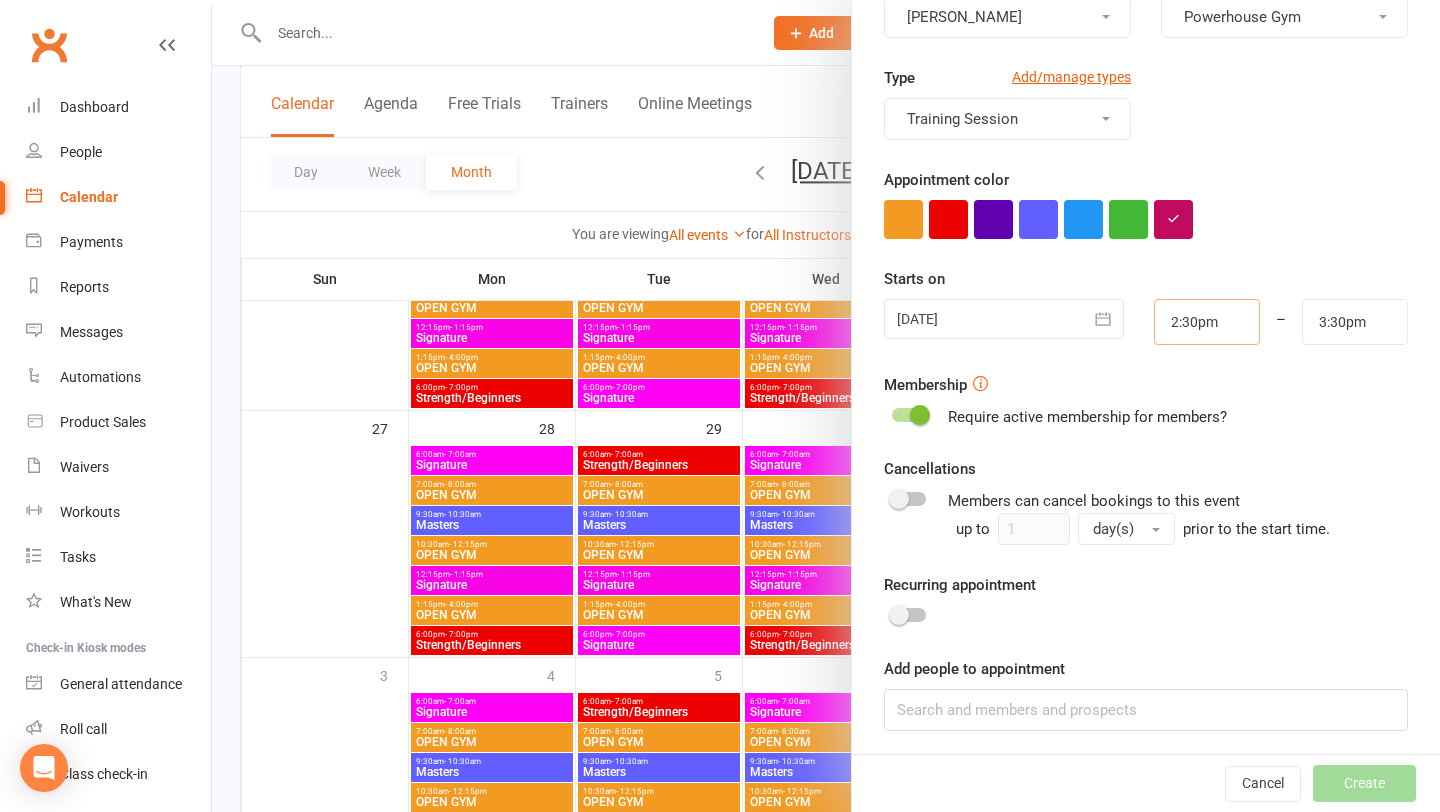 scroll, scrollTop: 228, scrollLeft: 0, axis: vertical 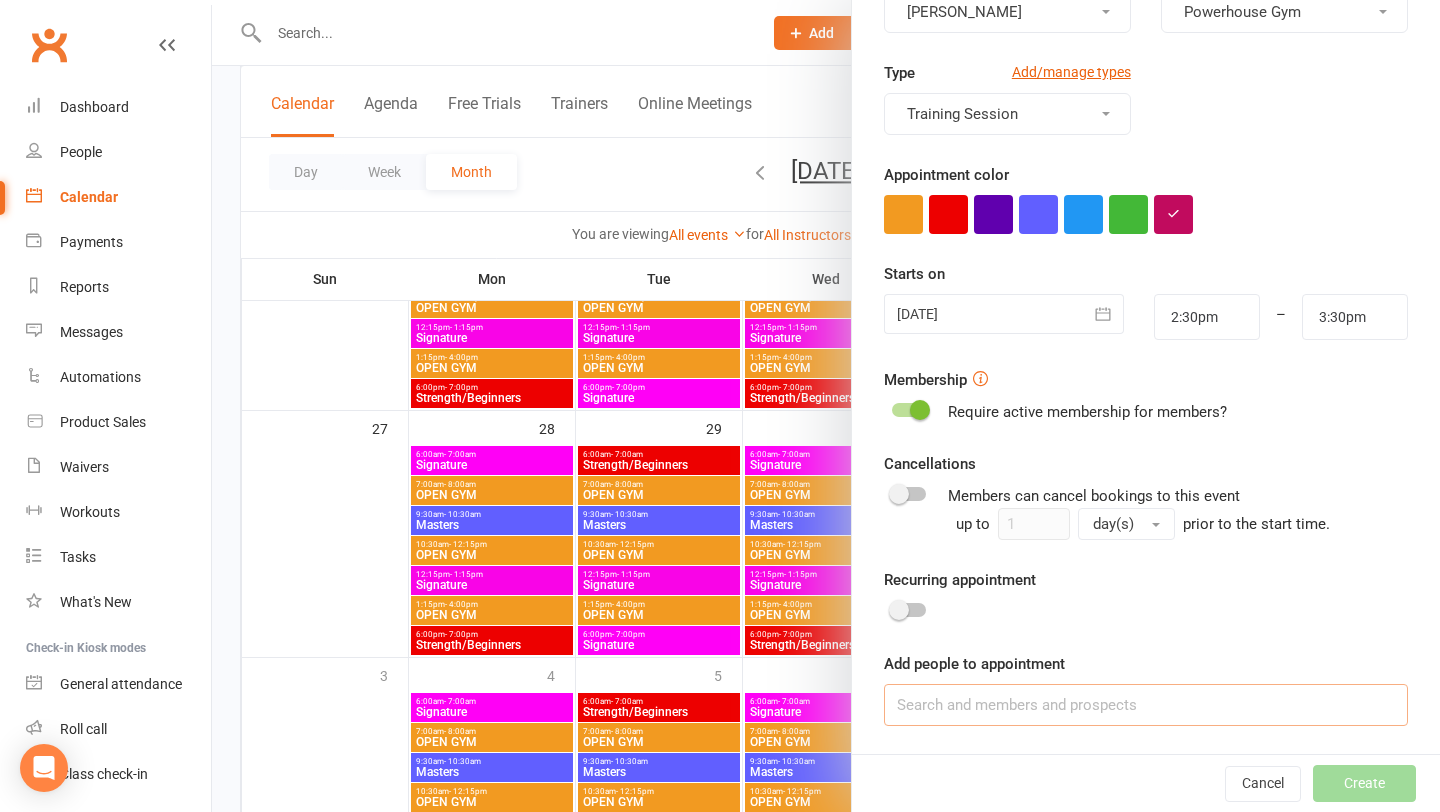 click at bounding box center [1146, 705] 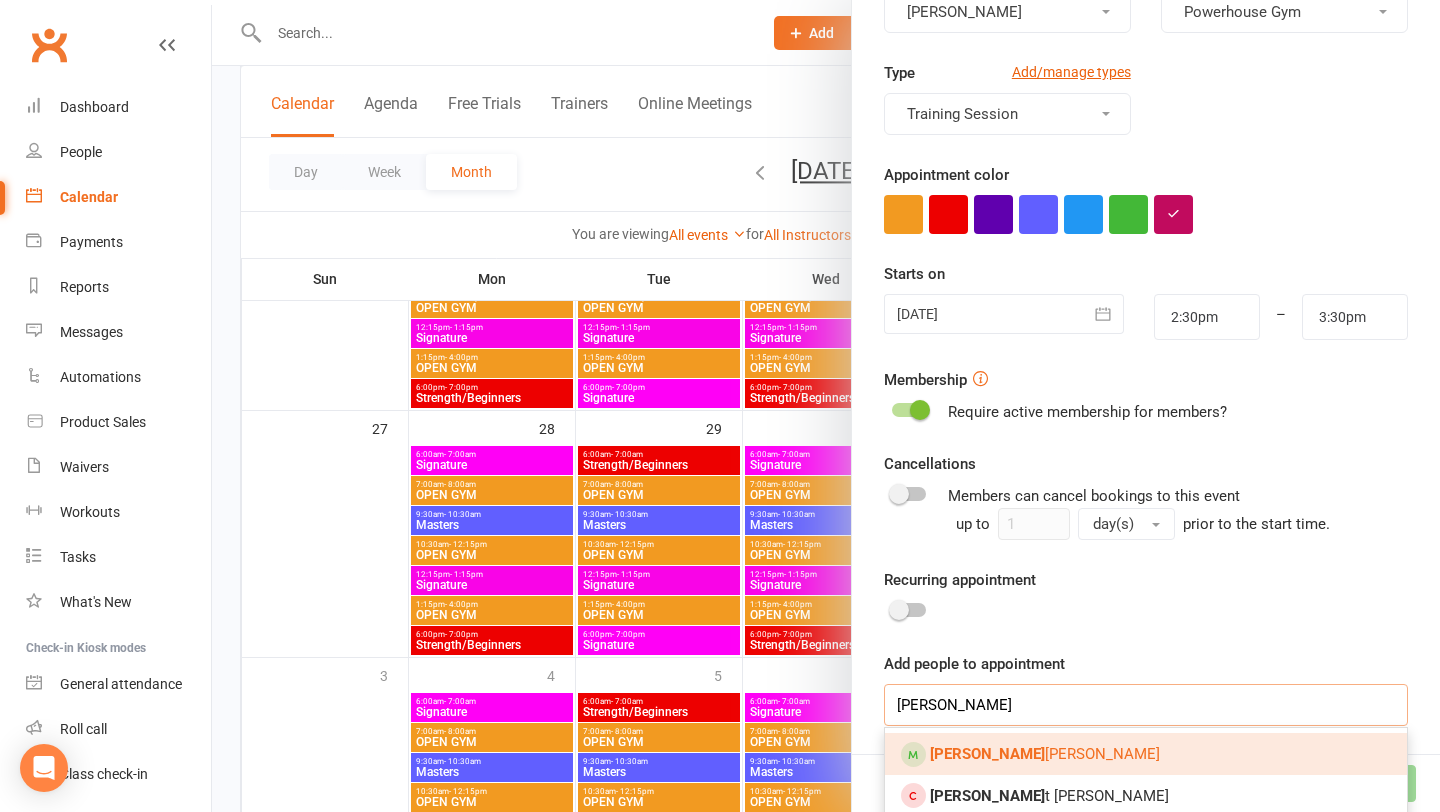 type on "[PERSON_NAME]" 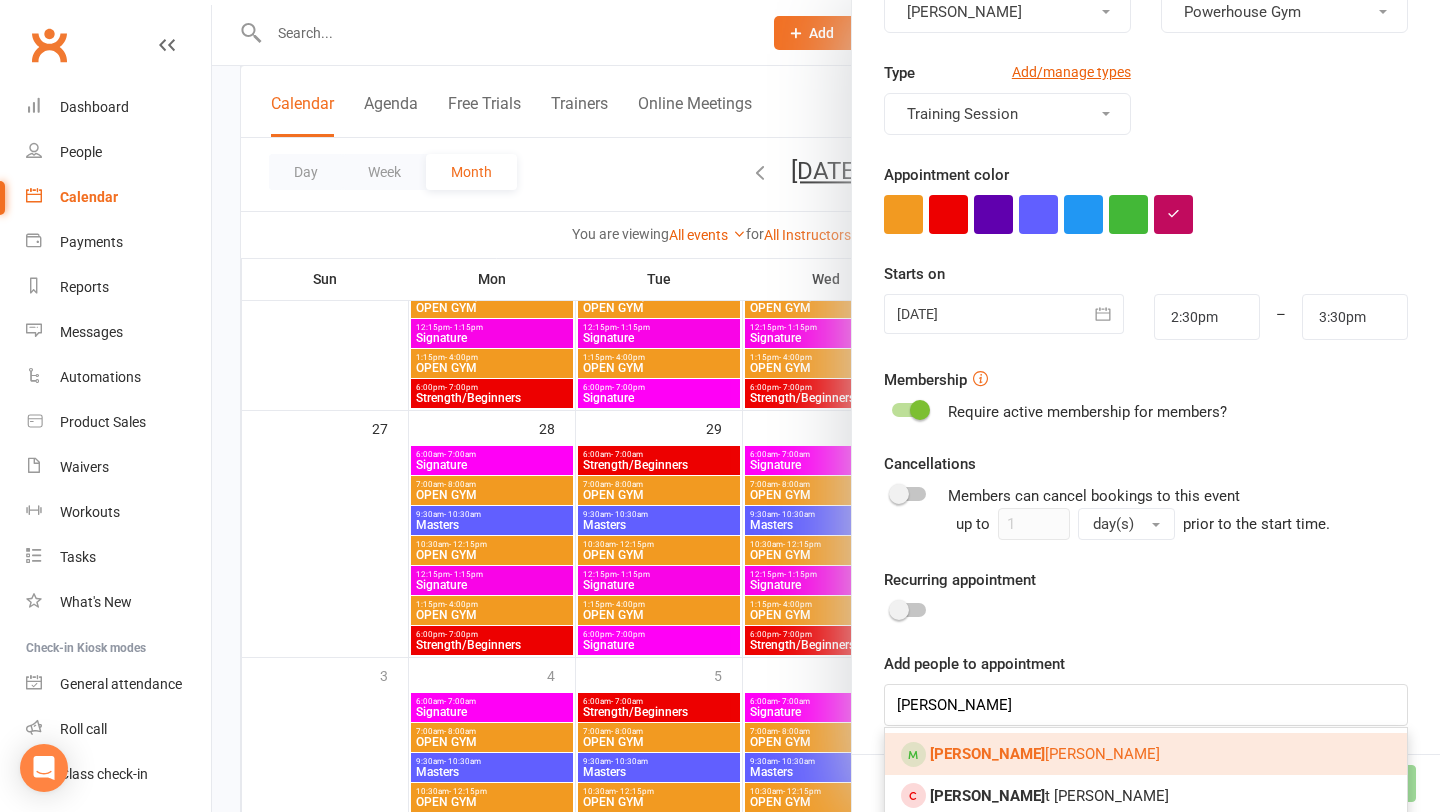 click on "[PERSON_NAME]" at bounding box center (1146, 754) 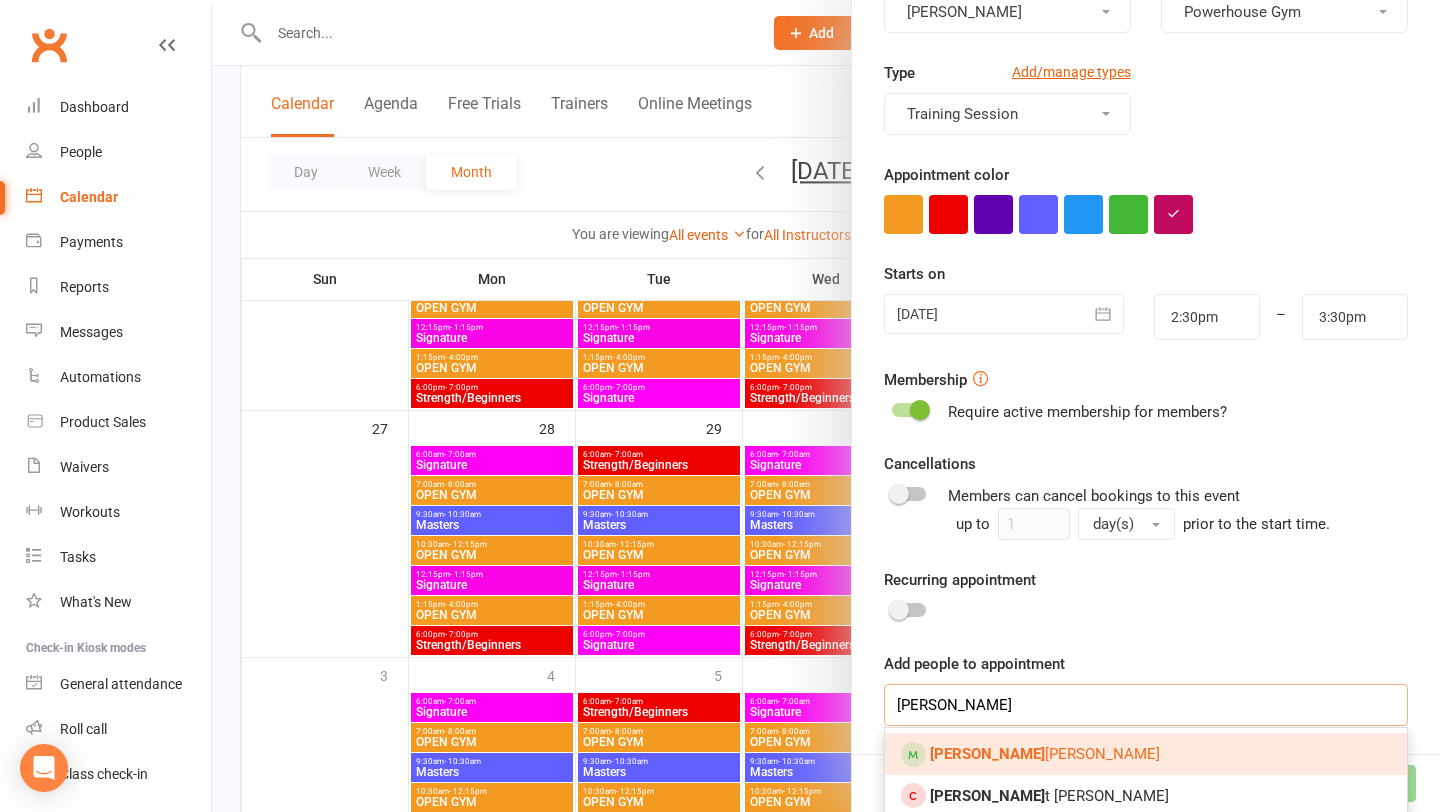 type 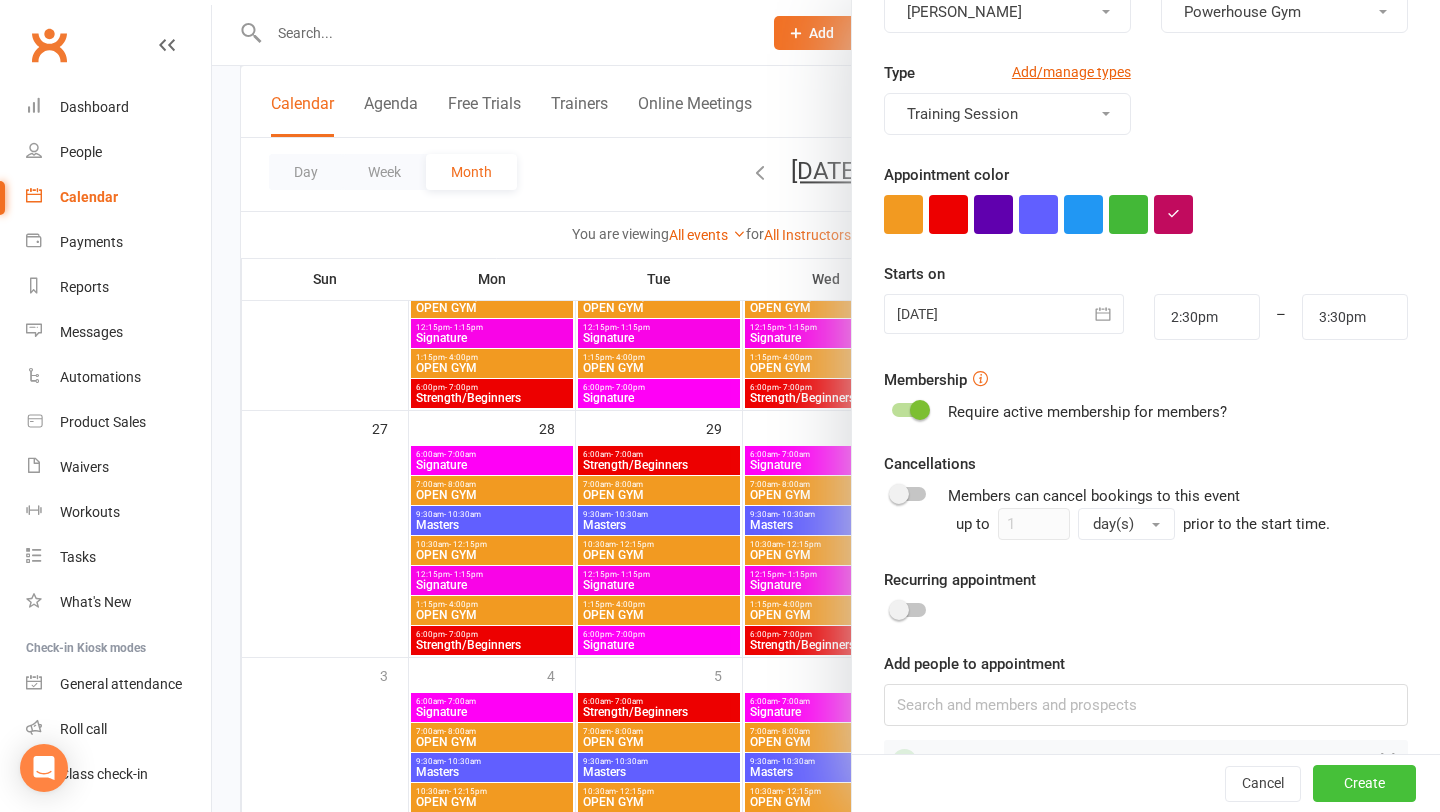 click on "Create" at bounding box center (1364, 784) 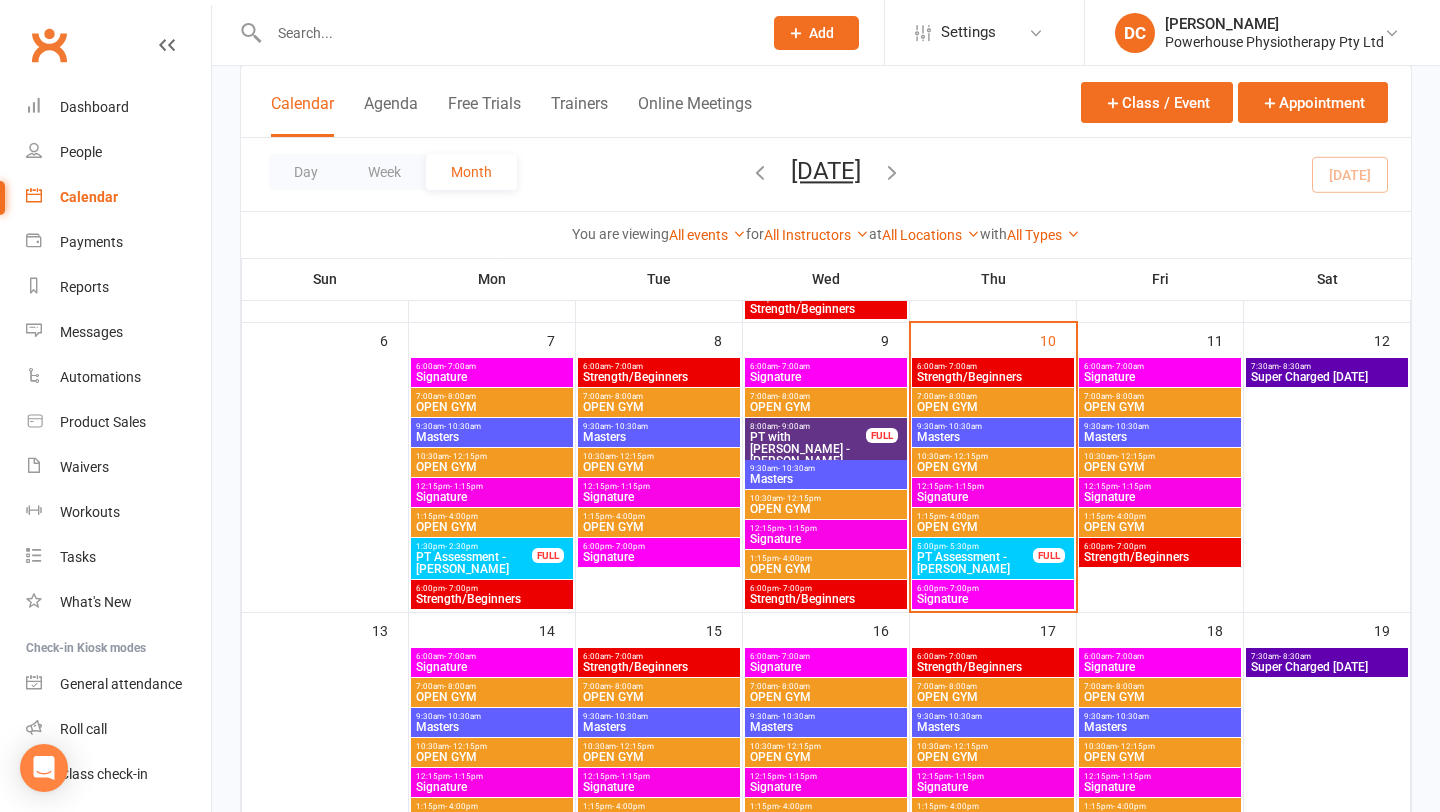 scroll, scrollTop: 384, scrollLeft: 0, axis: vertical 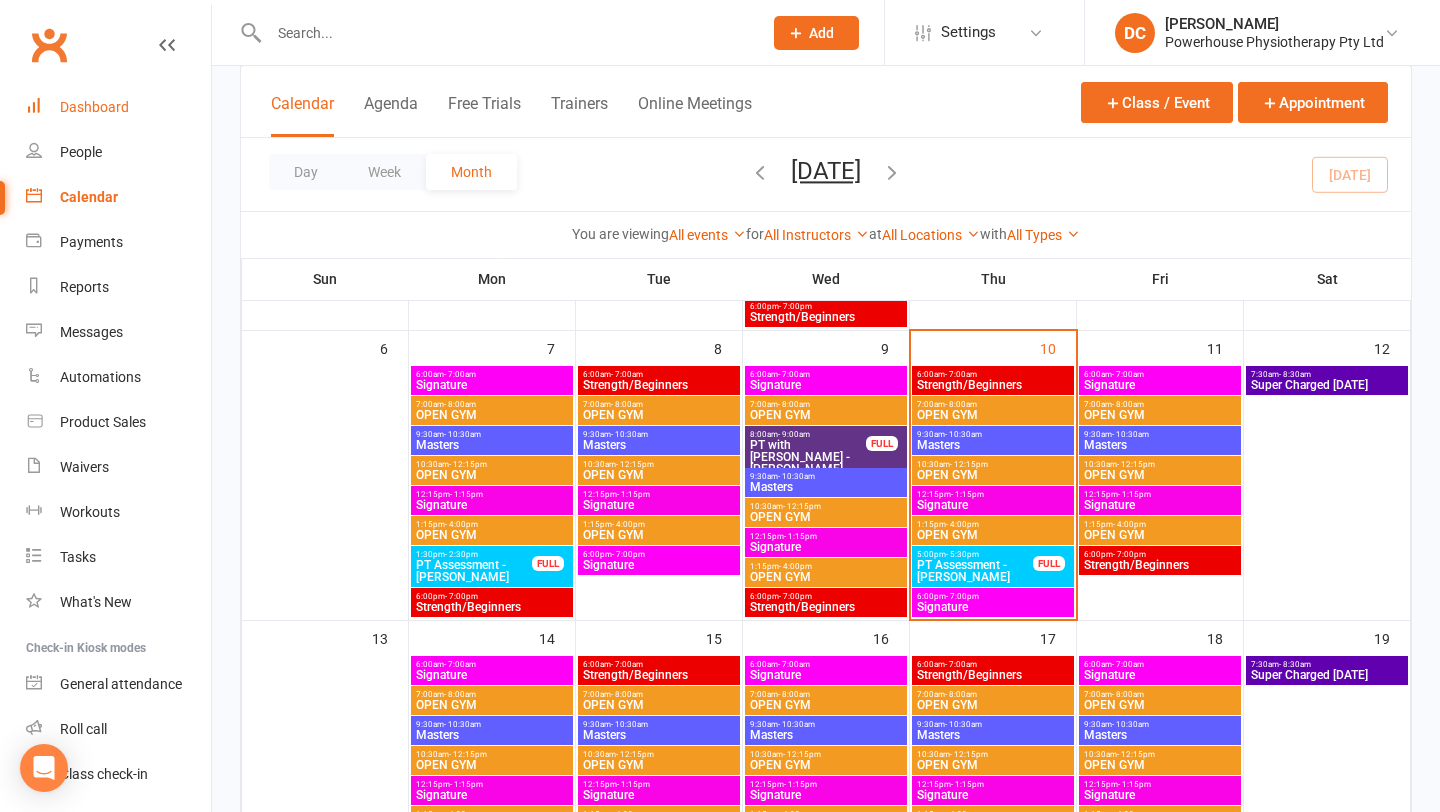 click on "Dashboard" at bounding box center (94, 107) 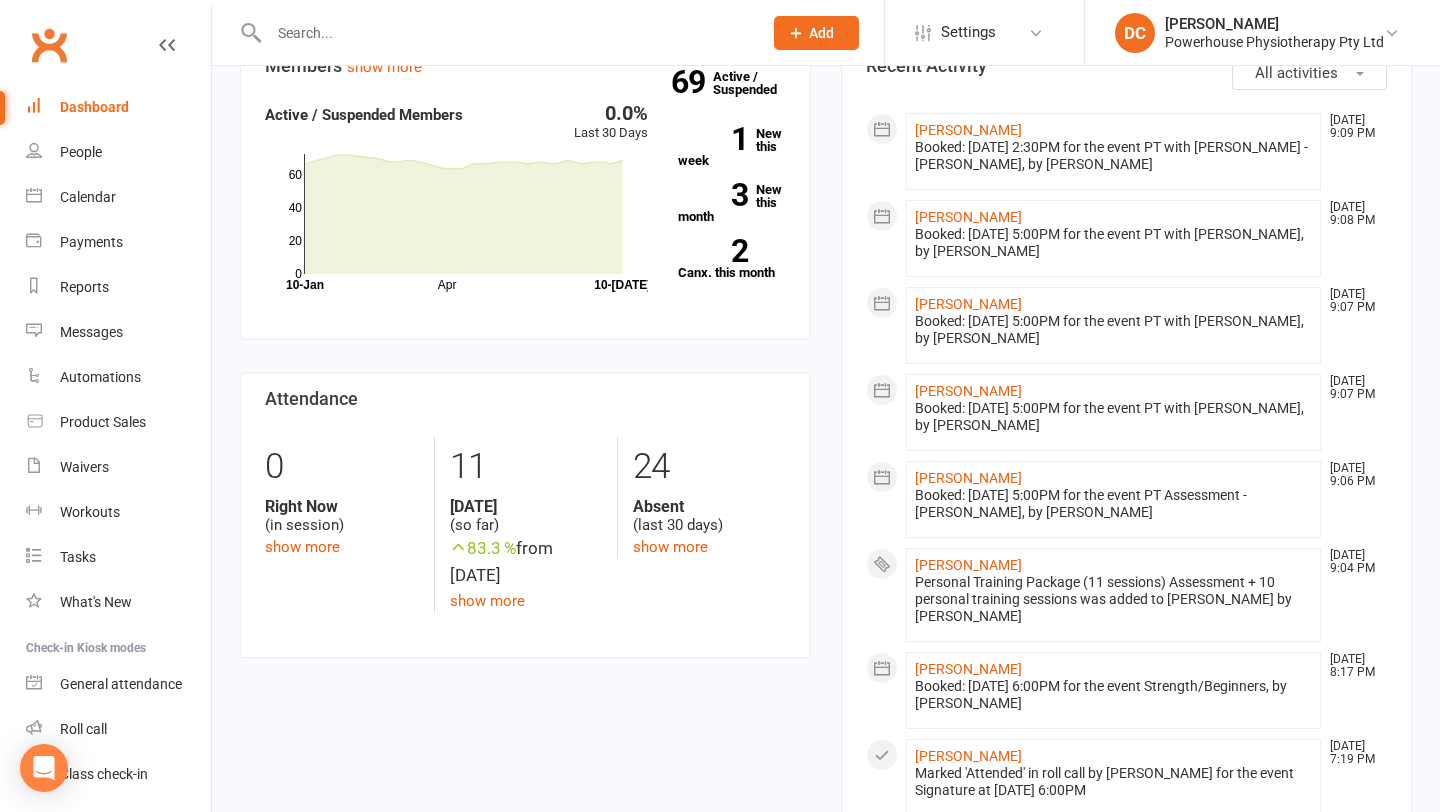 scroll, scrollTop: 0, scrollLeft: 0, axis: both 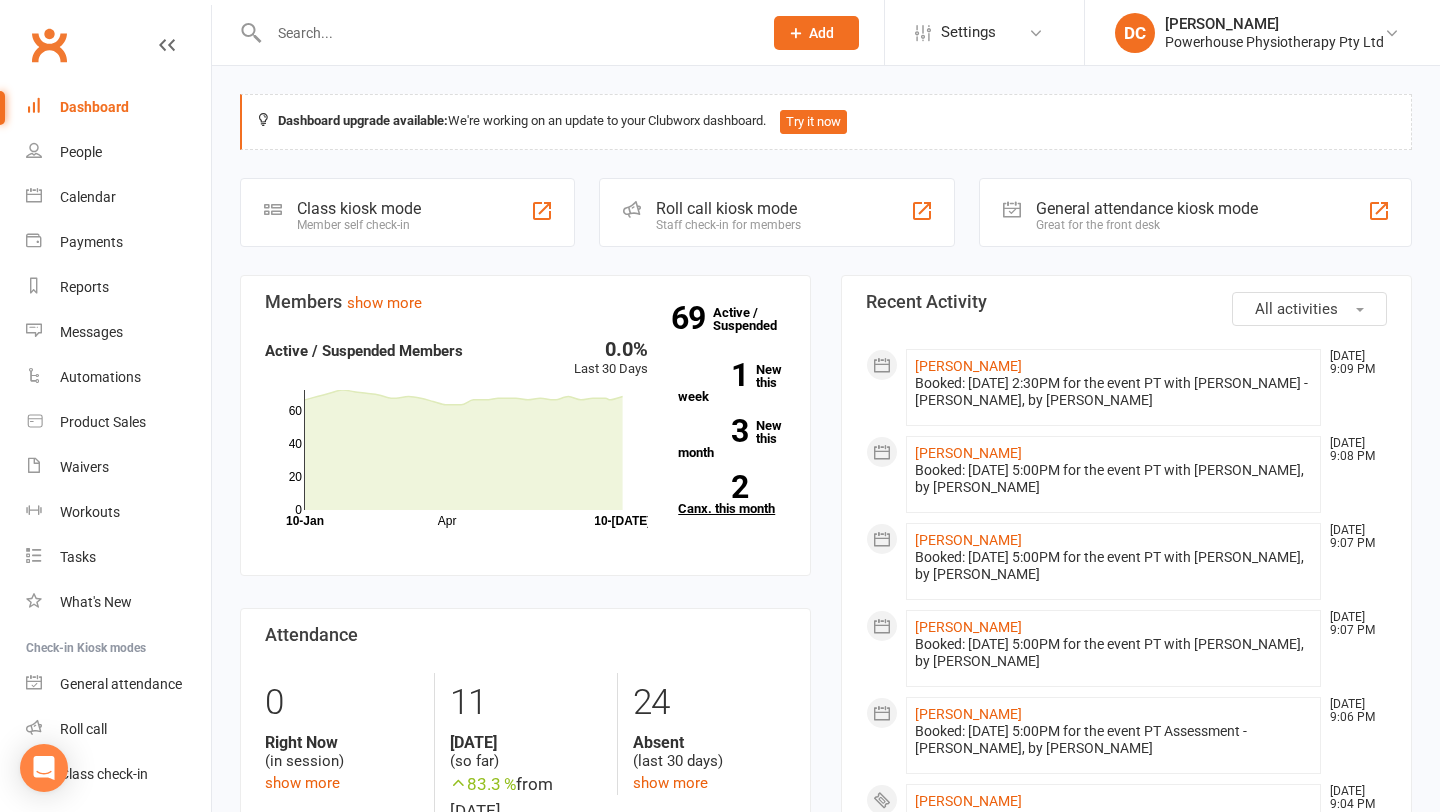 click on "2 Canx. this month" at bounding box center [732, 495] 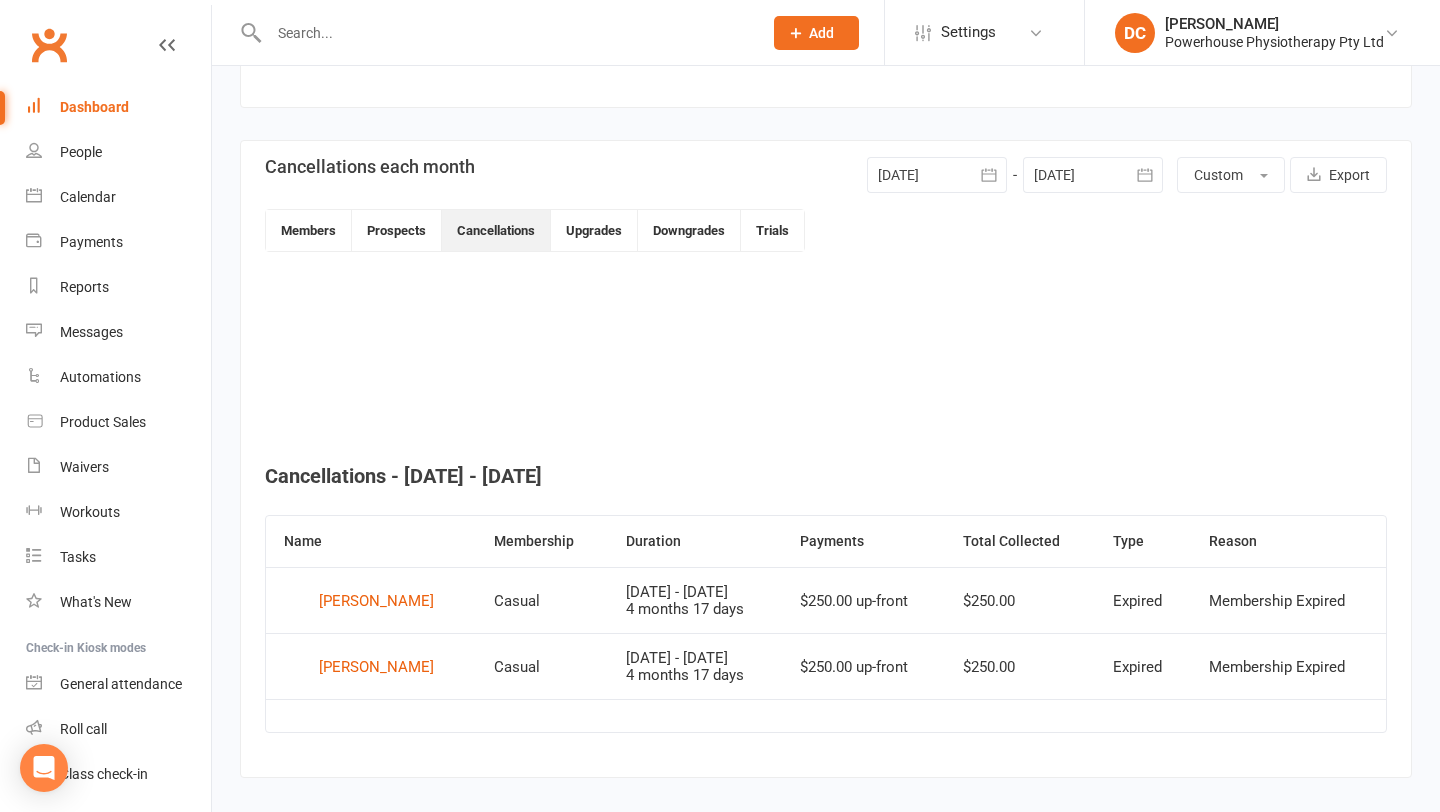 scroll, scrollTop: 433, scrollLeft: 0, axis: vertical 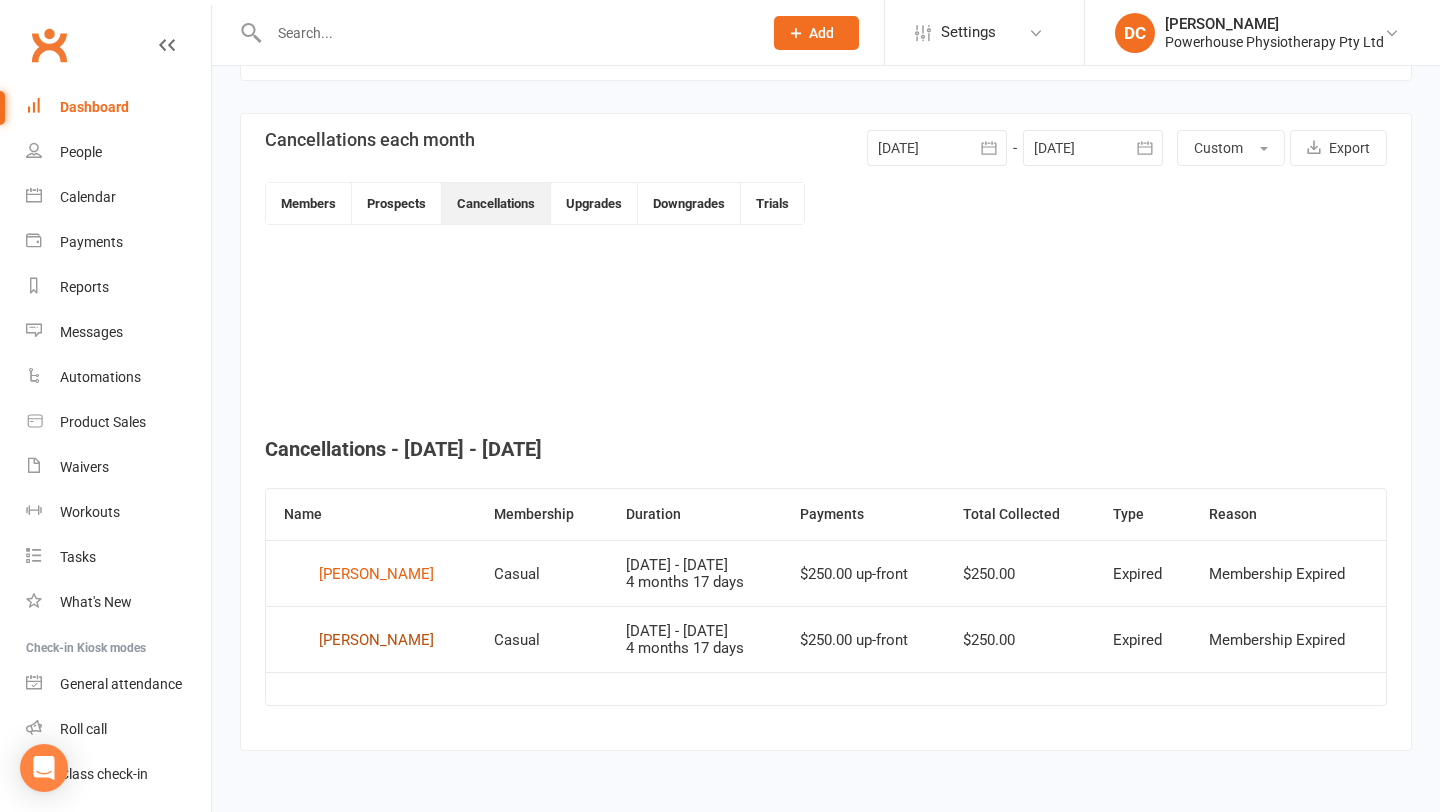 click on "[PERSON_NAME]" at bounding box center (376, 640) 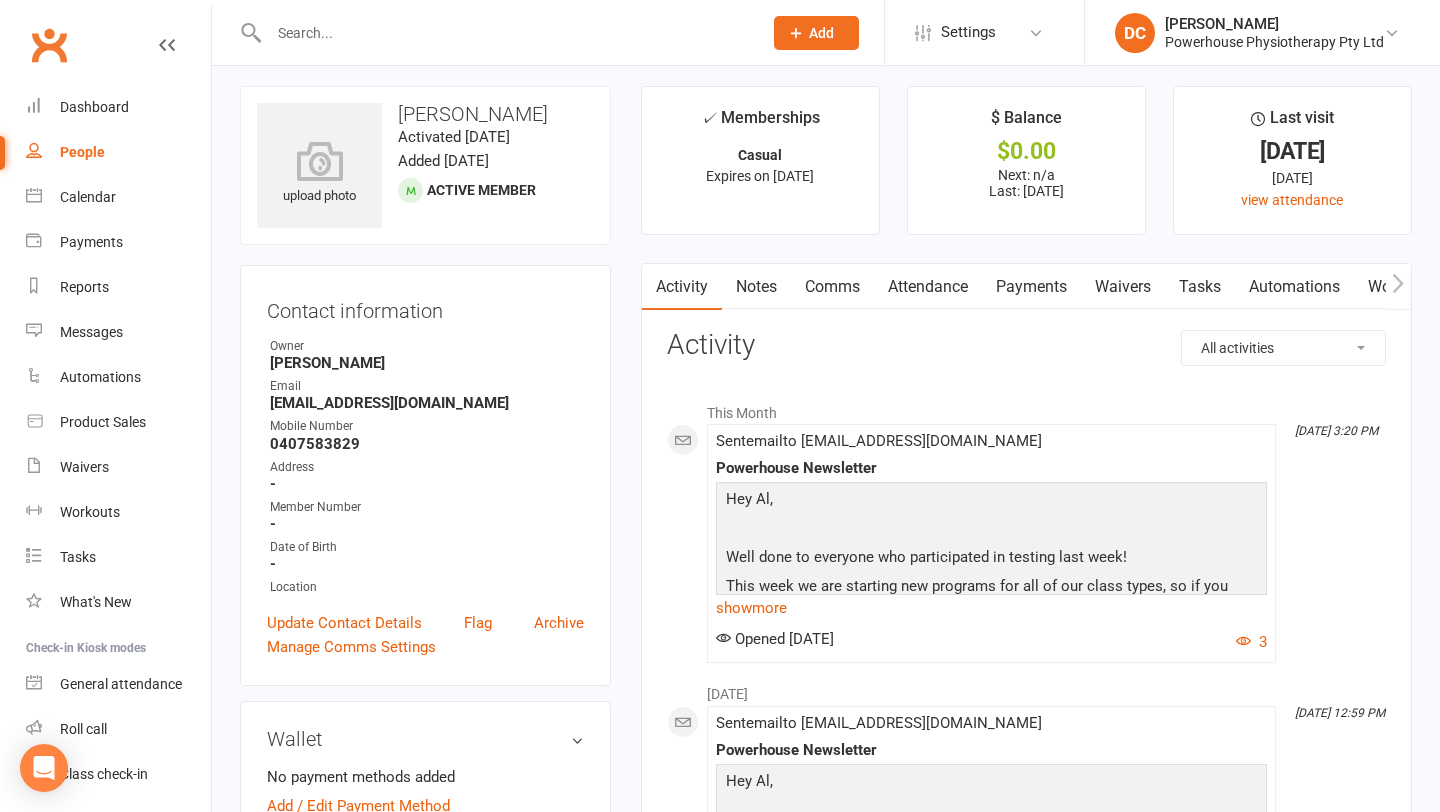 scroll, scrollTop: 0, scrollLeft: 0, axis: both 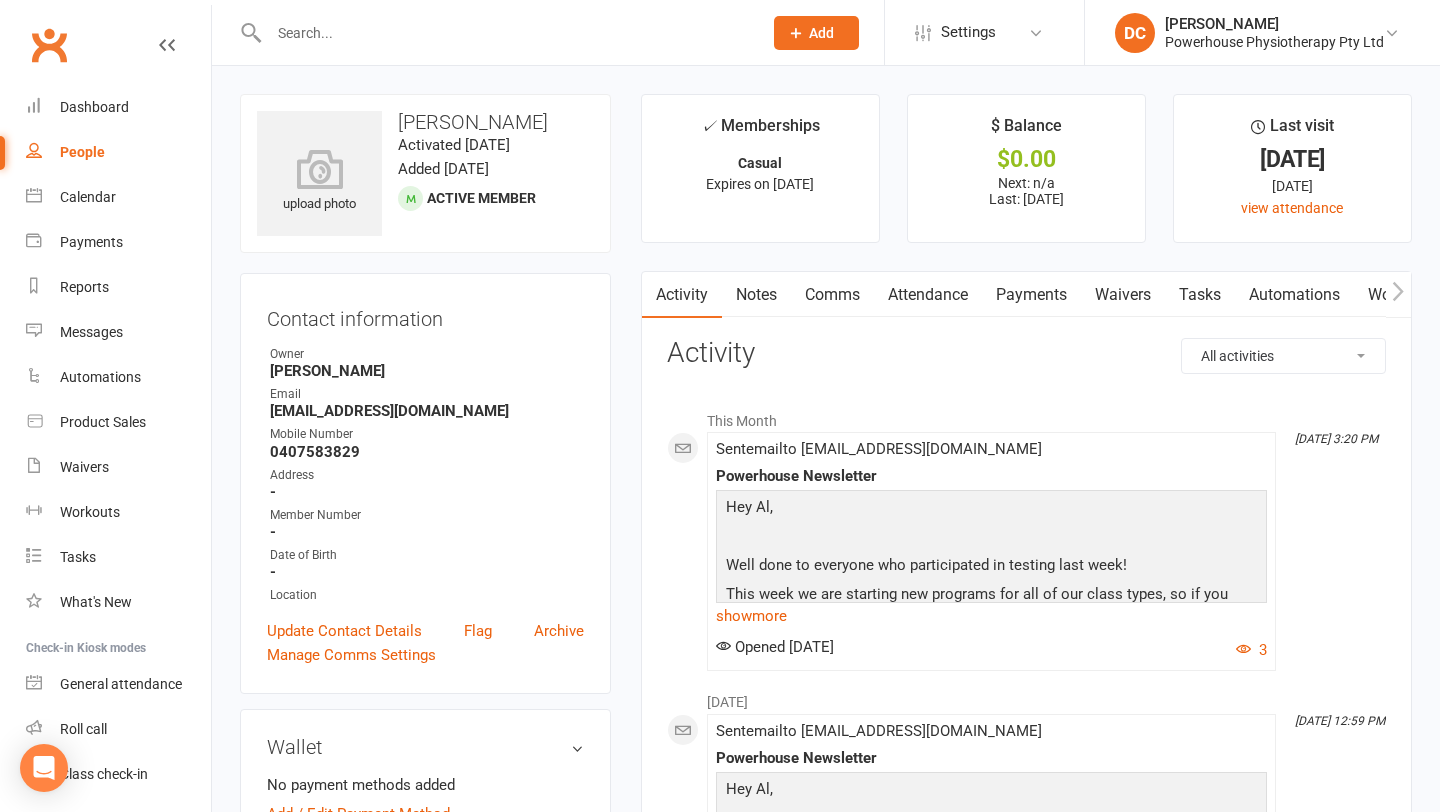 click on "Attendance" at bounding box center [928, 295] 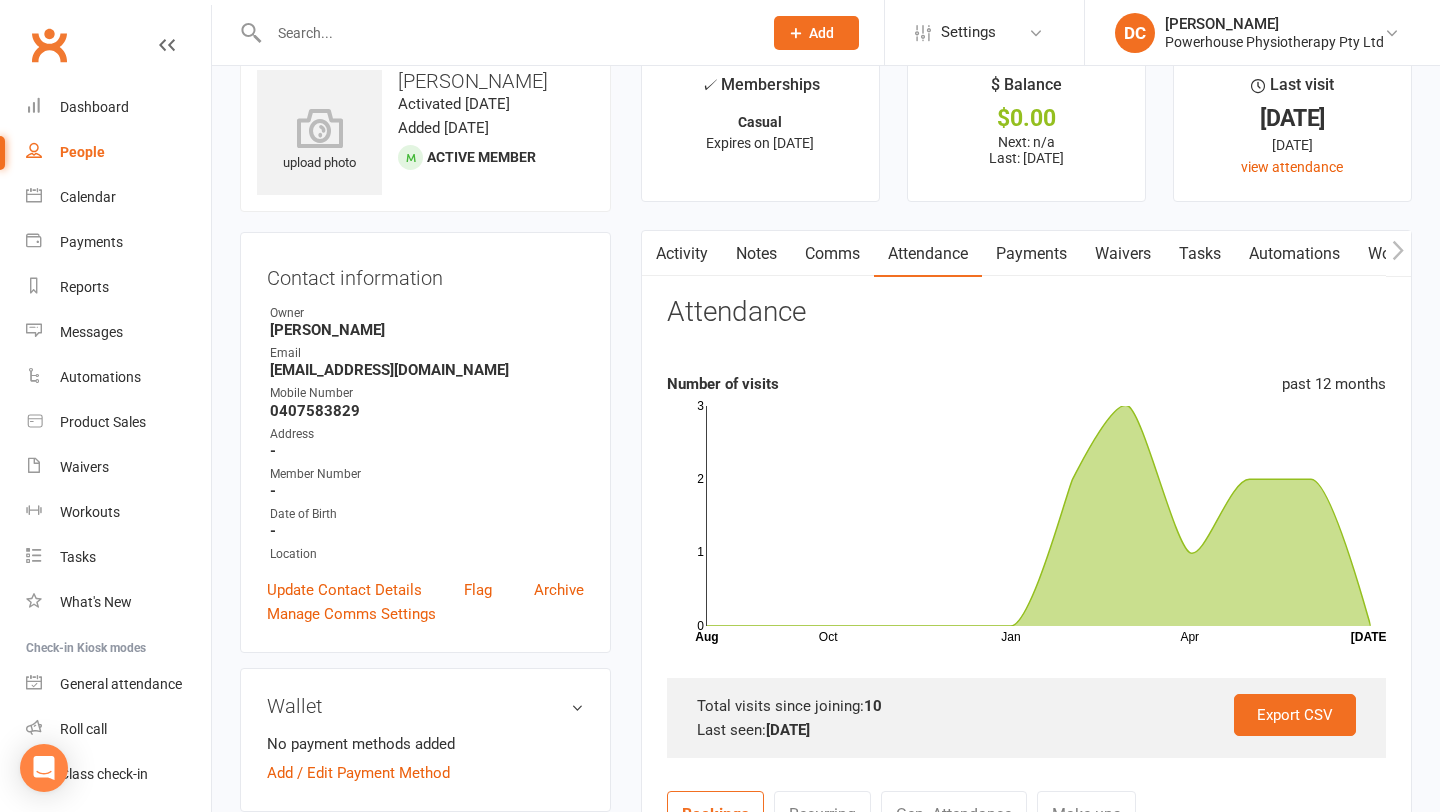 scroll, scrollTop: 0, scrollLeft: 0, axis: both 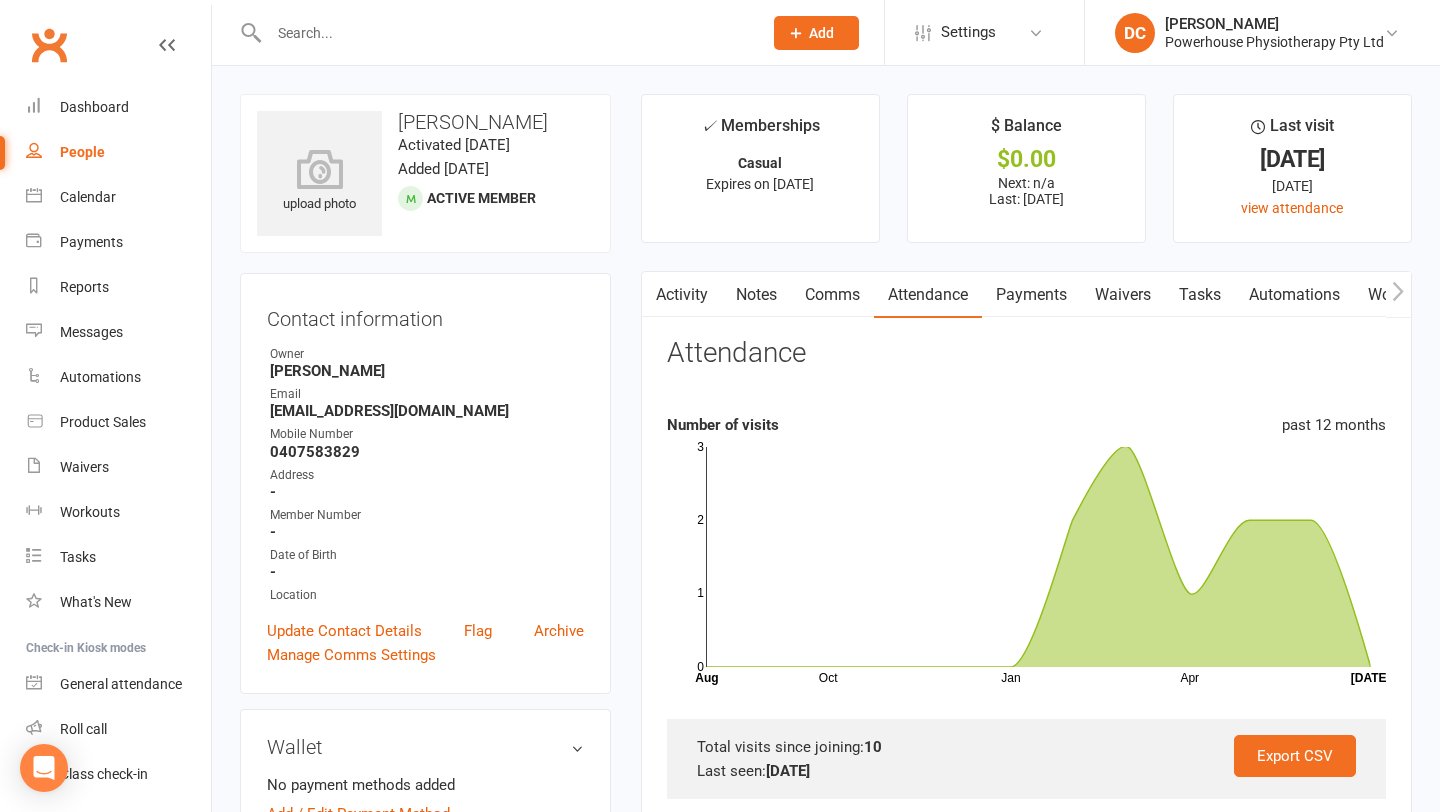 click on "Activity" at bounding box center [682, 295] 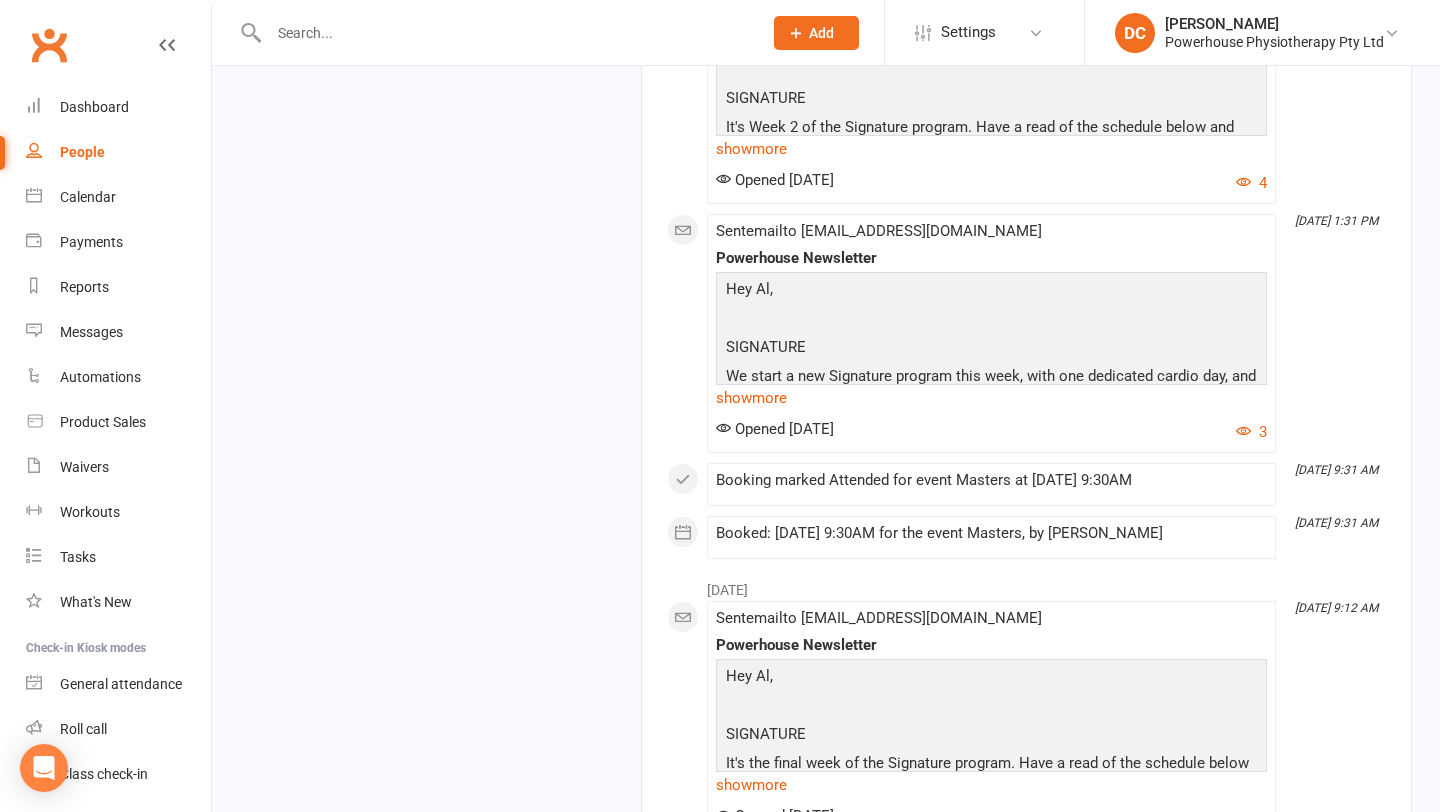 scroll, scrollTop: 2900, scrollLeft: 0, axis: vertical 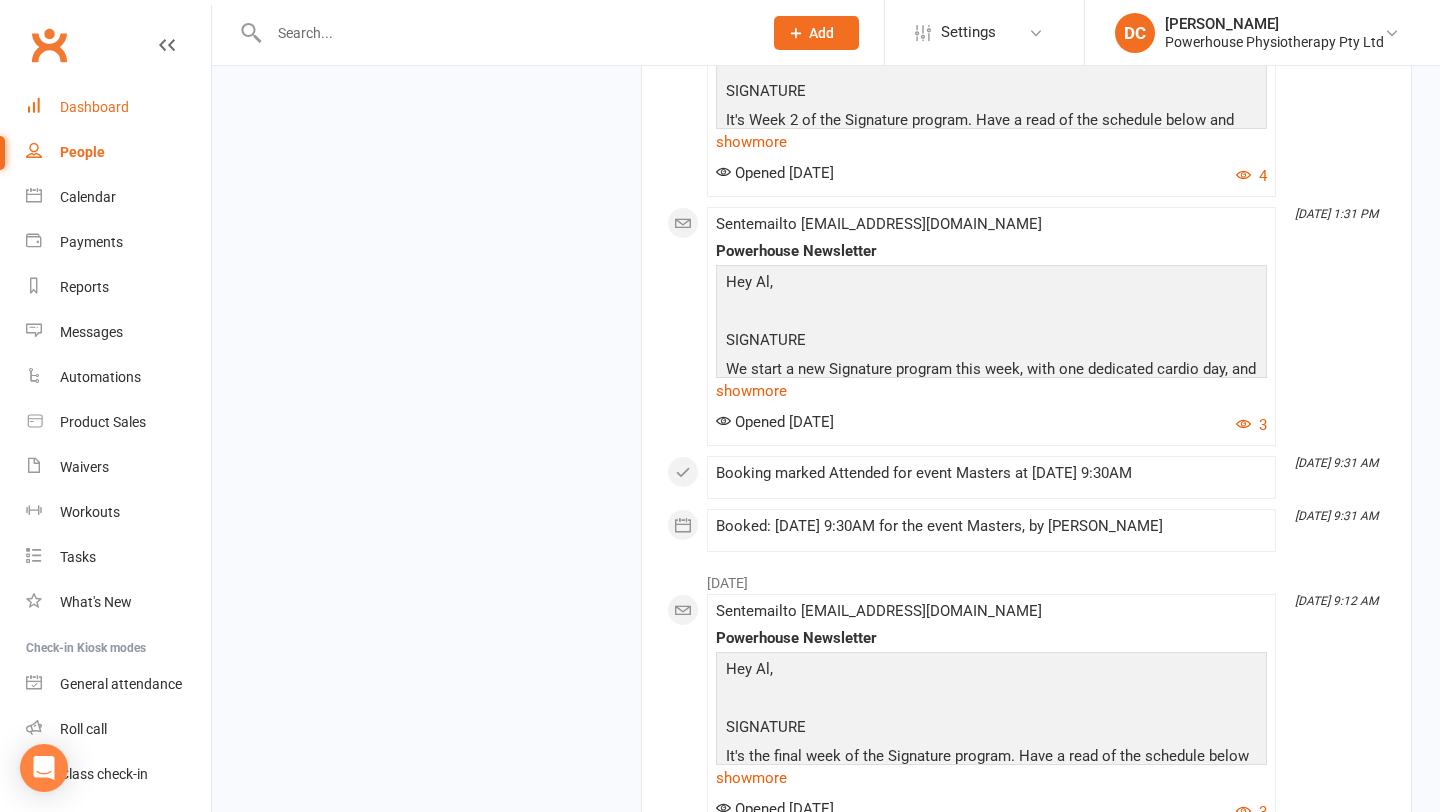click on "Dashboard" at bounding box center [94, 107] 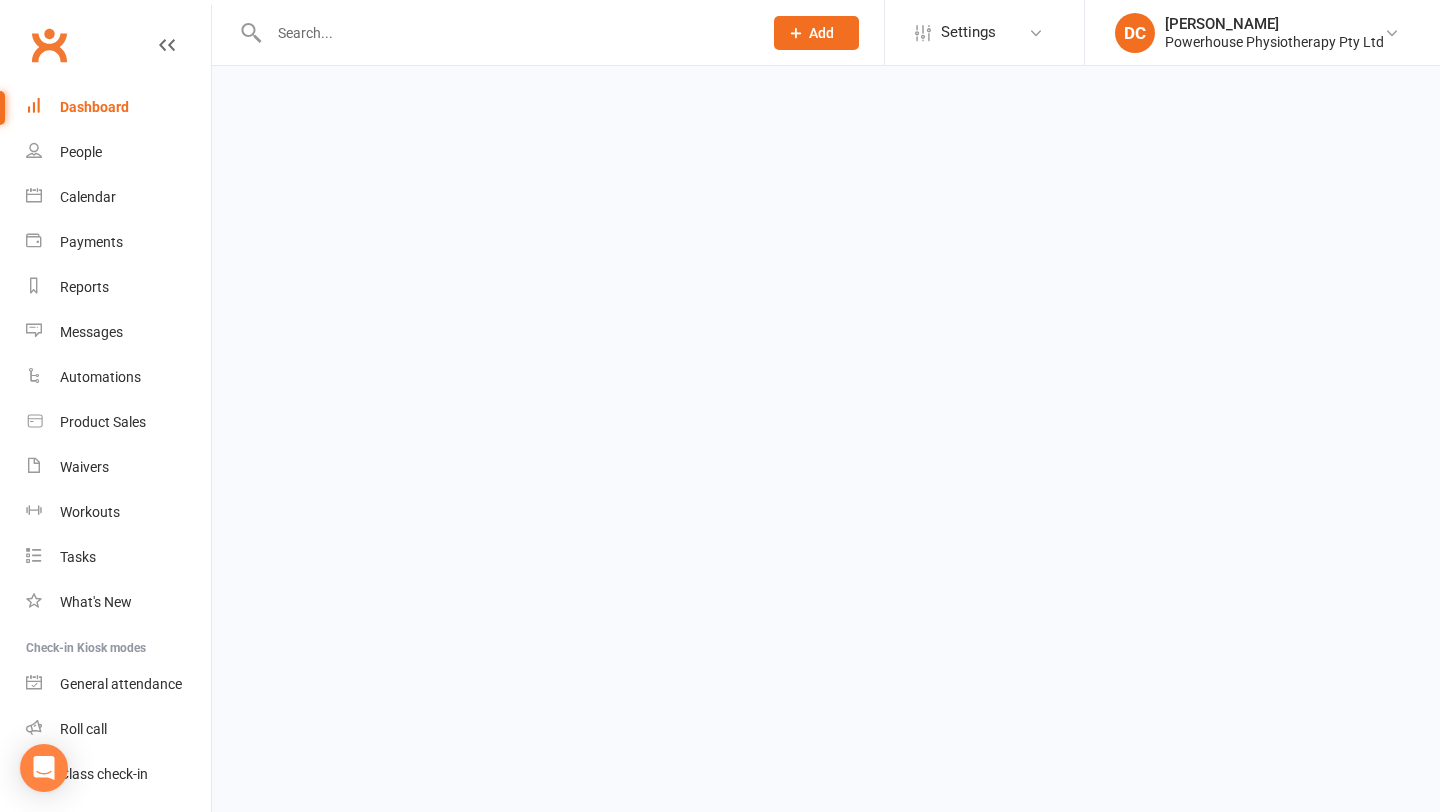 scroll, scrollTop: 0, scrollLeft: 0, axis: both 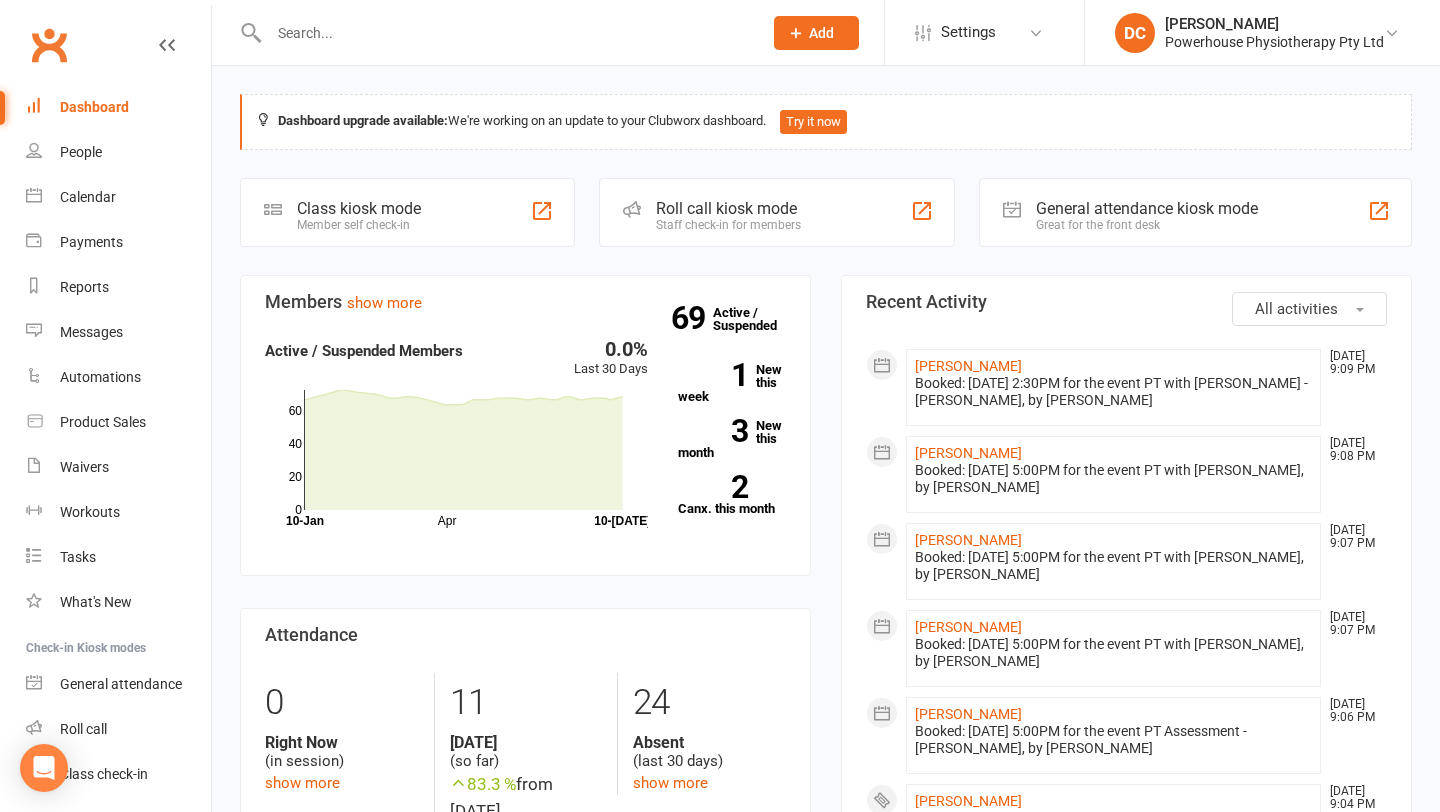 click on "Staff check-in for members" 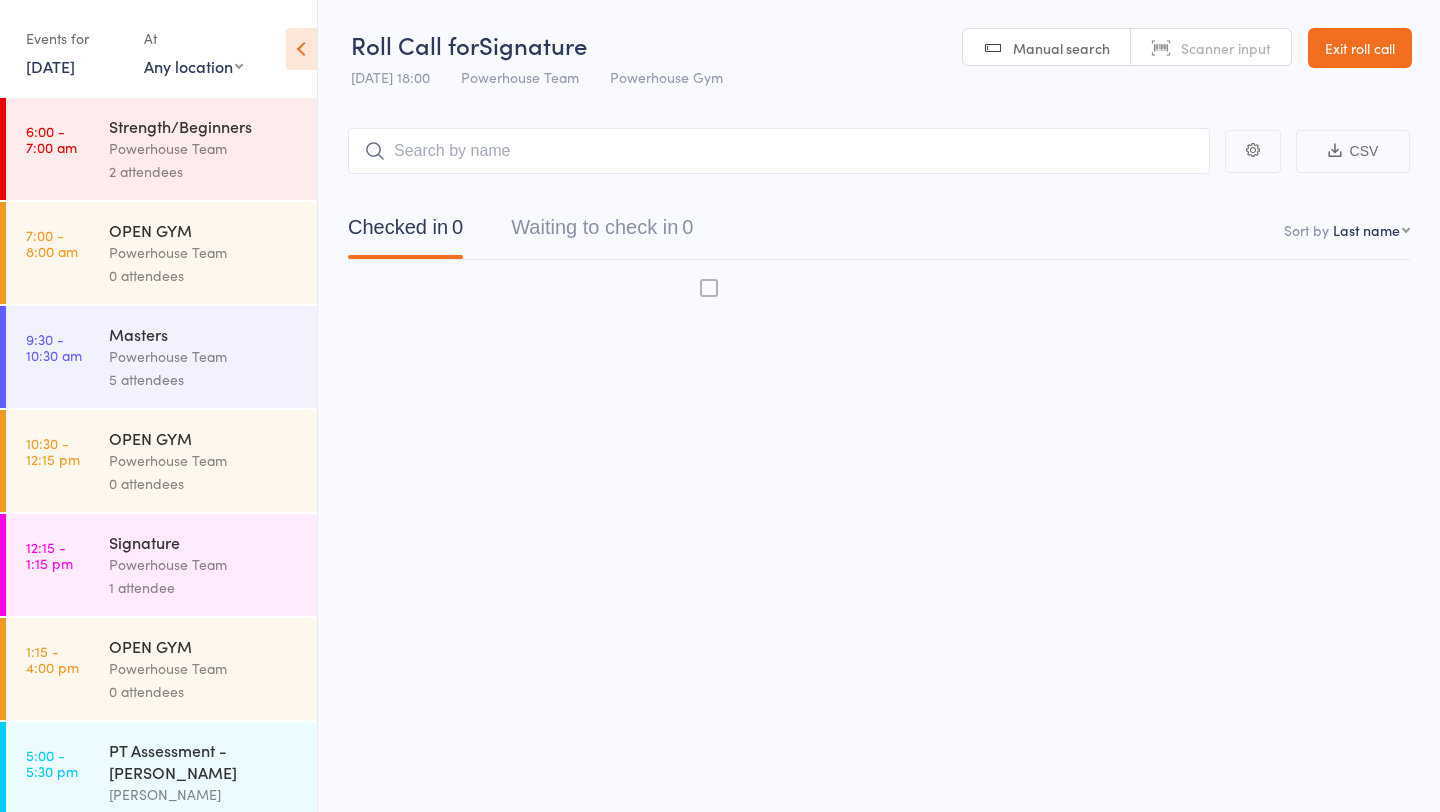 scroll, scrollTop: 0, scrollLeft: 0, axis: both 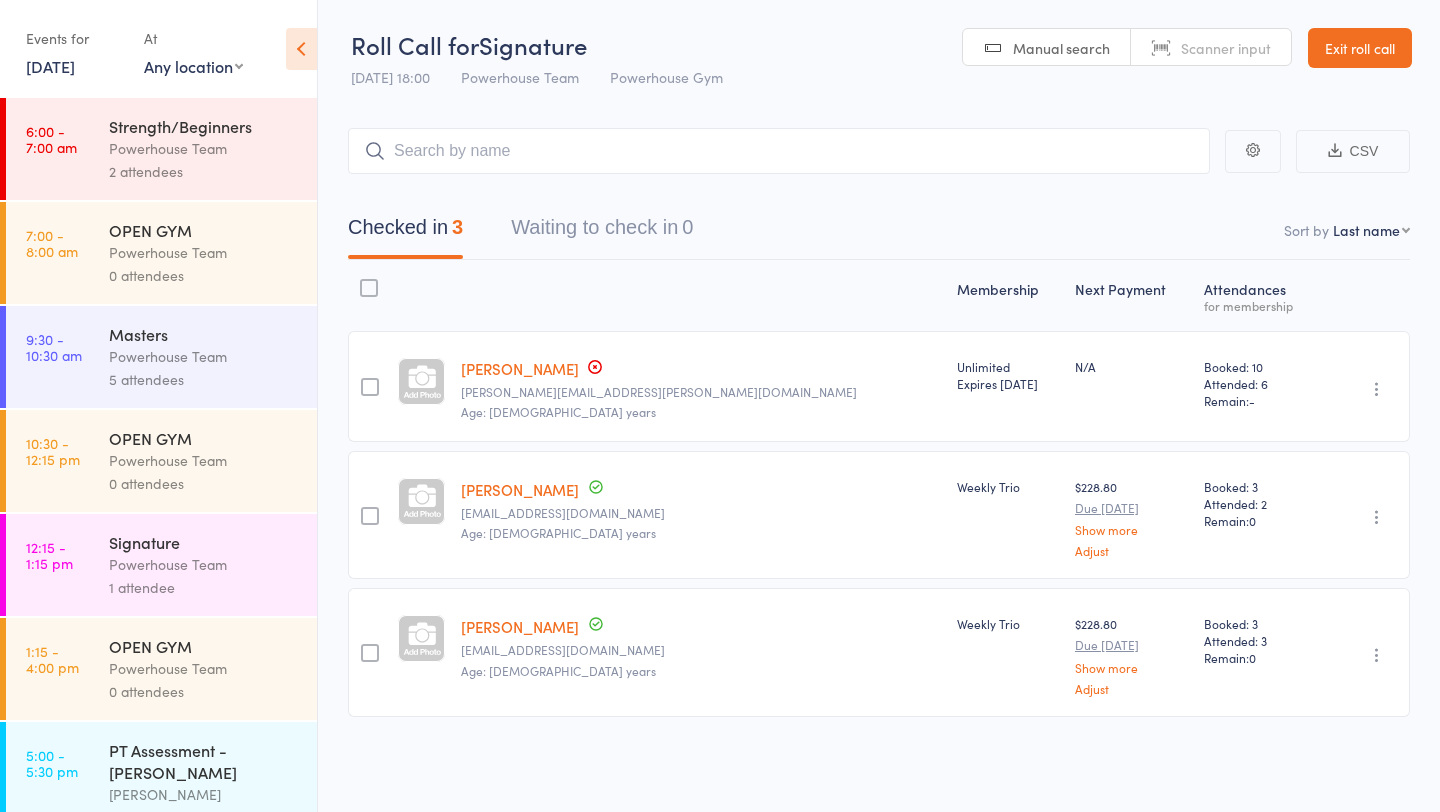click on "10 Jul, 2025" at bounding box center (50, 66) 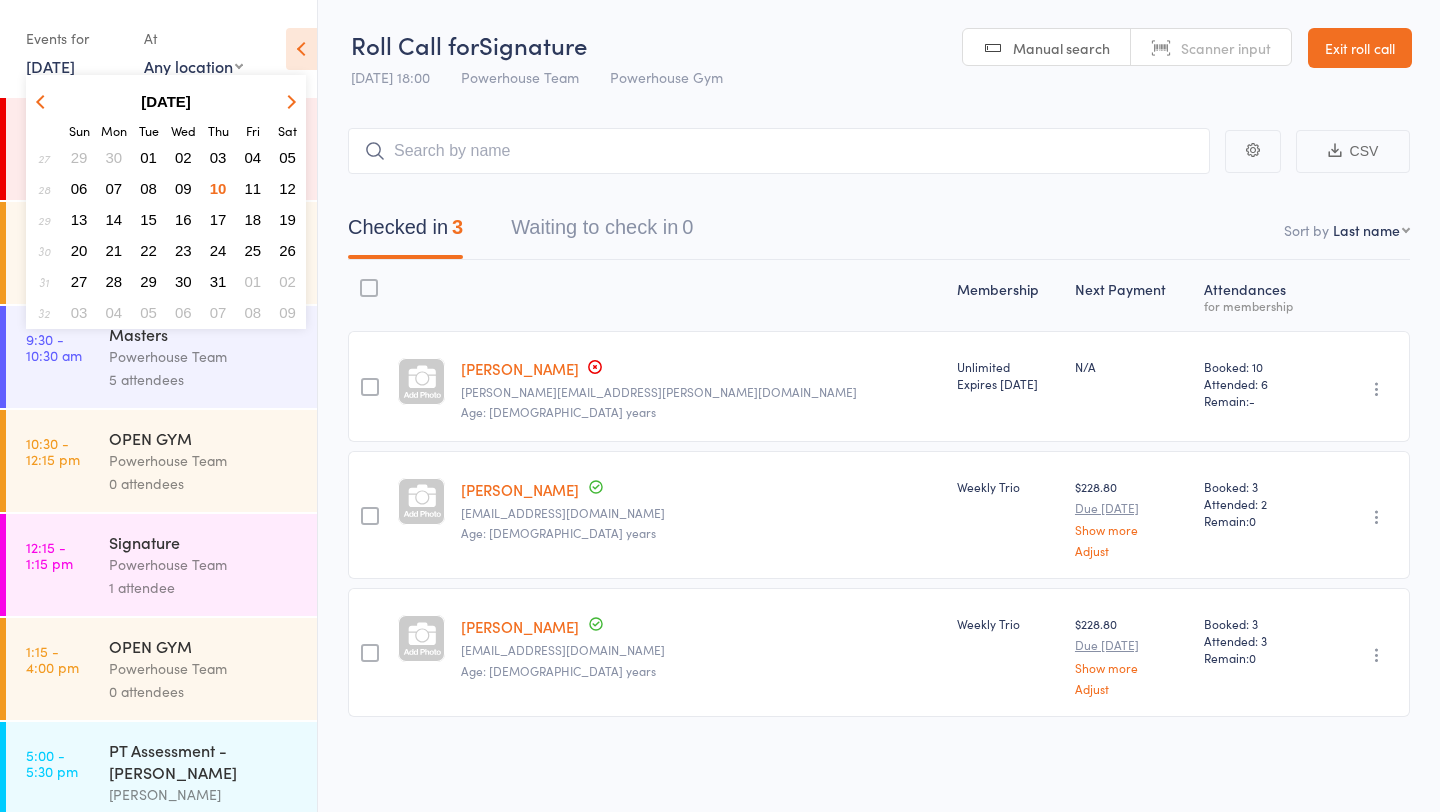 click on "11" at bounding box center (253, 188) 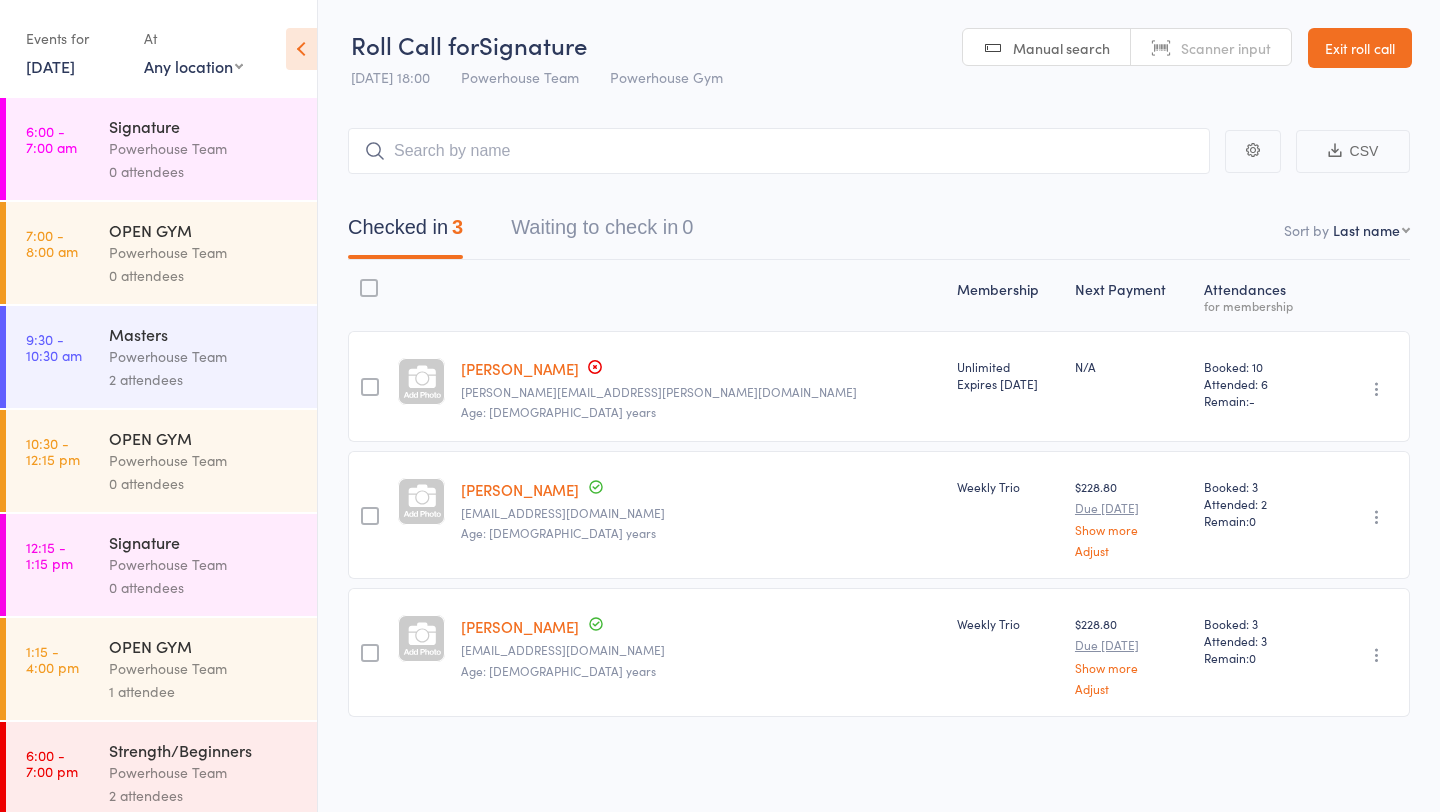 click on "Powerhouse Team" at bounding box center [204, 356] 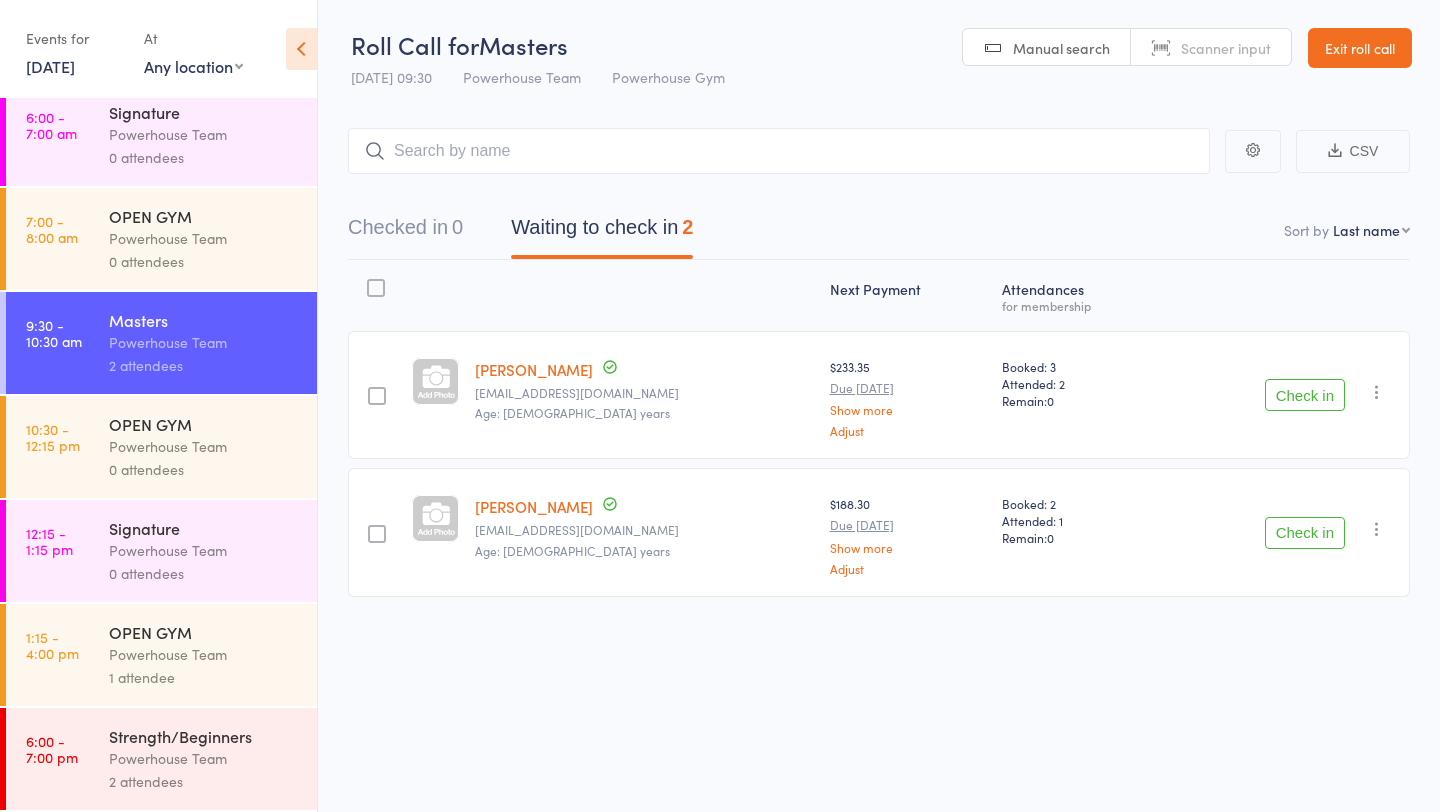 scroll, scrollTop: 17, scrollLeft: 0, axis: vertical 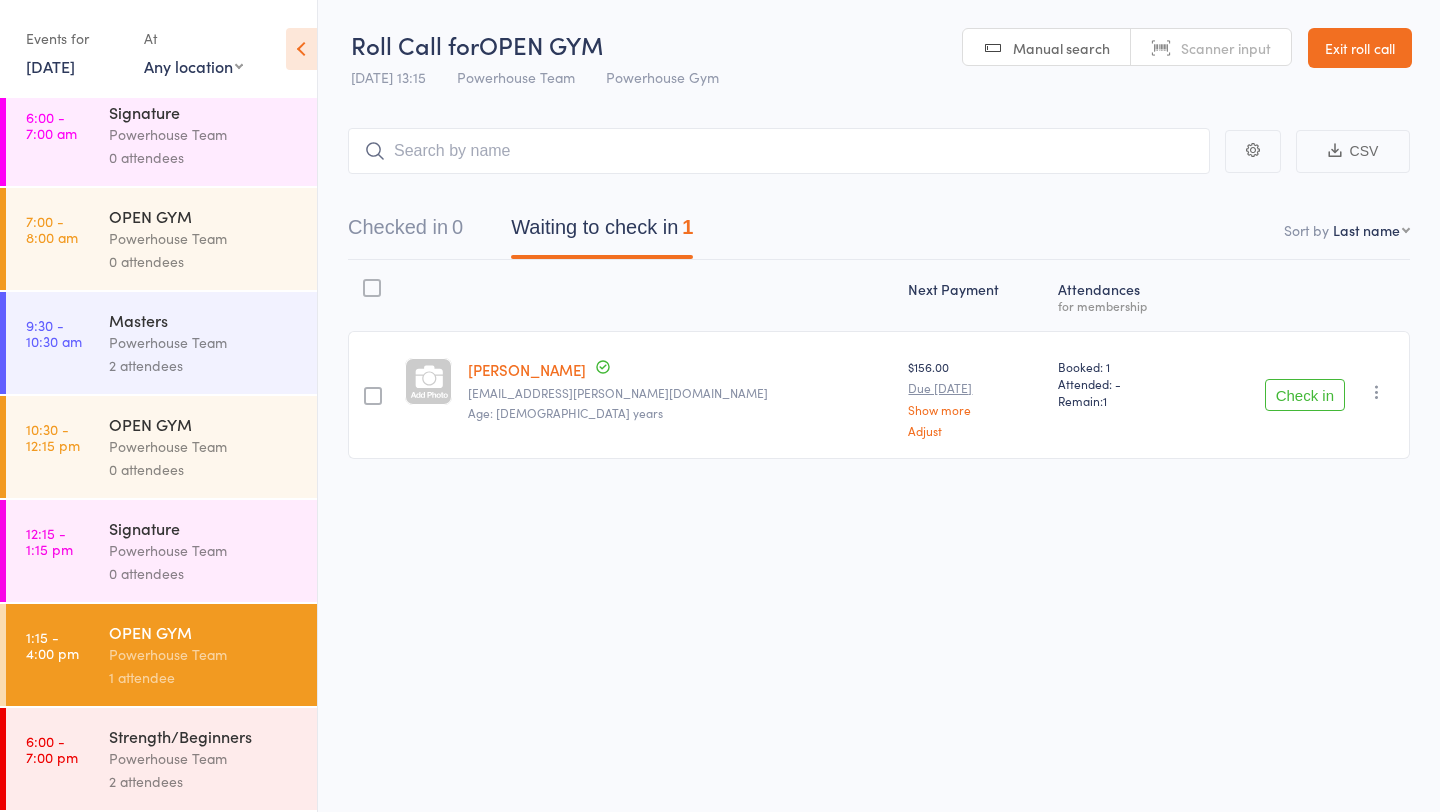 click on "Powerhouse Team" at bounding box center (204, 758) 